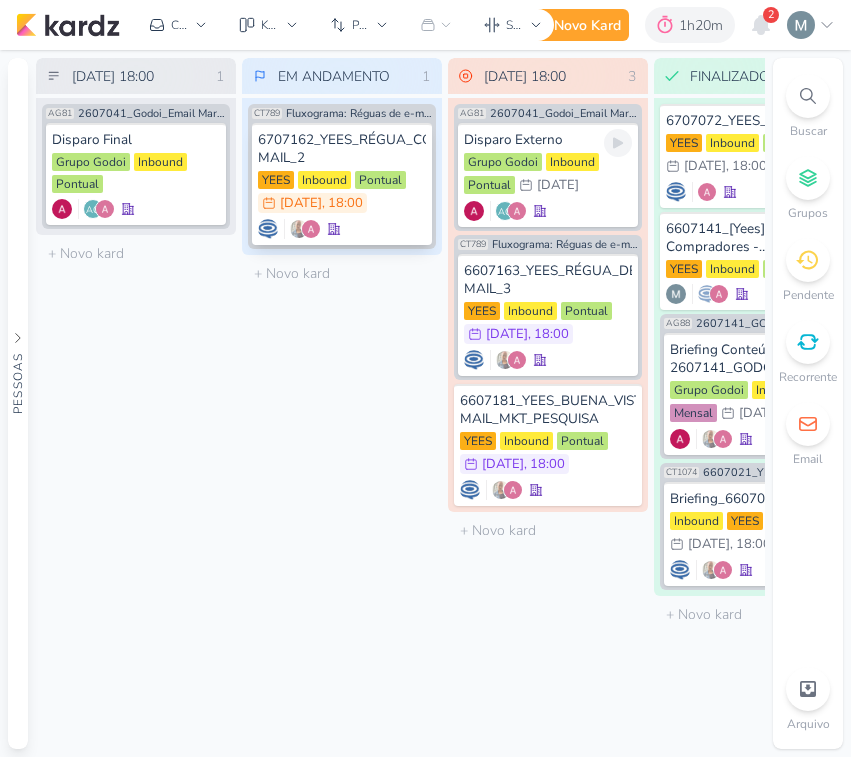 scroll, scrollTop: 0, scrollLeft: 0, axis: both 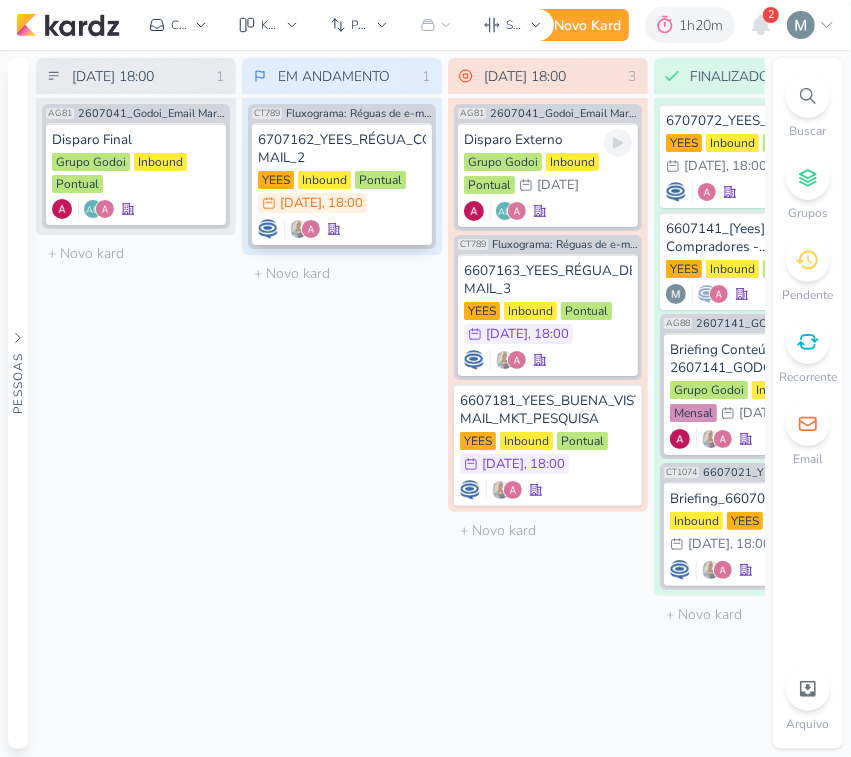 click on "Inbound" at bounding box center [324, 180] 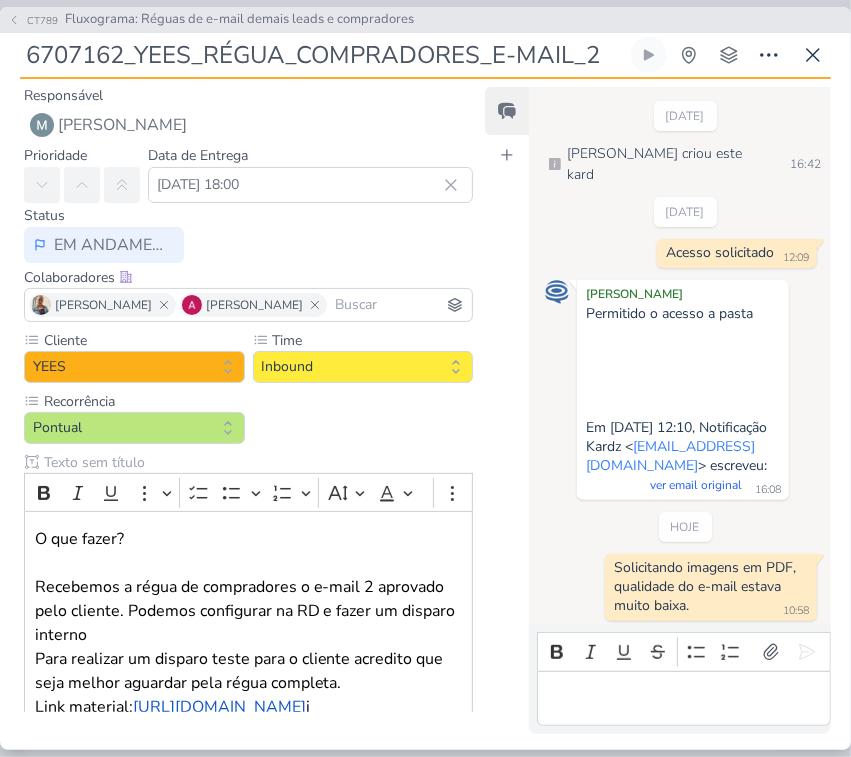 click at bounding box center [684, 698] 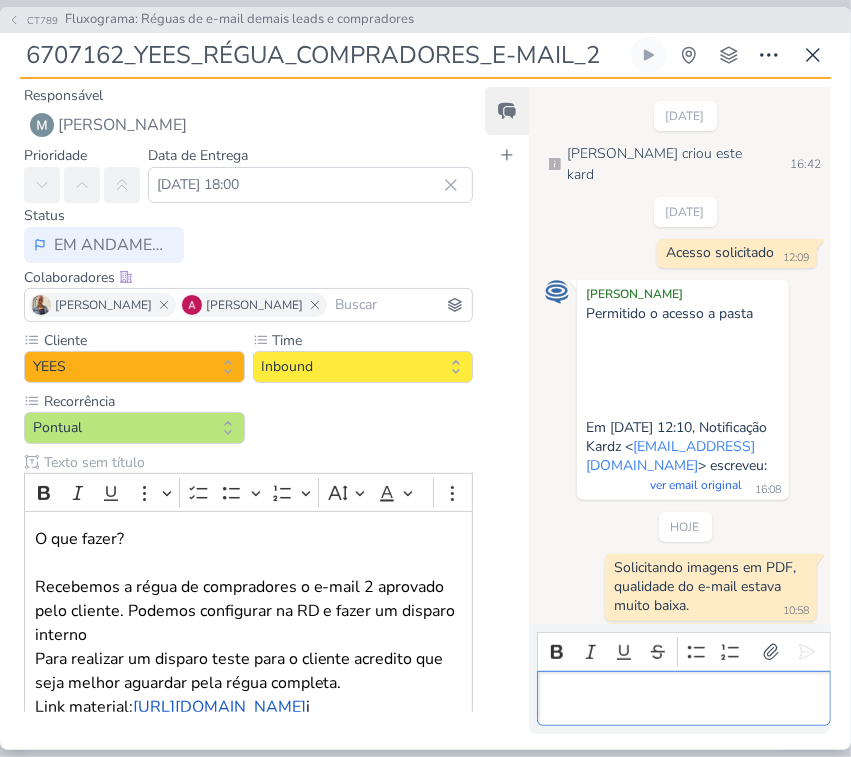scroll, scrollTop: 48, scrollLeft: 0, axis: vertical 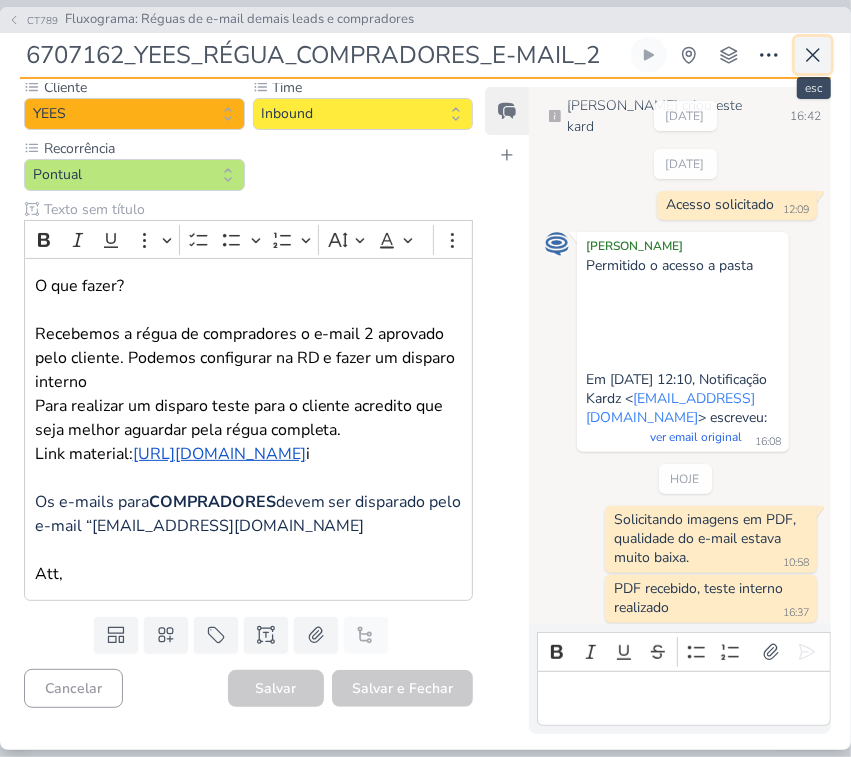 click at bounding box center (813, 55) 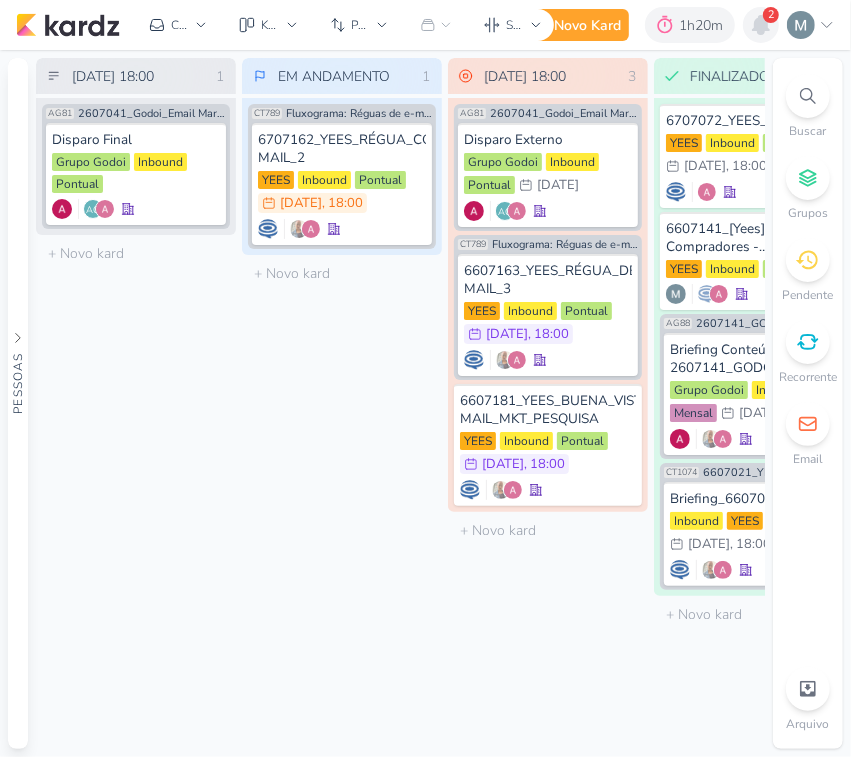 click 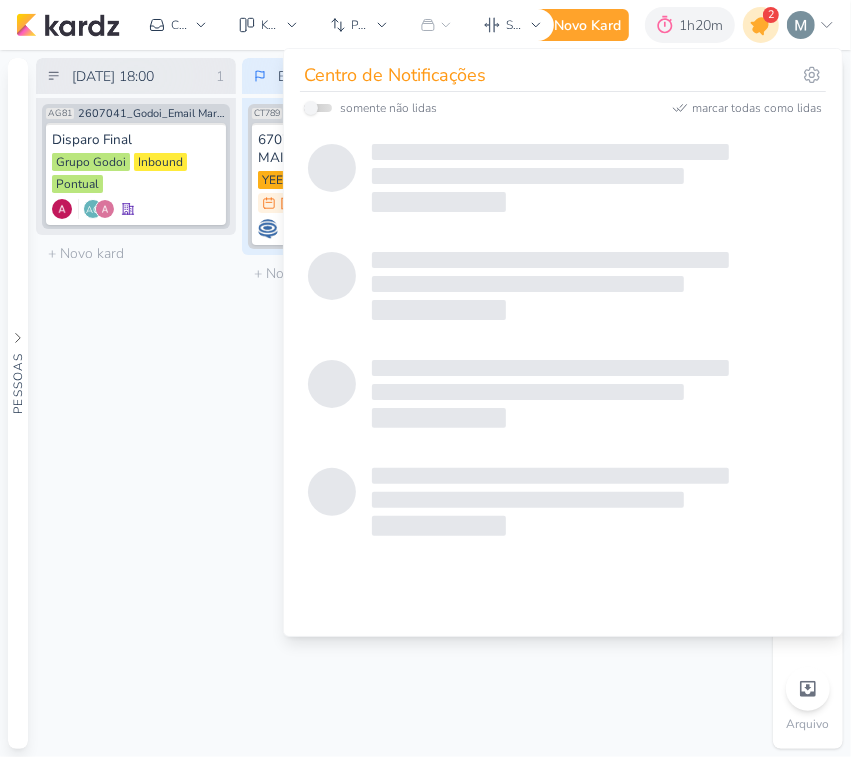 checkbox on "false" 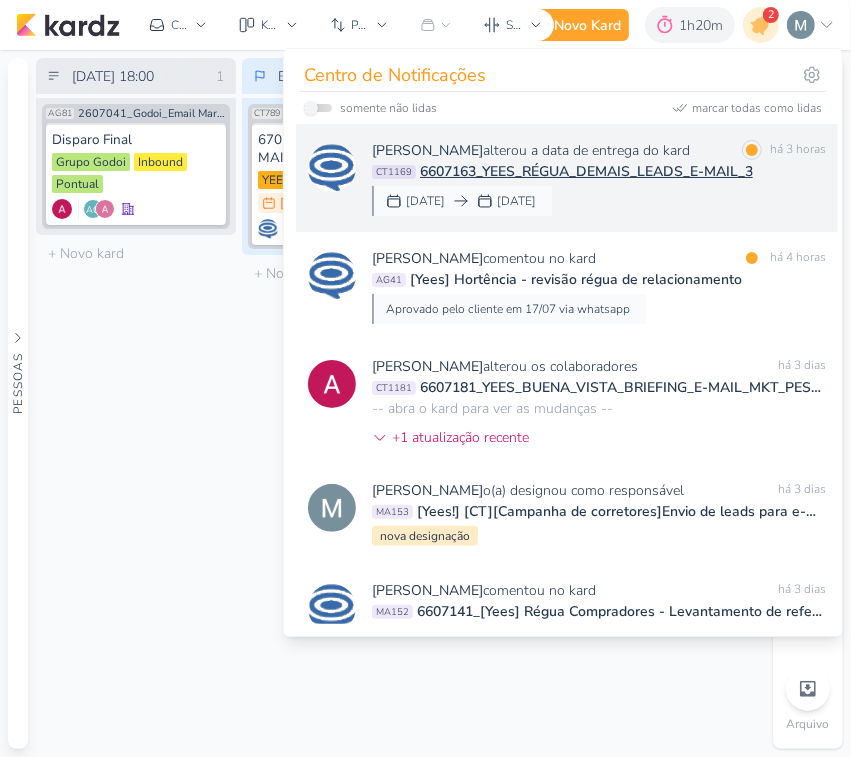click on "6607163_YEES_RÉGUA_DEMAIS_LEADS_E-MAIL_3" at bounding box center (586, 171) 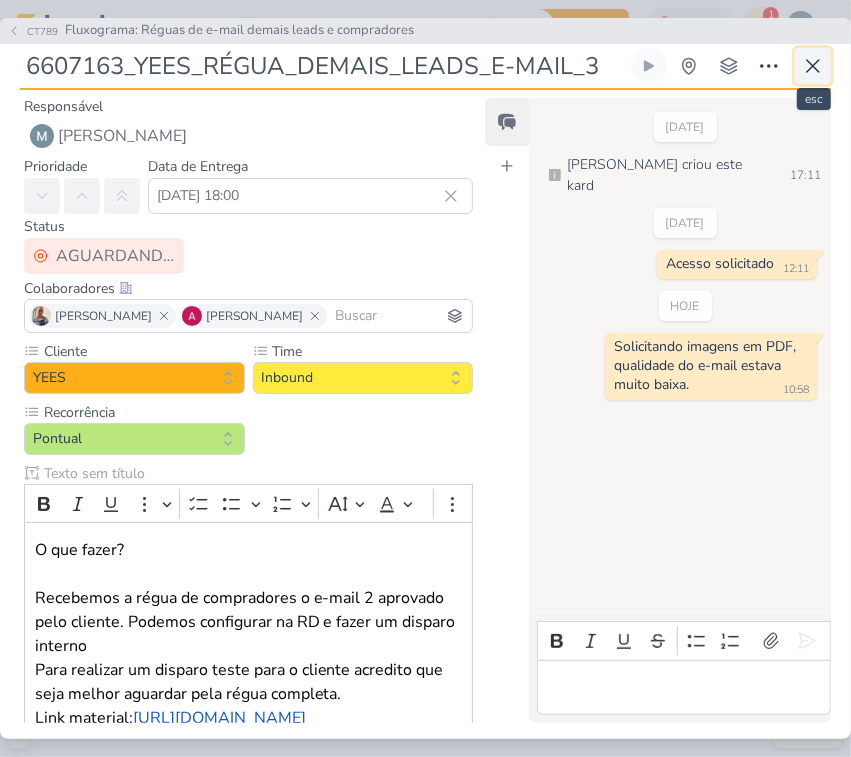 click 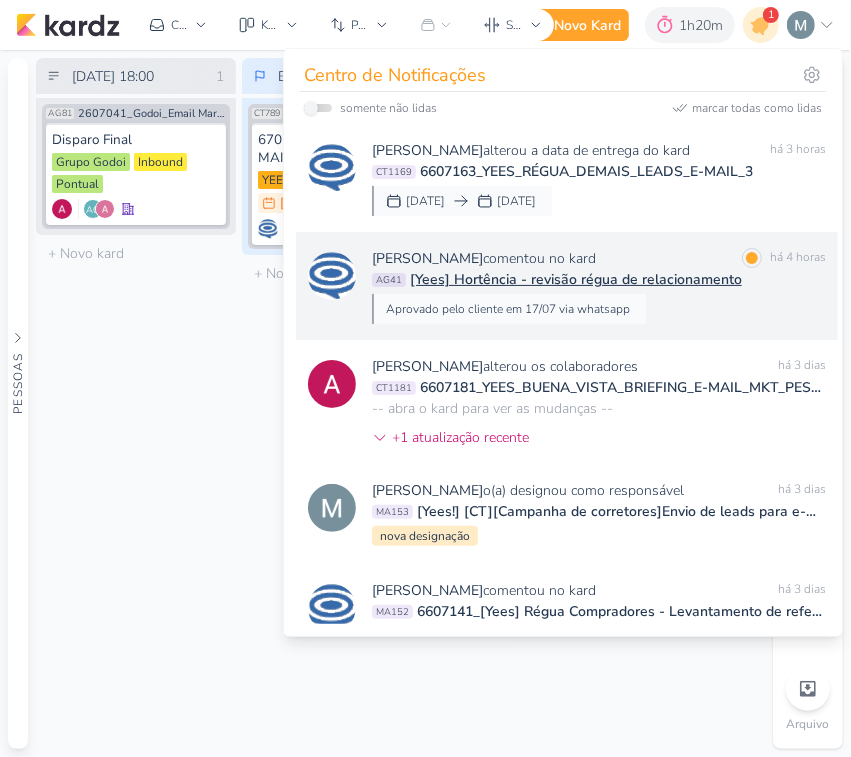 click on "Caroline Traven De Andrade  comentou no kard
marcar como lida
há 4 horas" at bounding box center [599, 258] 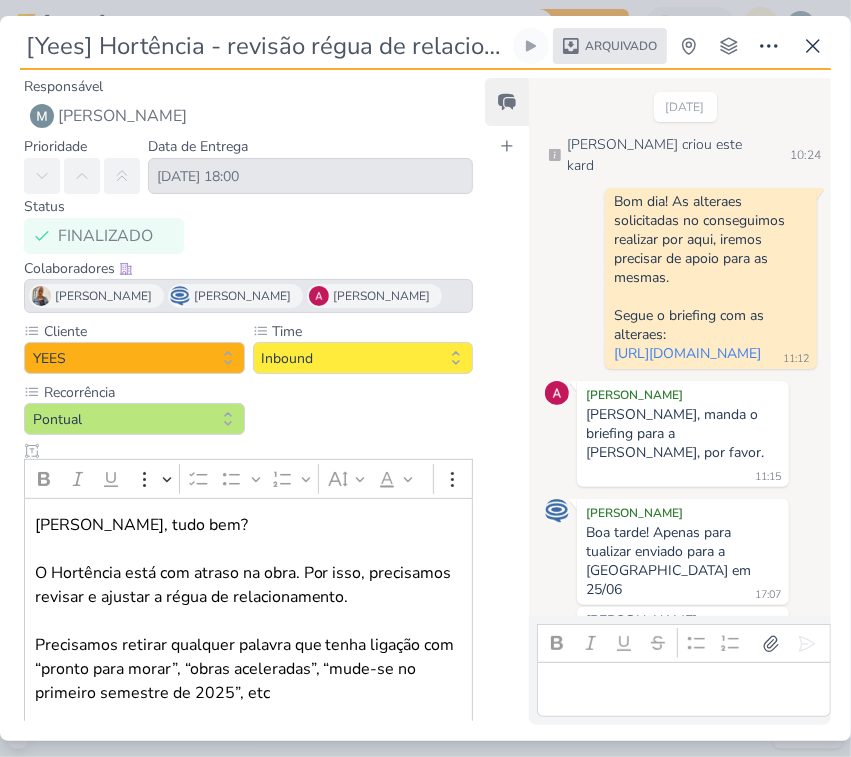scroll, scrollTop: 507, scrollLeft: 0, axis: vertical 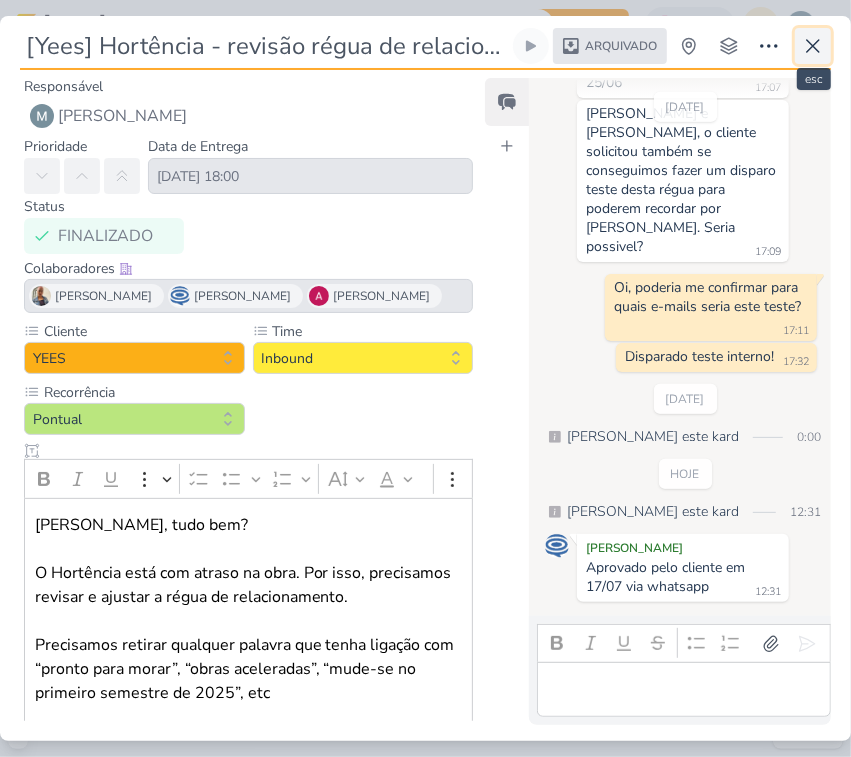 click at bounding box center [813, 46] 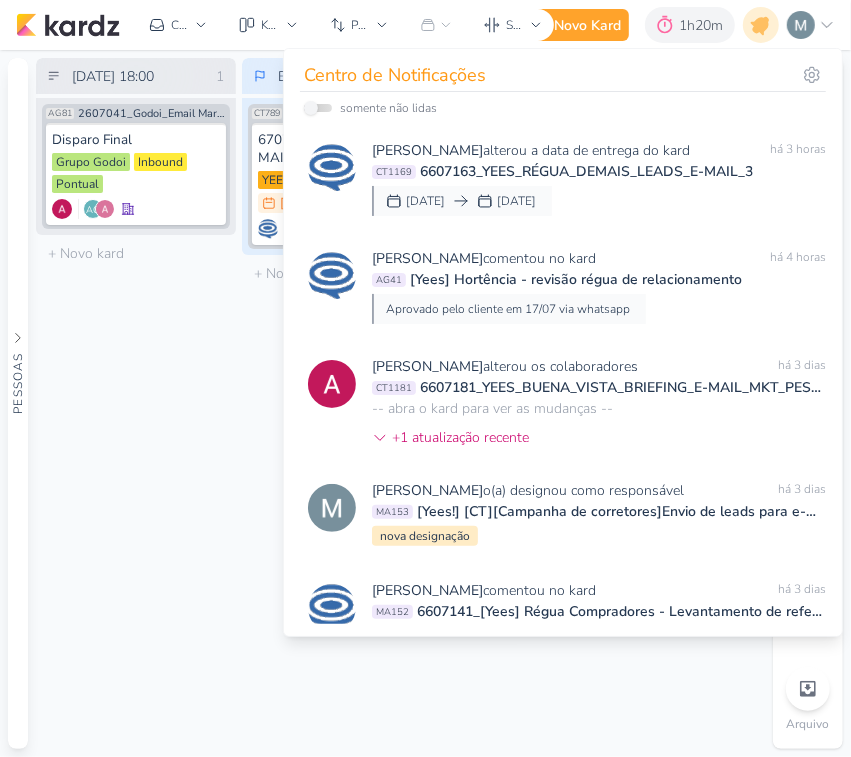 click on "EM ANDAMENTO
1
Mover Para Esquerda
Mover Para Direita
Deletar
CT789
Fluxograma: Réguas de e-mail demais leads e compradores
6707162_YEES_RÉGUA_COMPRADORES_E-MAIL_2" at bounding box center (342, 403) 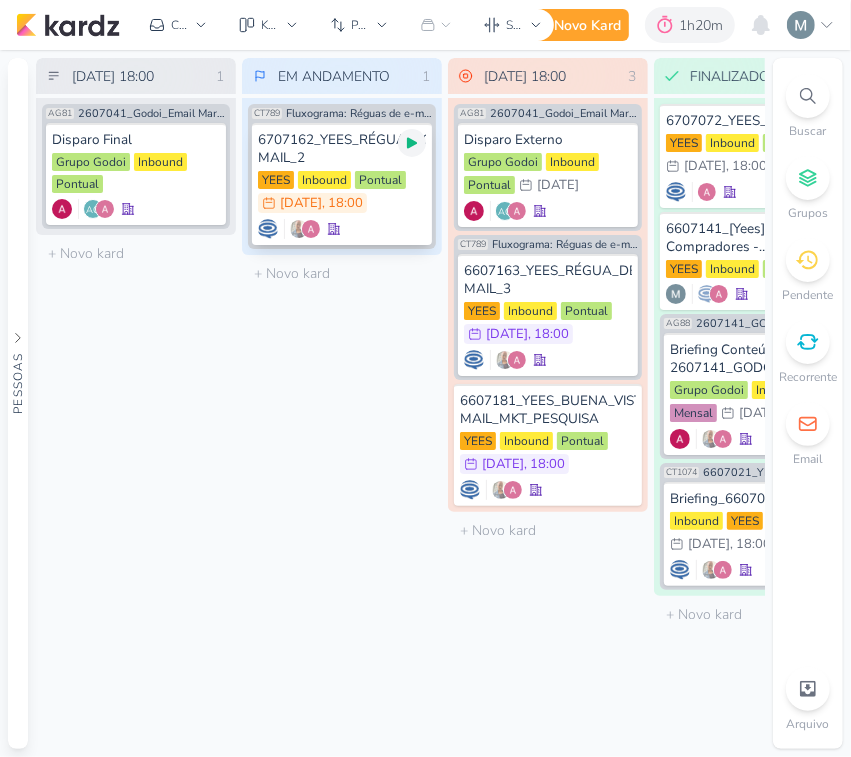 click 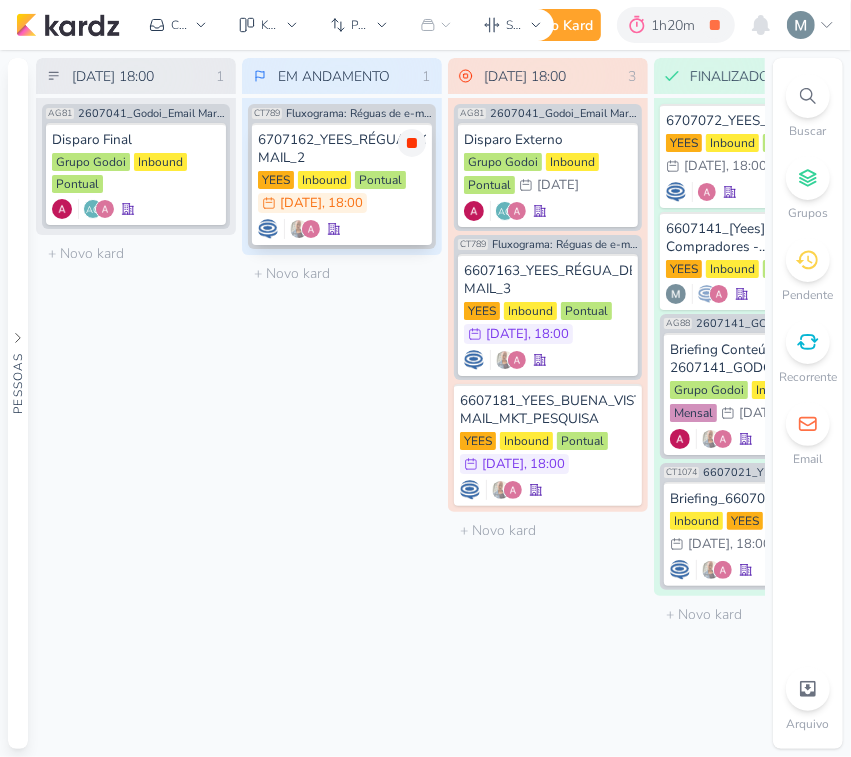 click 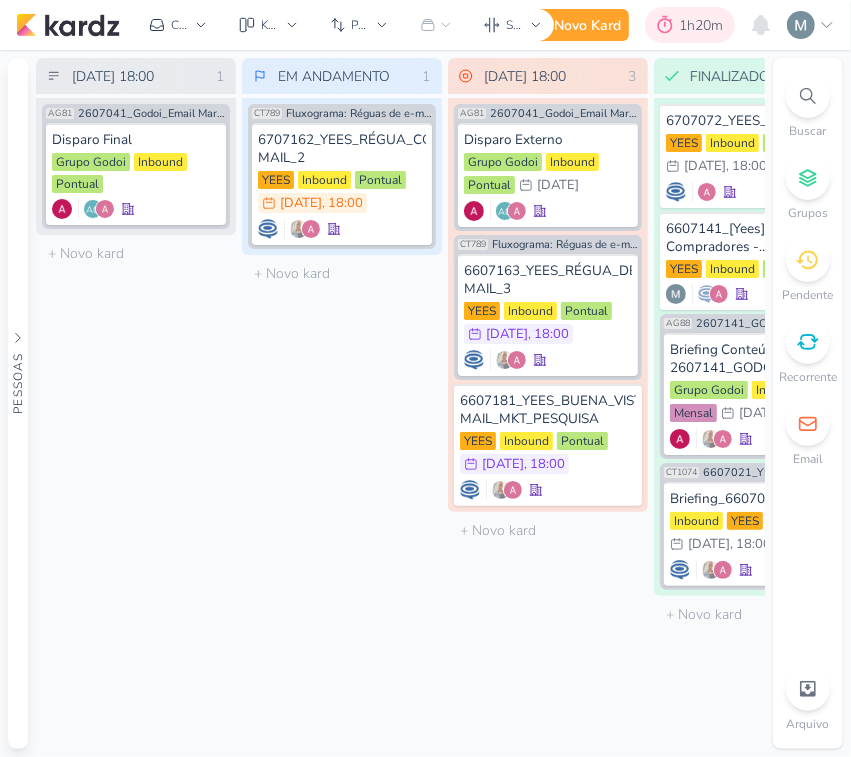 click 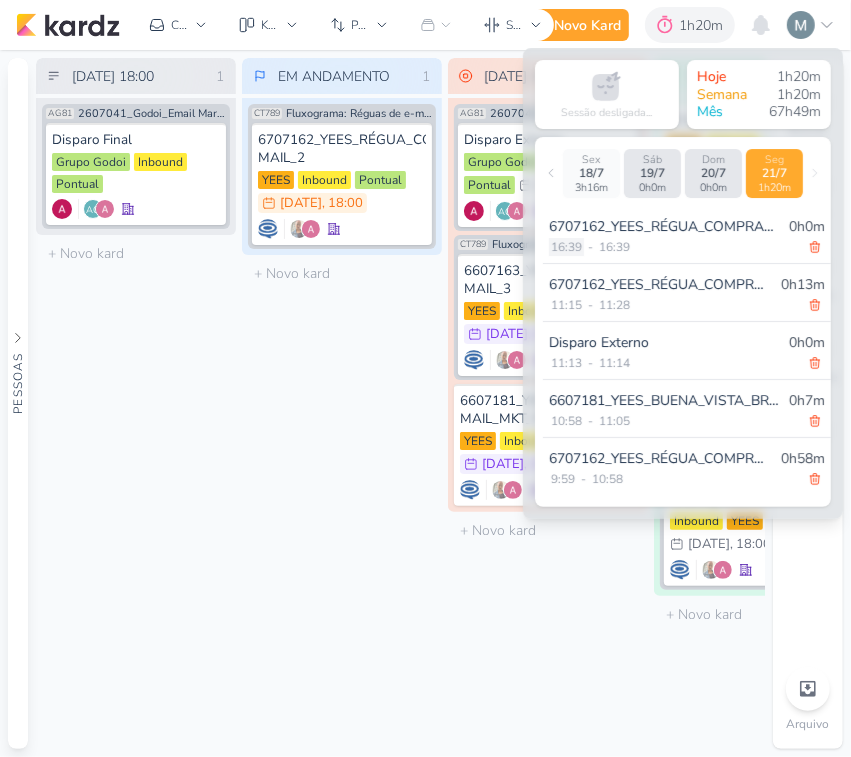 click on "16:39" at bounding box center (566, 247) 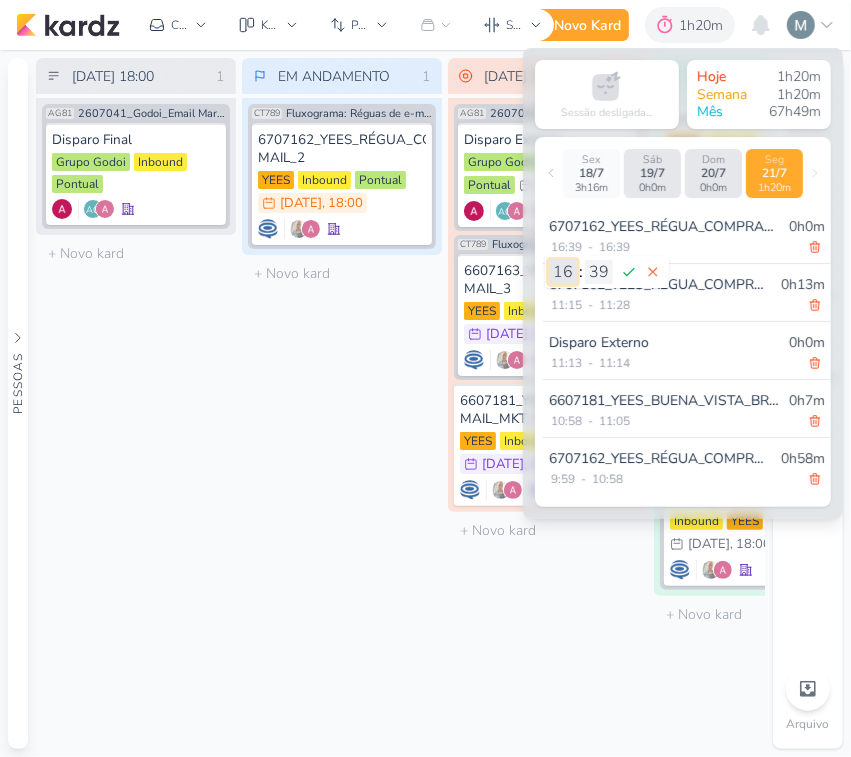 click on "00 01 02 03 04 05 06 07 08 09 10 11 12 13 14 15 16 17 18 19 20 21 22 23" at bounding box center (563, 272) 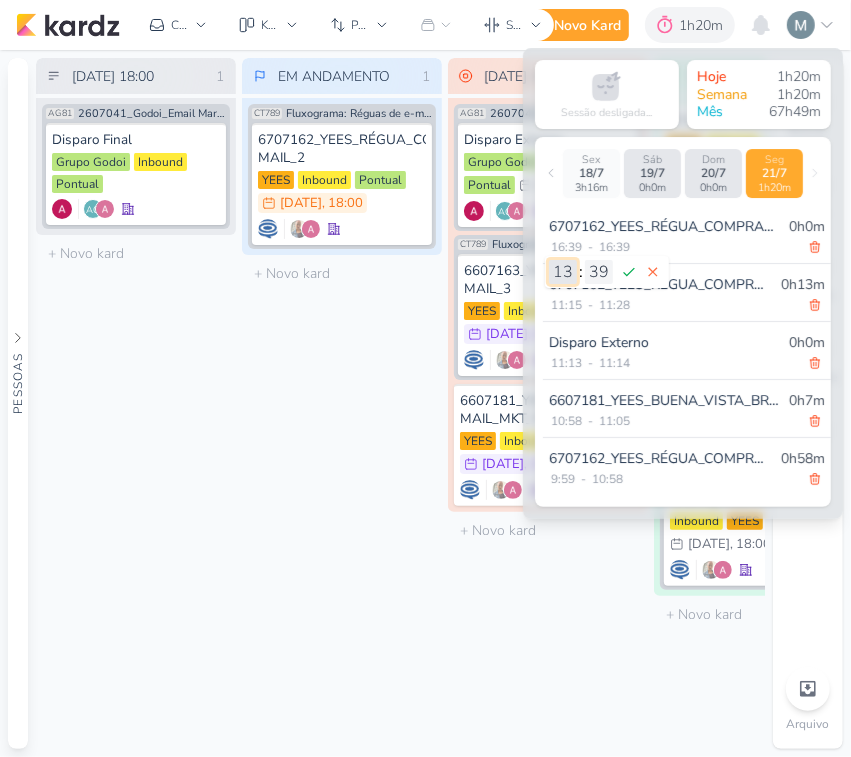 click on "00 01 02 03 04 05 06 07 08 09 10 11 12 13 14 15 16 17 18 19 20 21 22 23" at bounding box center [563, 272] 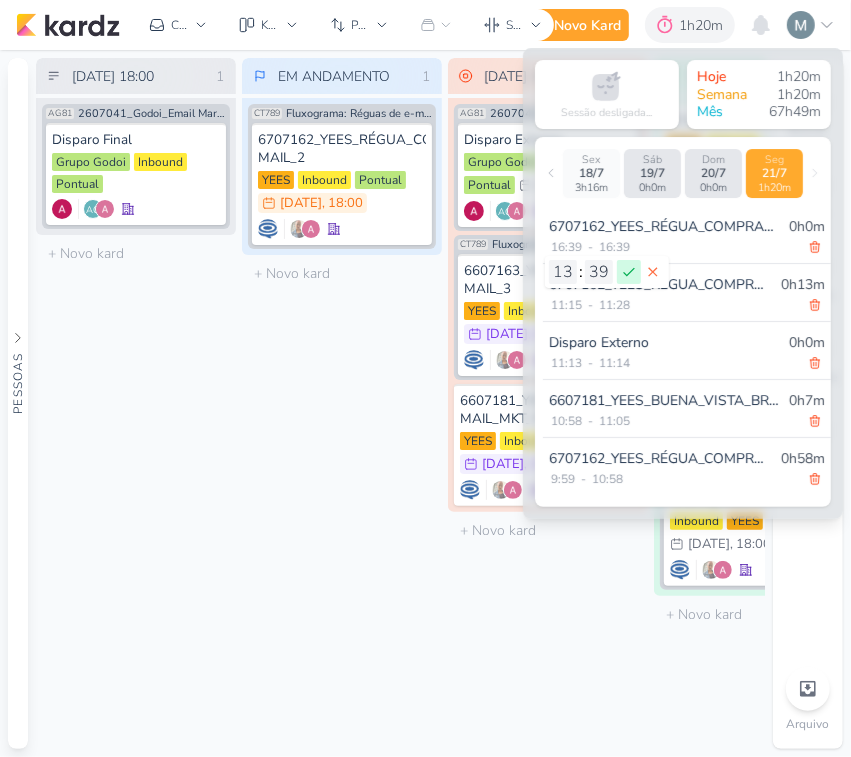 click 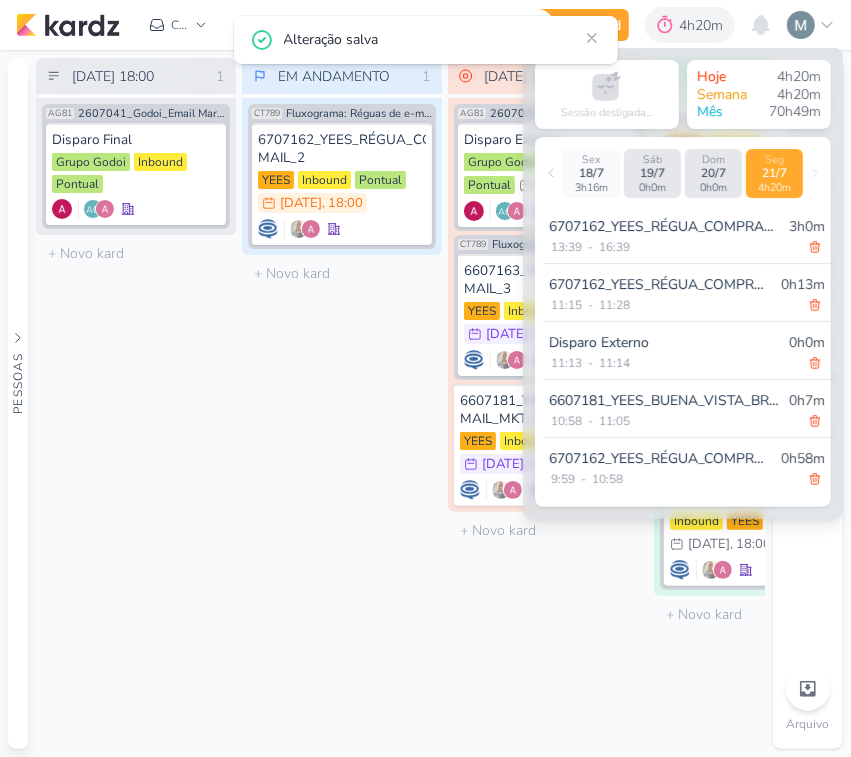click on "EM ANDAMENTO
1
Mover Para Esquerda
Mover Para Direita
Deletar
CT789
Fluxograma: Réguas de e-mail demais leads e compradores
6707162_YEES_RÉGUA_COMPRADORES_E-MAIL_2" at bounding box center [342, 403] 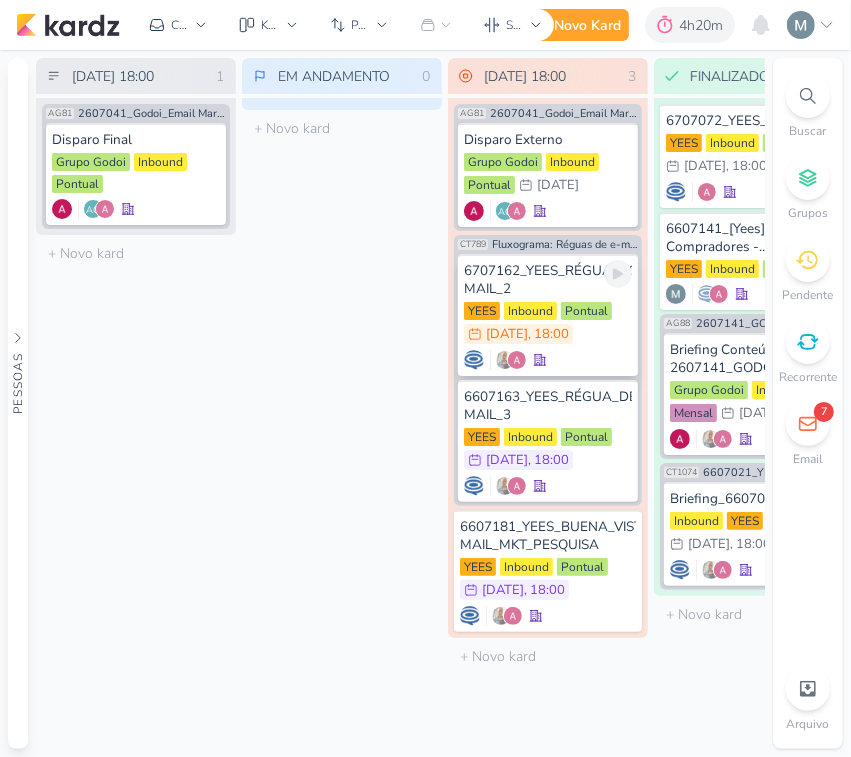 click on "6707162_YEES_RÉGUA_COMPRADORES_E-MAIL_2" at bounding box center [548, 280] 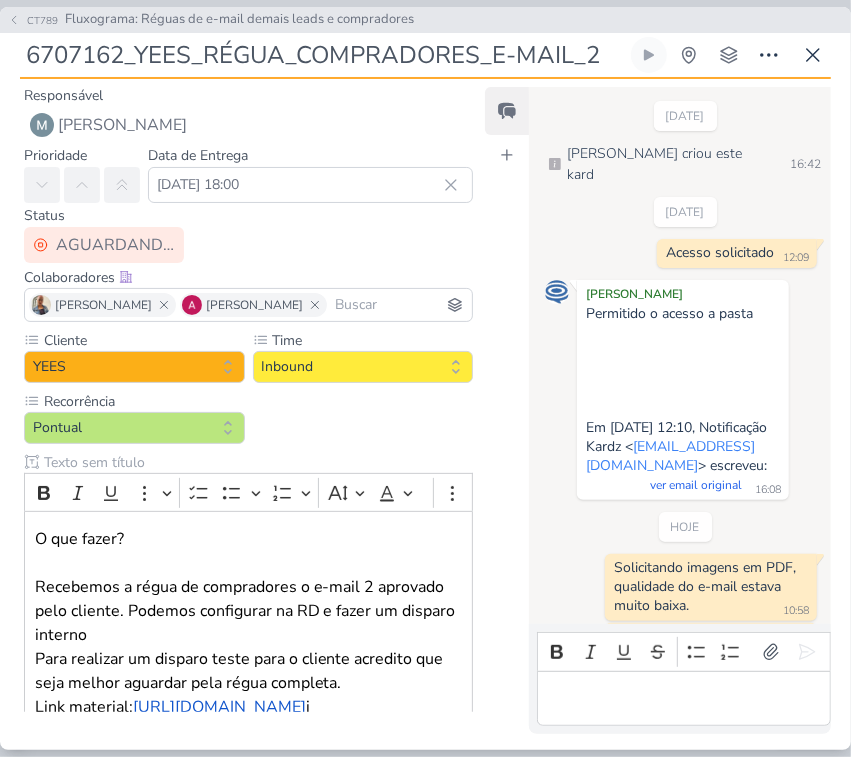scroll, scrollTop: 48, scrollLeft: 0, axis: vertical 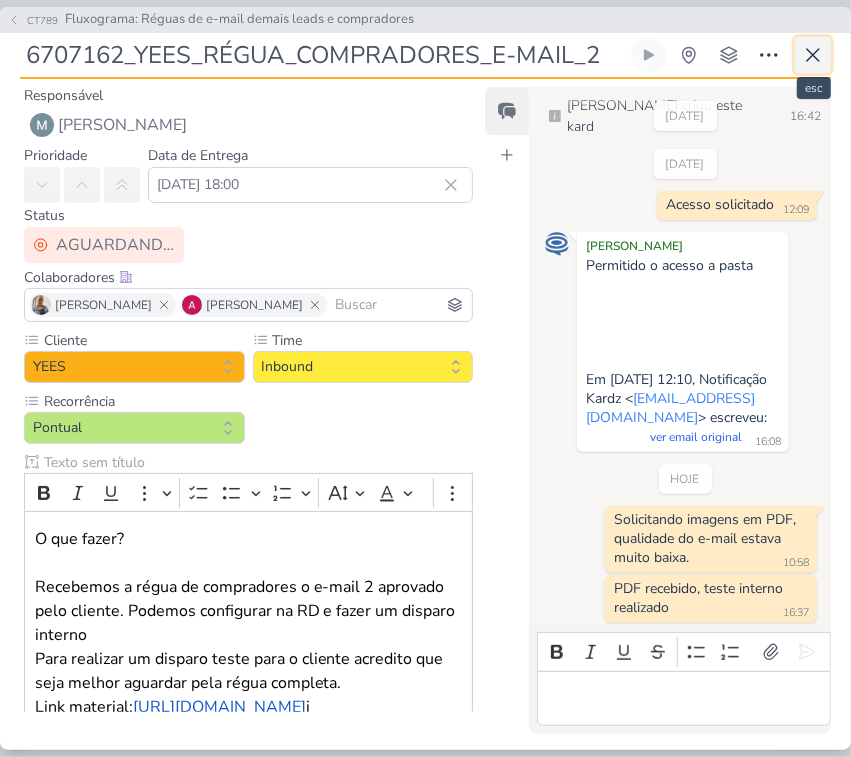 click 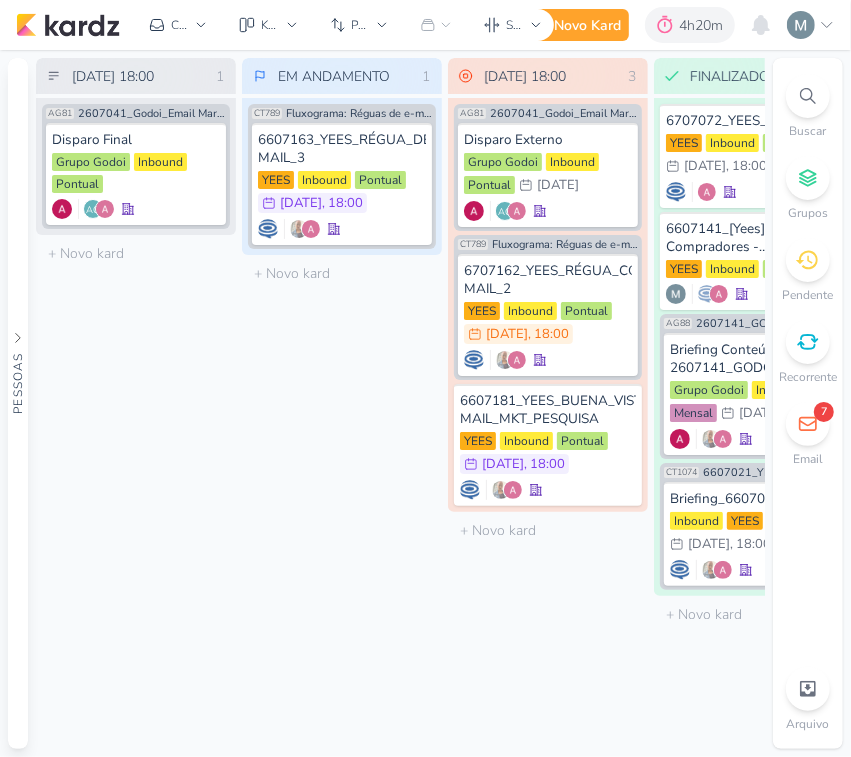 click on "CT789
Fluxograma: Réguas de e-mail demais leads e compradores
6607163_YEES_RÉGUA_DEMAIS_LEADS_E-MAIL_3
YEES
Inbound
Pontual
22/7
22 de jul
, 18:00" at bounding box center (342, 176) 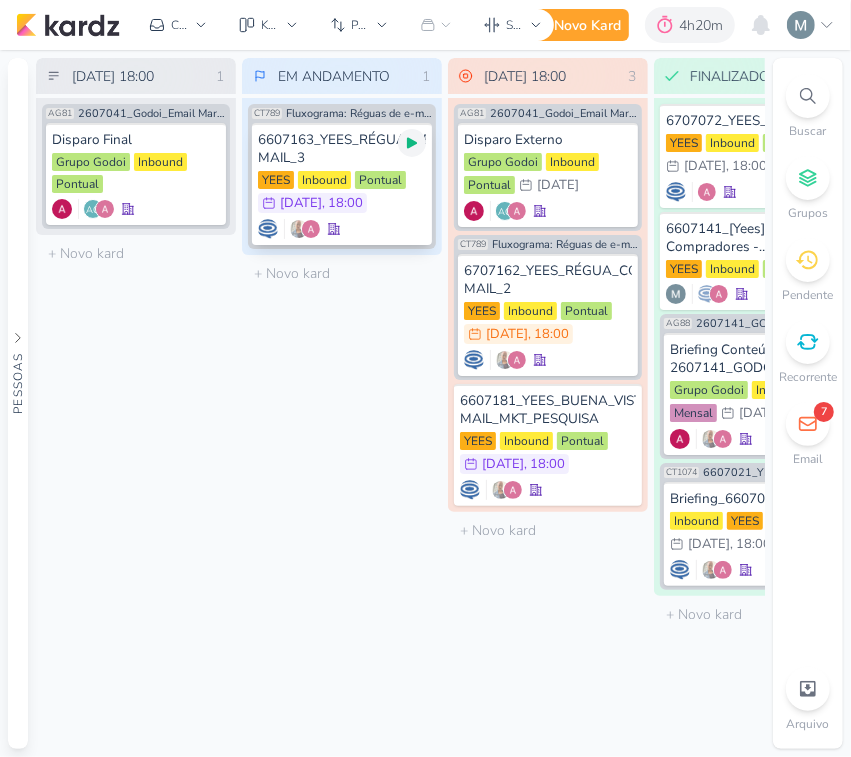 click 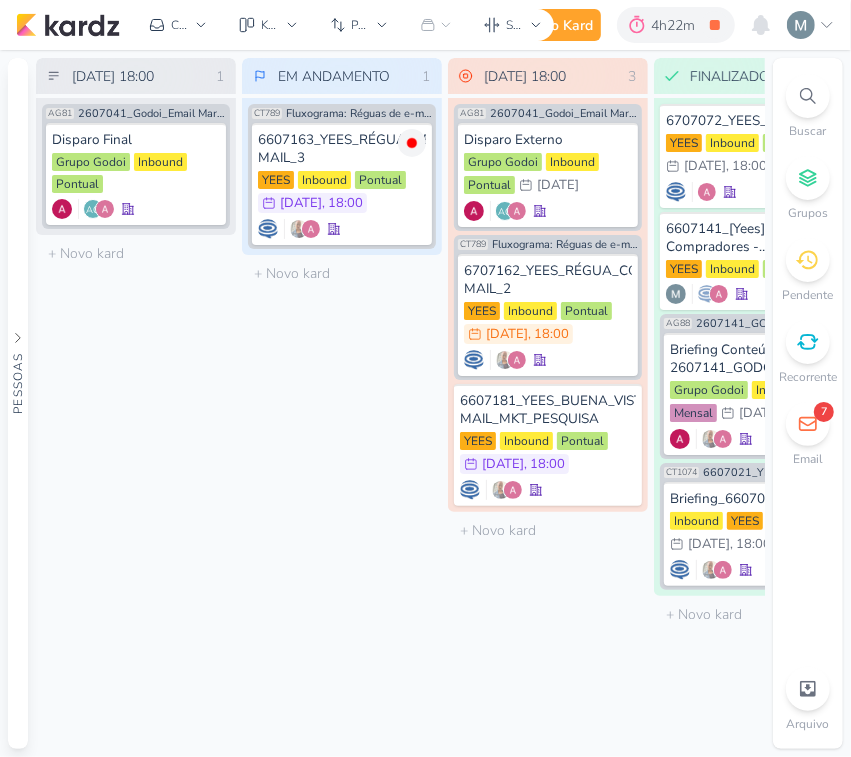 click 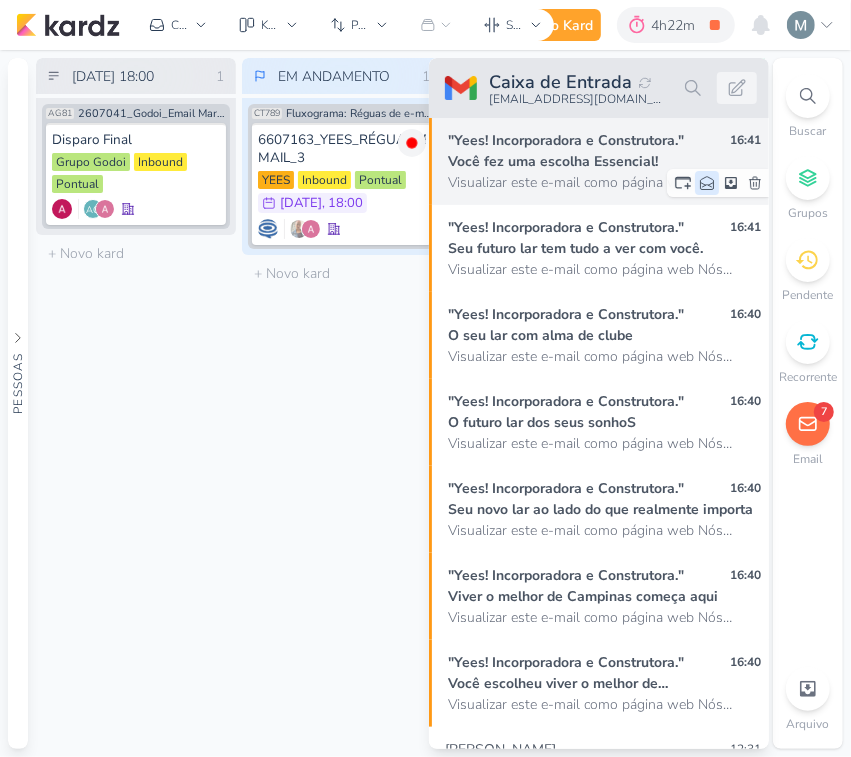 click 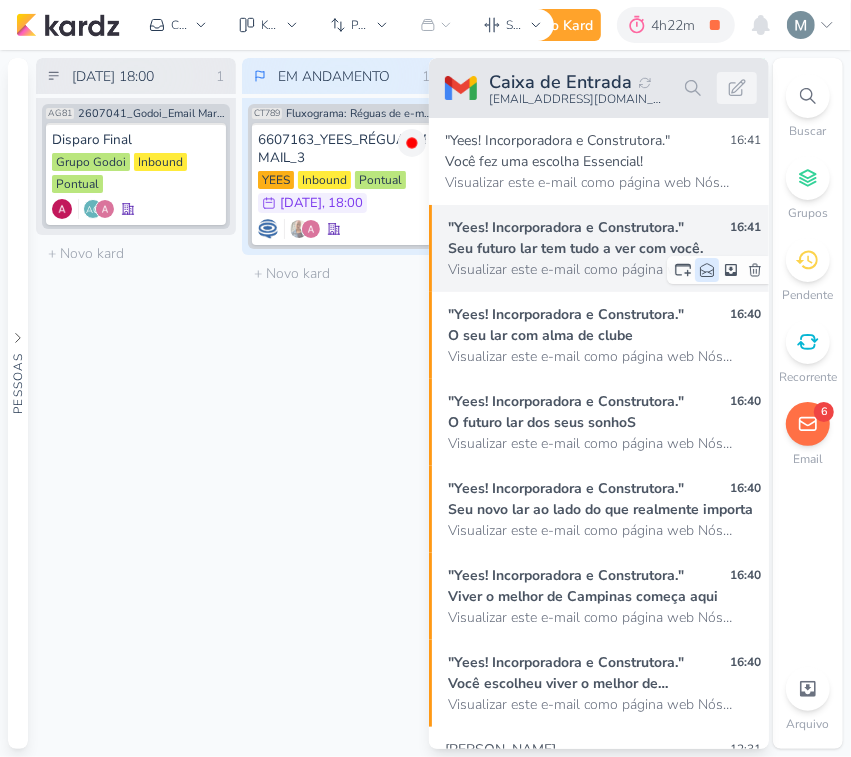click 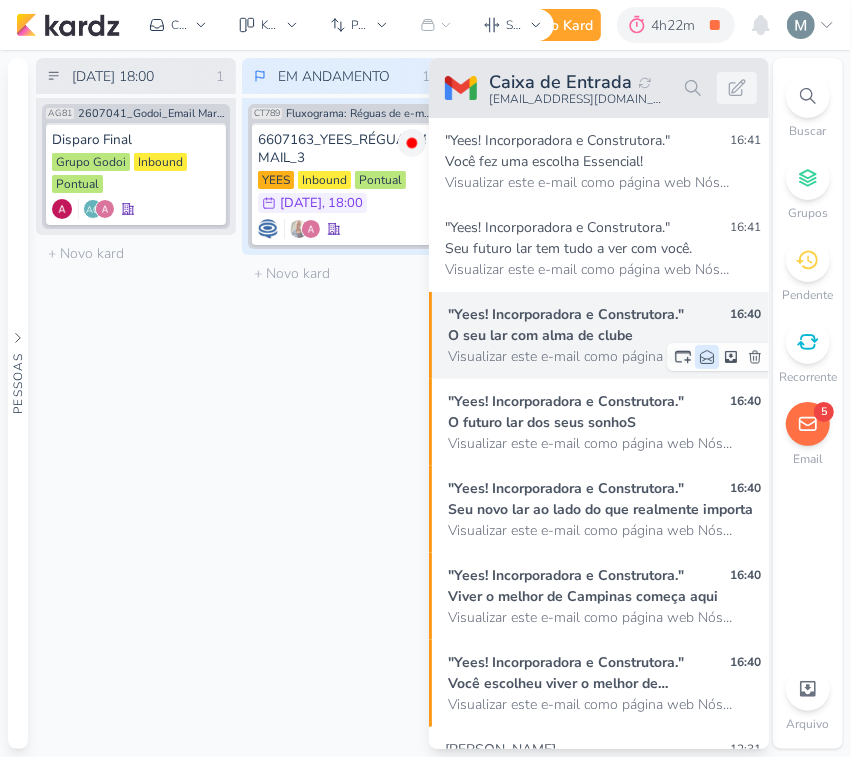 click 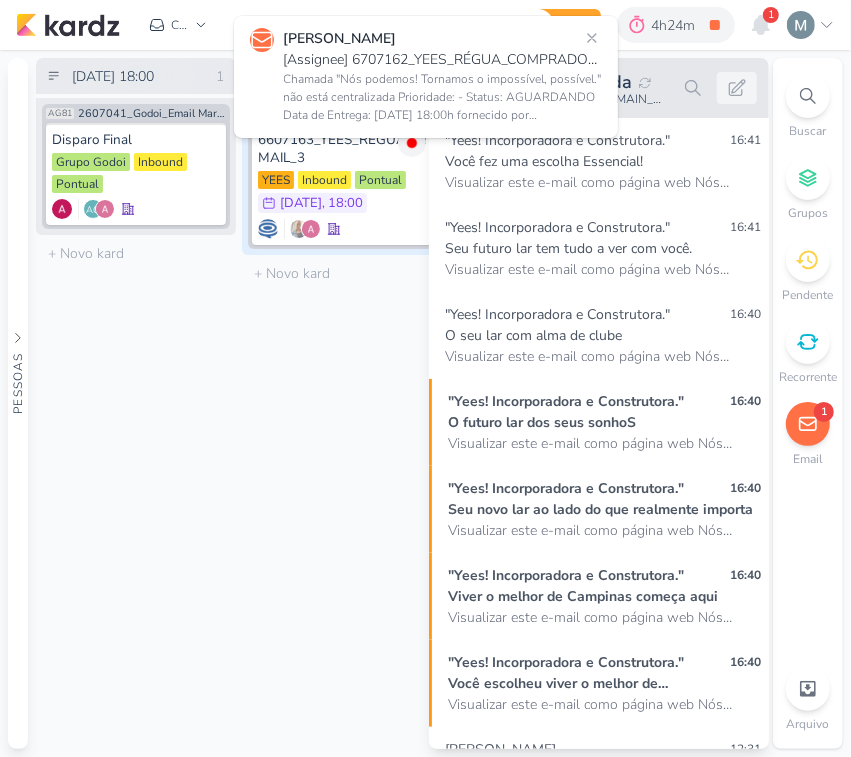 click on "EM ANDAMENTO
1
Mover Para Esquerda
Mover Para Direita
Deletar
CT789
Fluxograma: Réguas de e-mail demais leads e compradores
6607163_YEES_RÉGUA_DEMAIS_LEADS_E-MAIL_3" at bounding box center [342, 403] 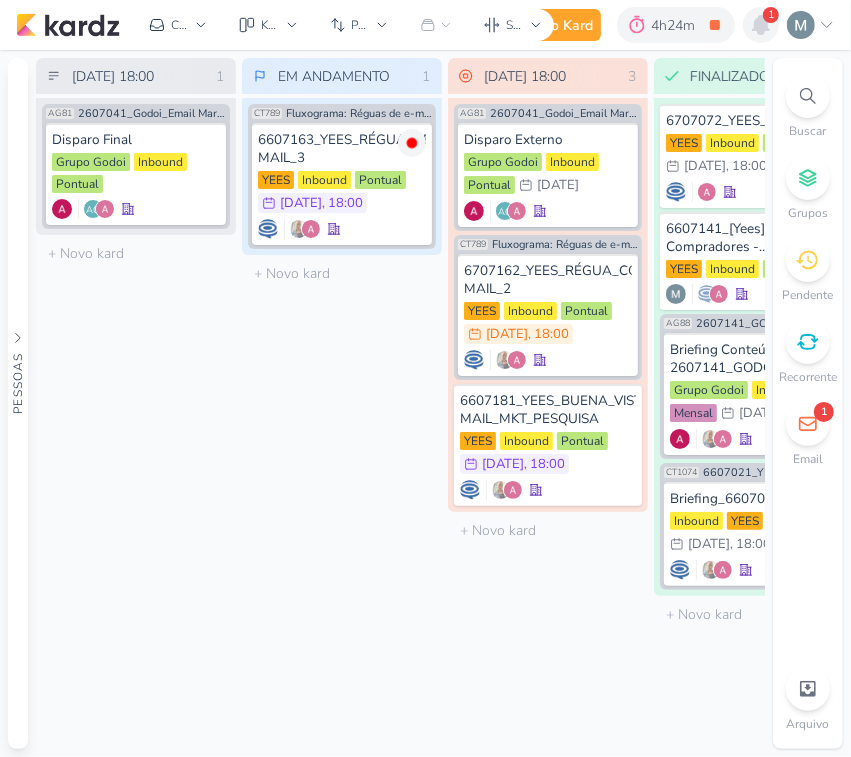click 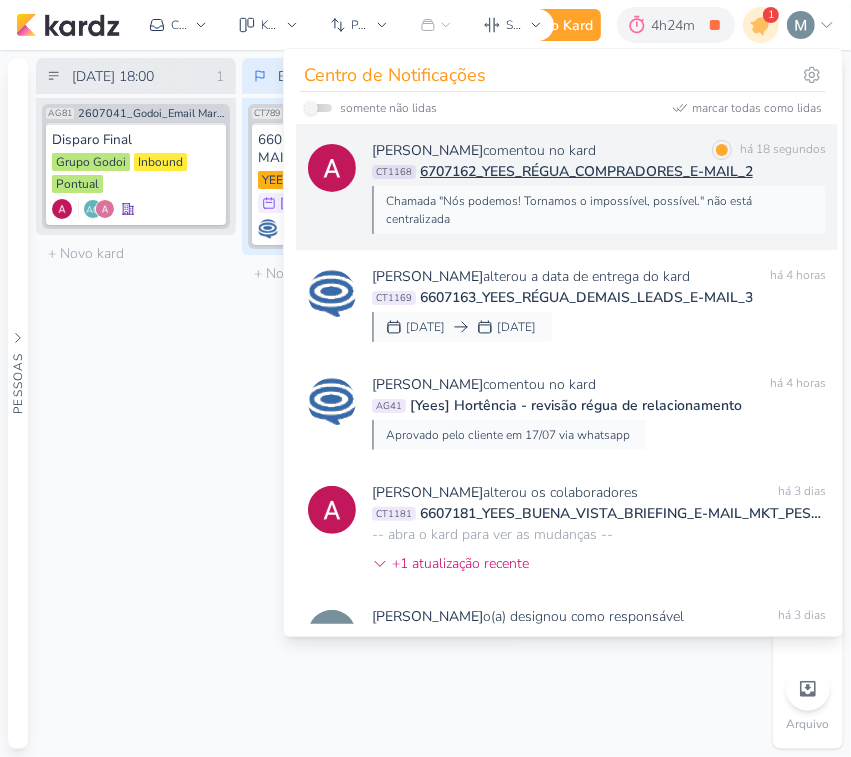click on "Chamada "Nós podemos! Tornamos o impossível, possível." não está centralizada" at bounding box center [598, 210] 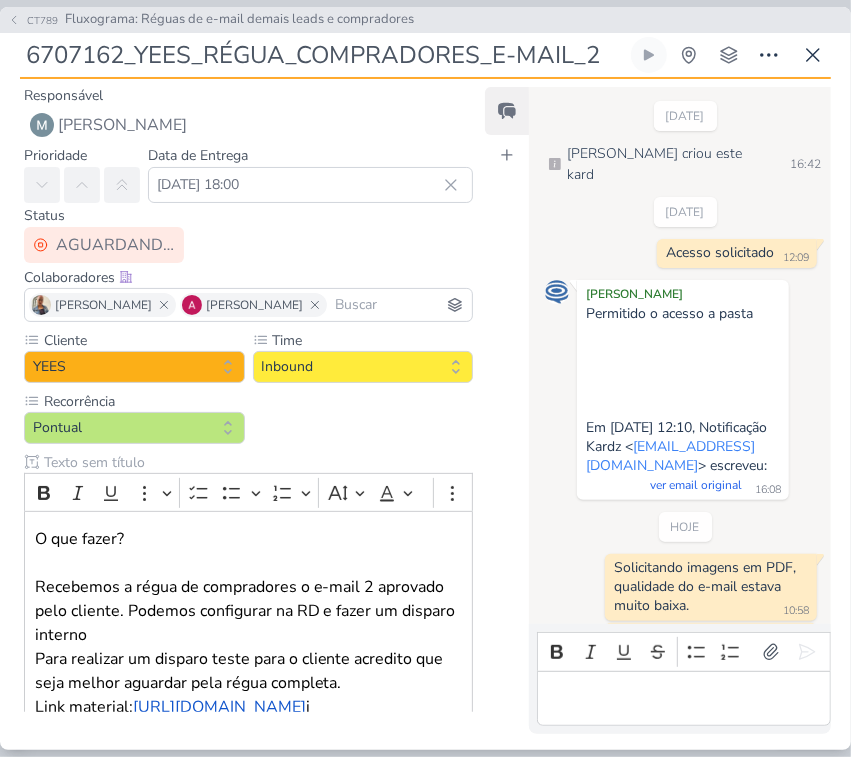scroll, scrollTop: 165, scrollLeft: 0, axis: vertical 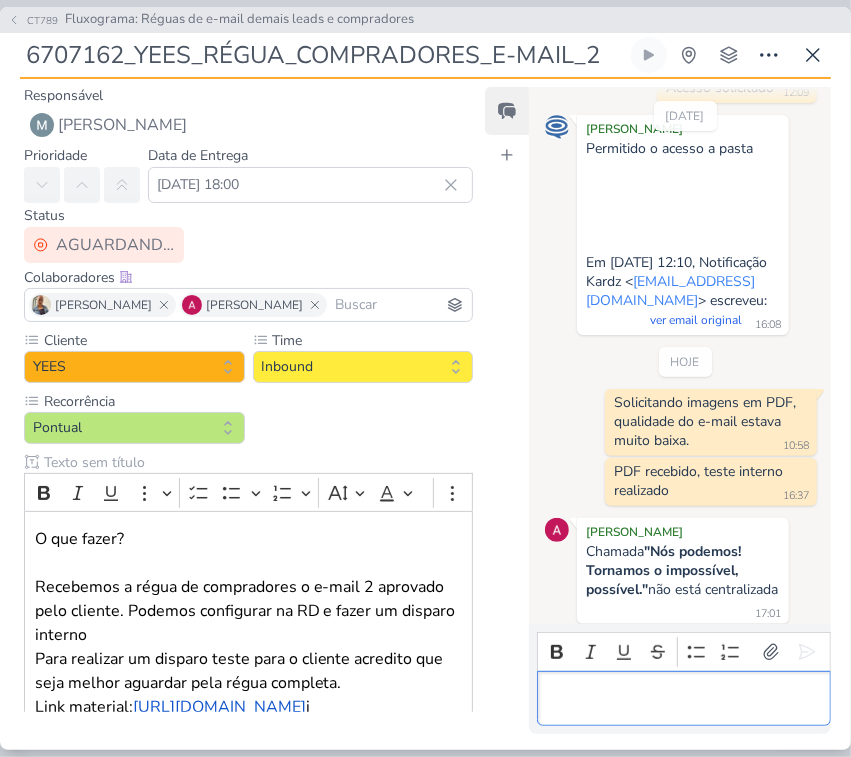 click at bounding box center (684, 698) 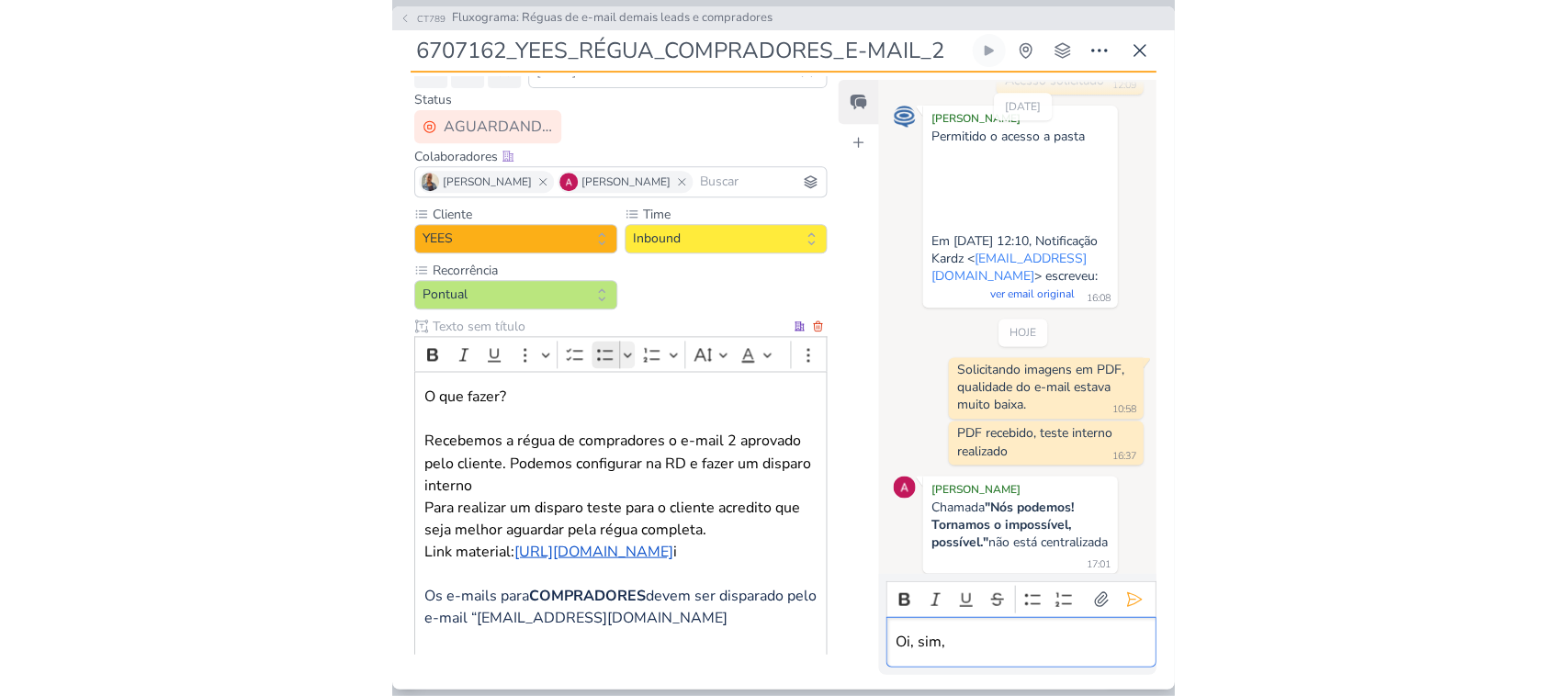 scroll, scrollTop: 230, scrollLeft: 0, axis: vertical 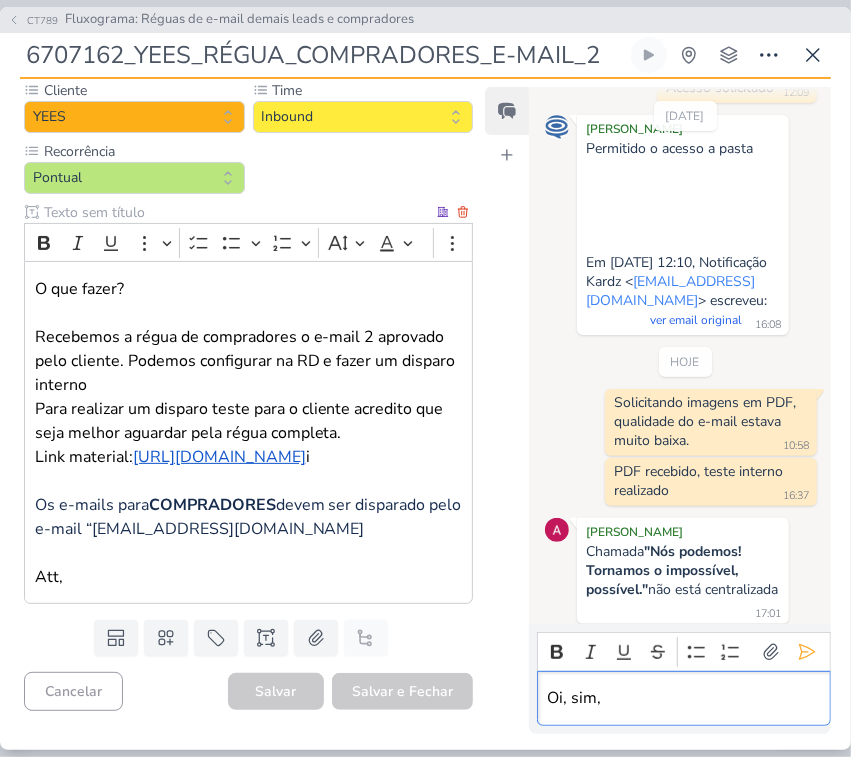 click on "Para realizar um disparo teste para o cliente acredito que seja melhor aguardar pela régua completa.  Link material:  https://drive.google.com/drive/folders/19QgCllZEVZ7vD2IWsAQqv1U3Z_O1rq4i i" at bounding box center (249, 433) 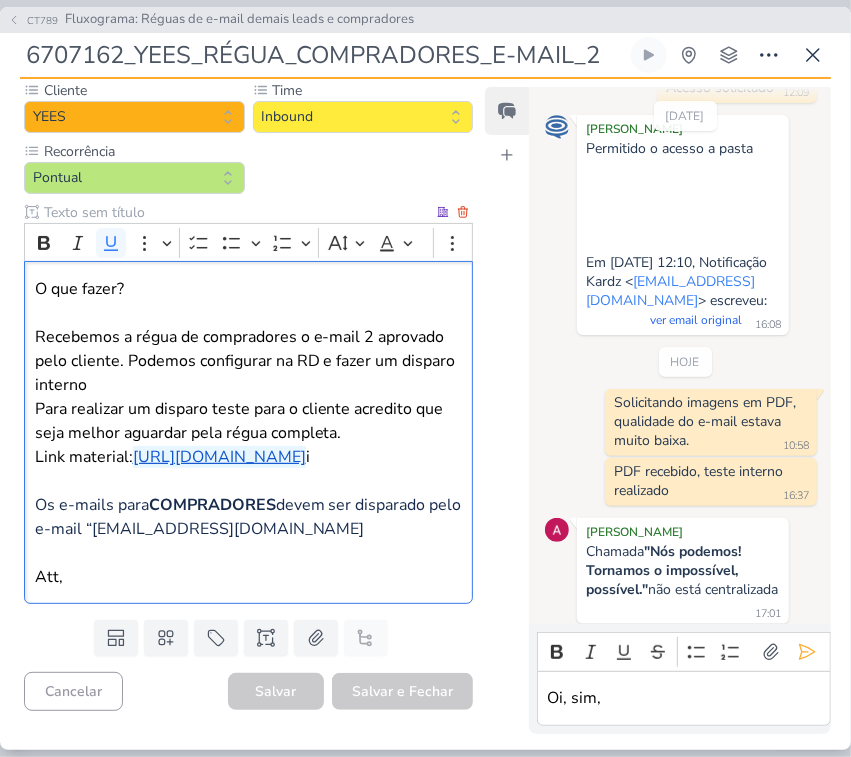 click on "https://drive.google.com/drive/folders/19QgCllZEVZ7vD2IWsAQqv1U3Z_O1rq4i" at bounding box center (219, 457) 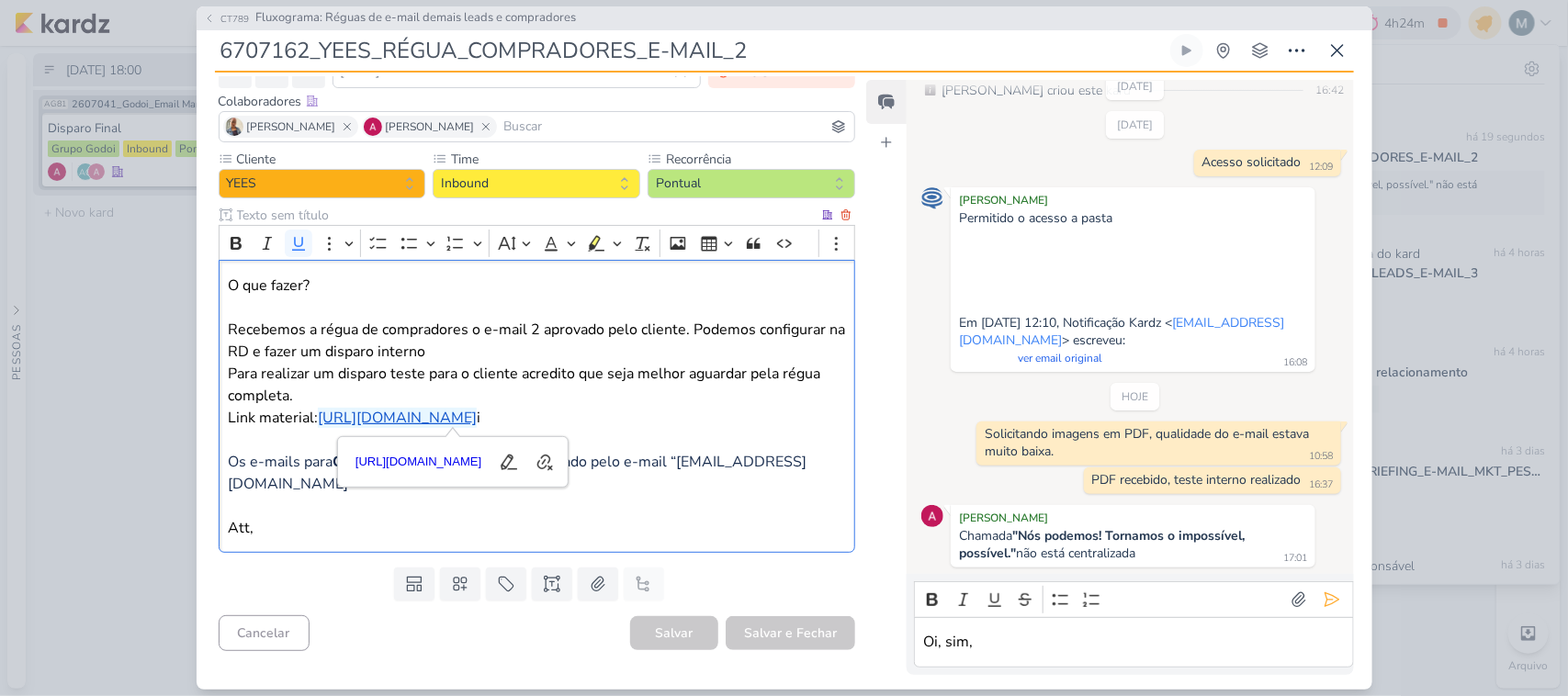 scroll, scrollTop: 120, scrollLeft: 0, axis: vertical 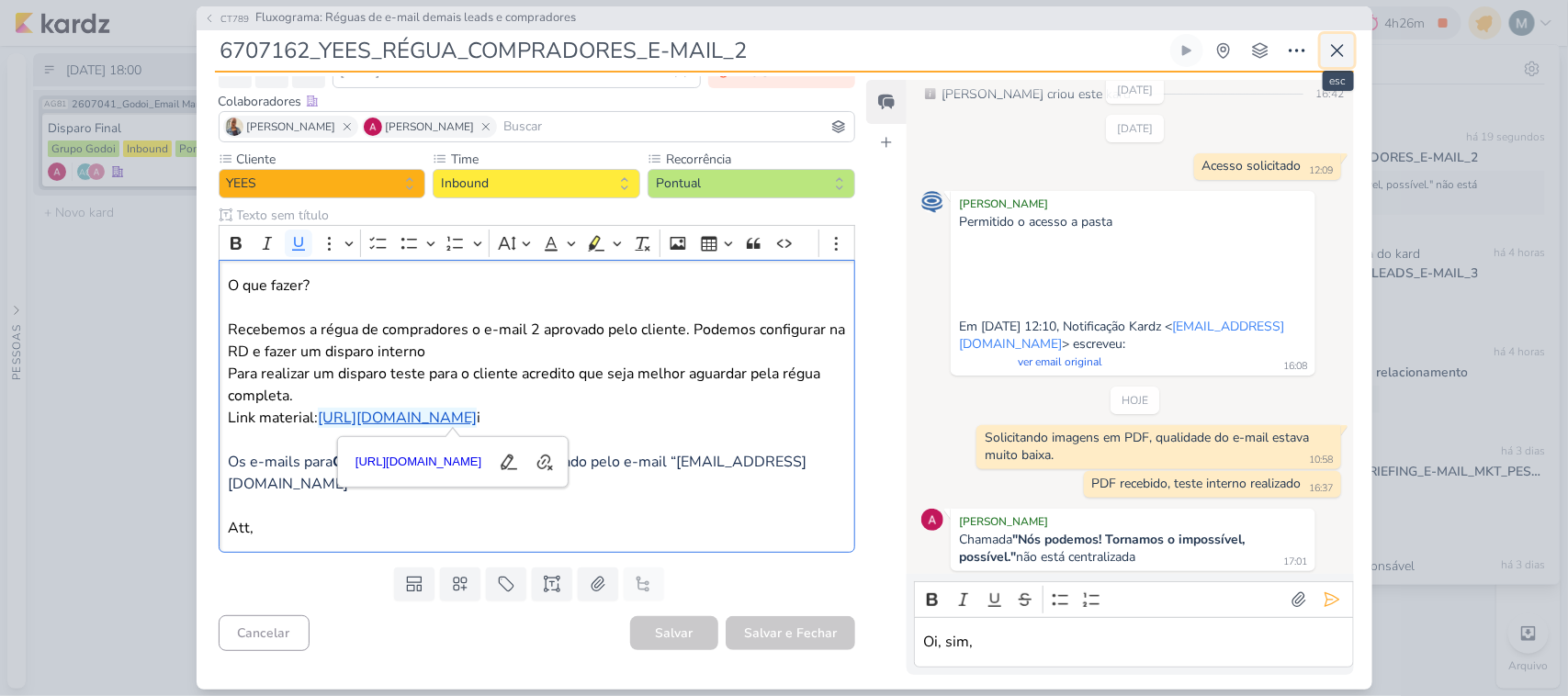 click 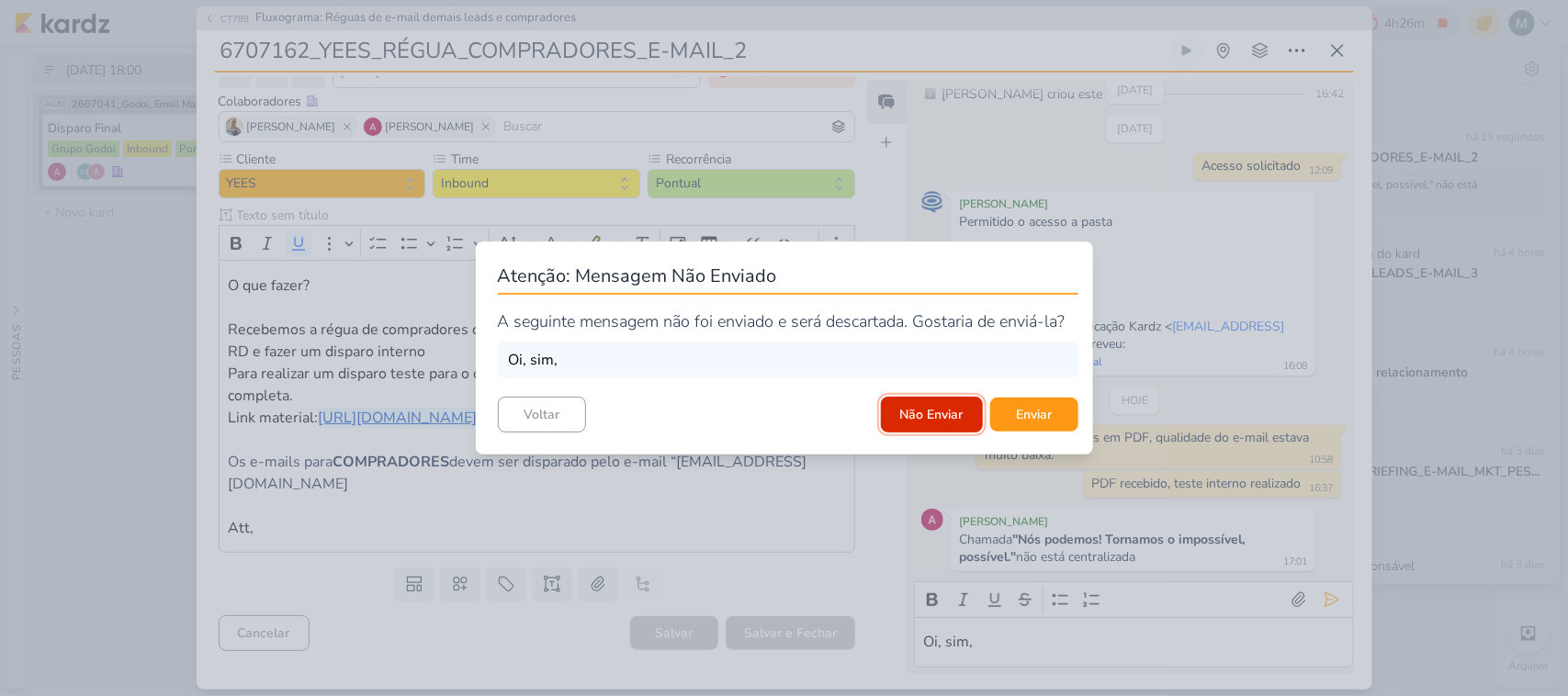 click on "Não Enviar" at bounding box center [931, 414] 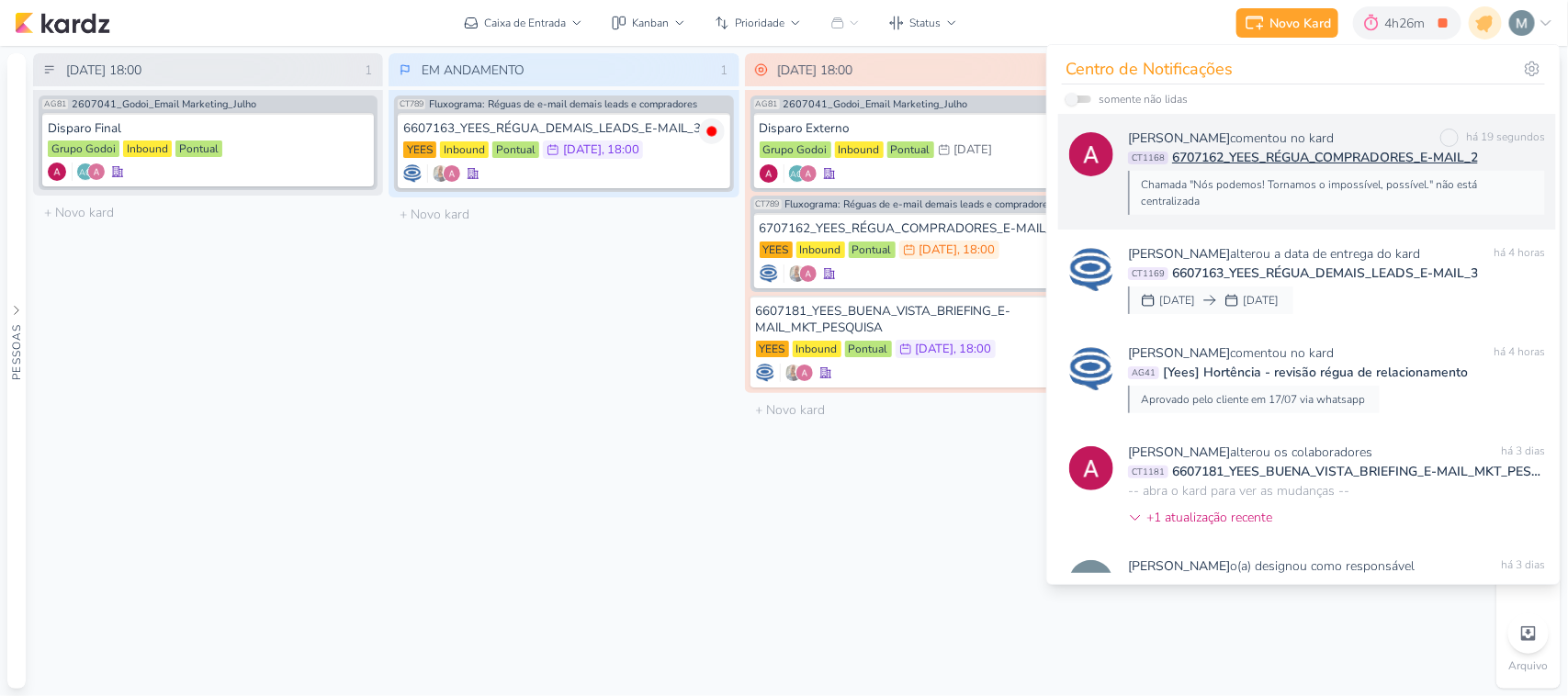 click on "Chamada "Nós podemos! Tornamos o impossível, possível." não está centralizada" at bounding box center (1336, 193) 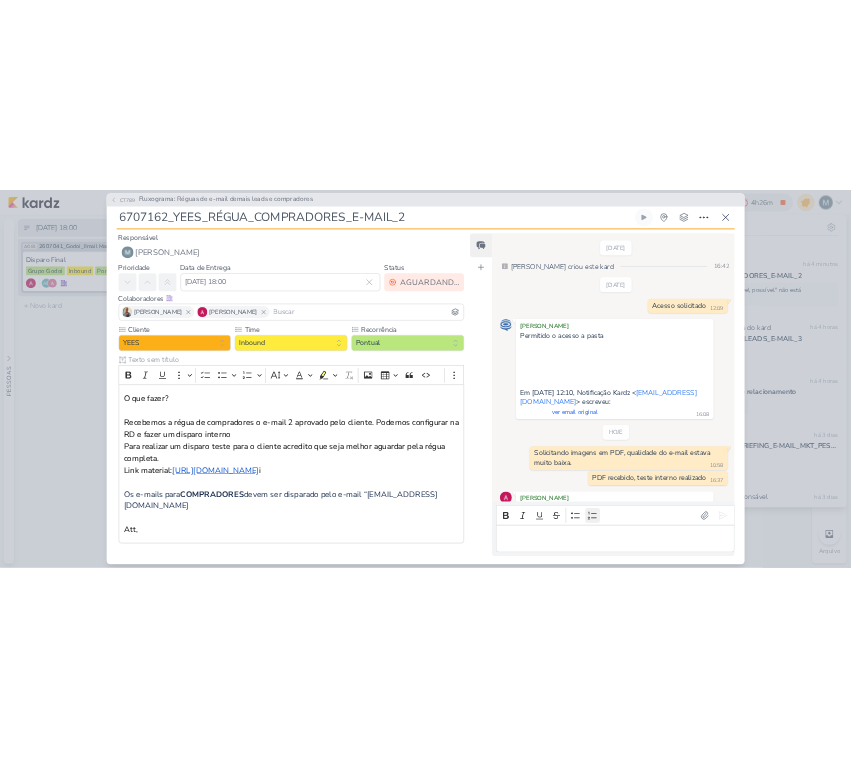 scroll, scrollTop: 51, scrollLeft: 0, axis: vertical 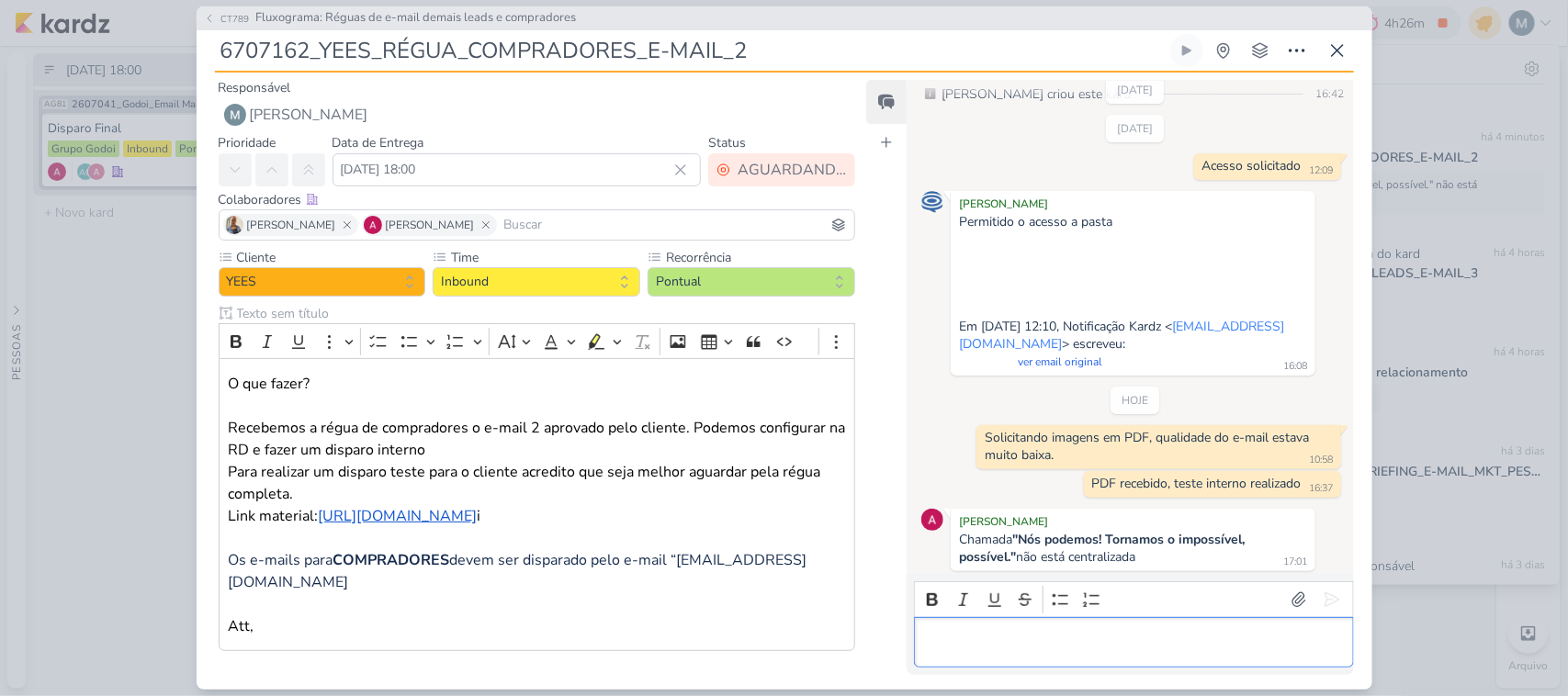 click at bounding box center (1134, 642) 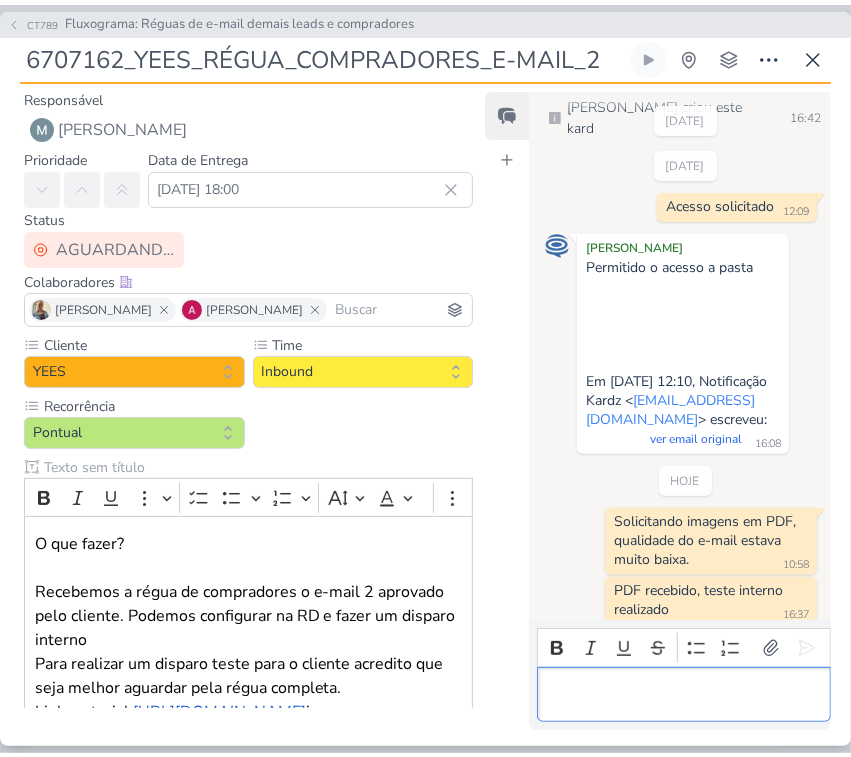 scroll, scrollTop: 165, scrollLeft: 0, axis: vertical 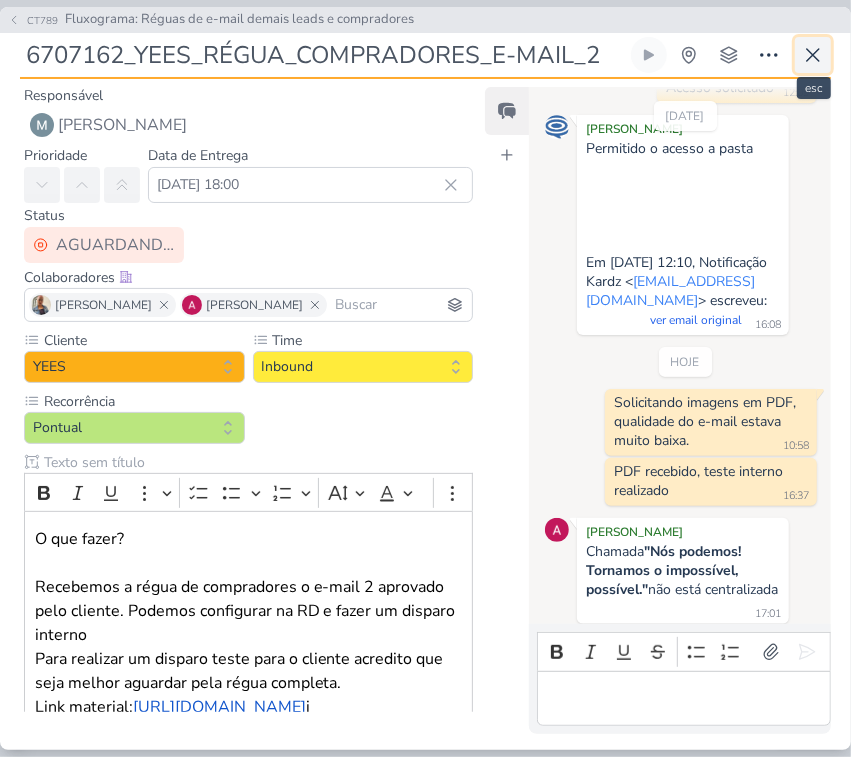click 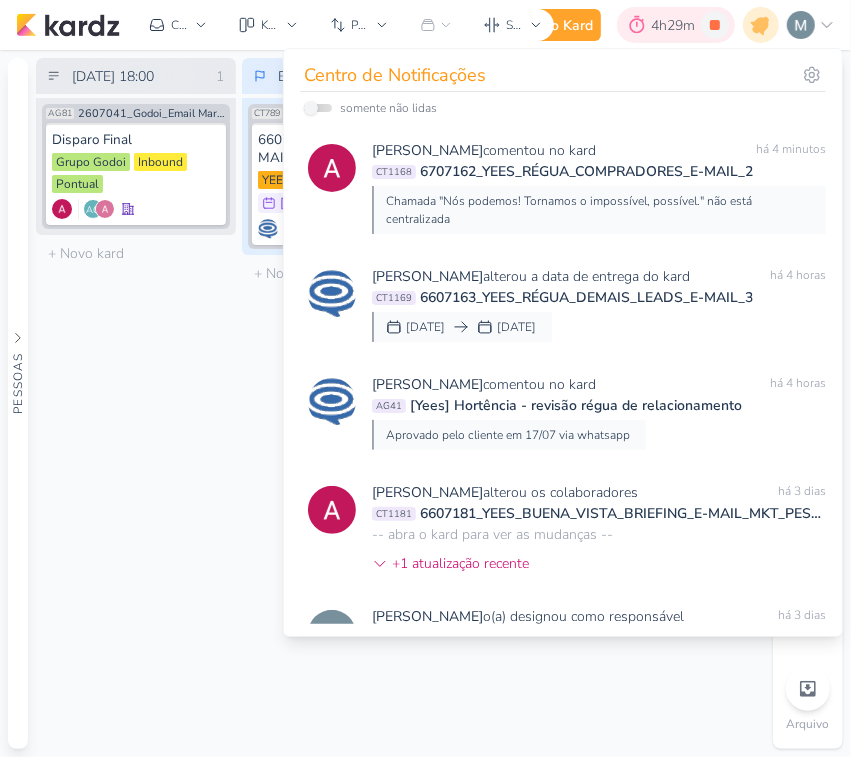 click on "4h29m" at bounding box center (676, 25) 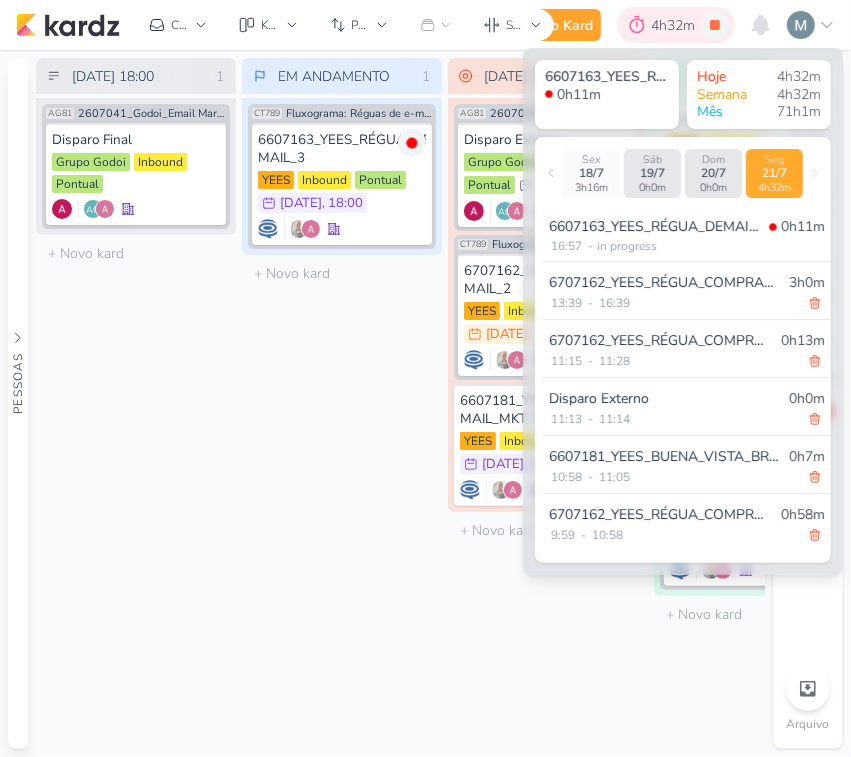 click on "4h32m" at bounding box center [676, 25] 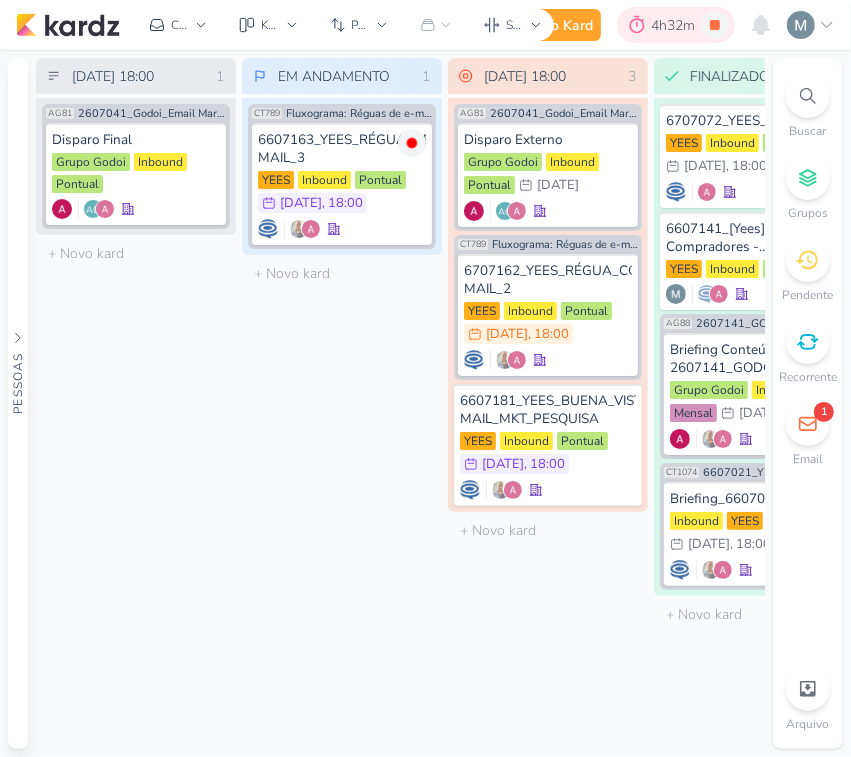 click on "4h32m" at bounding box center [676, 25] 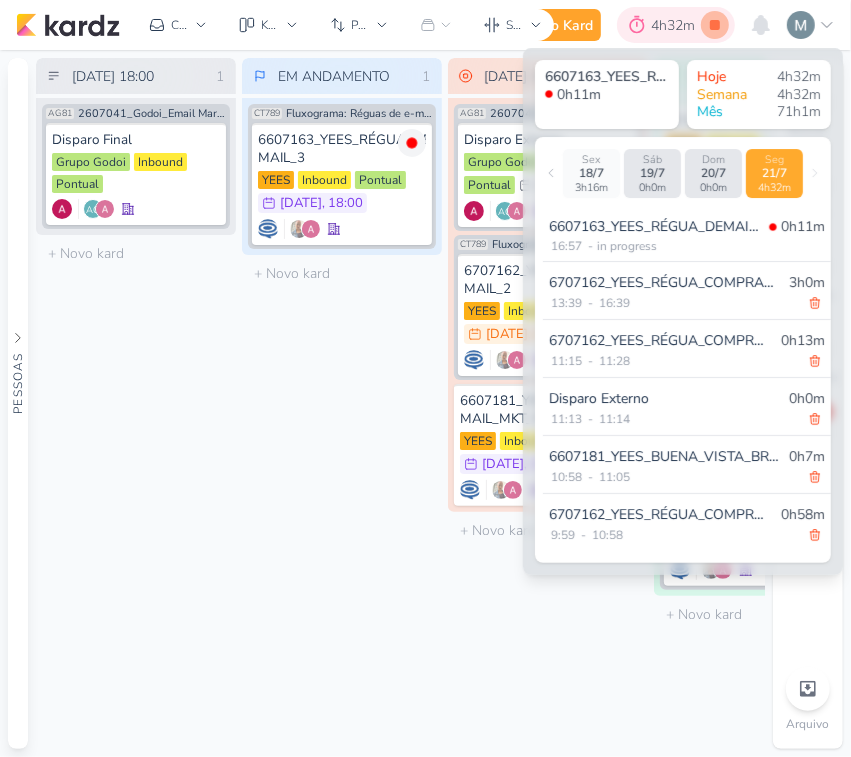 click 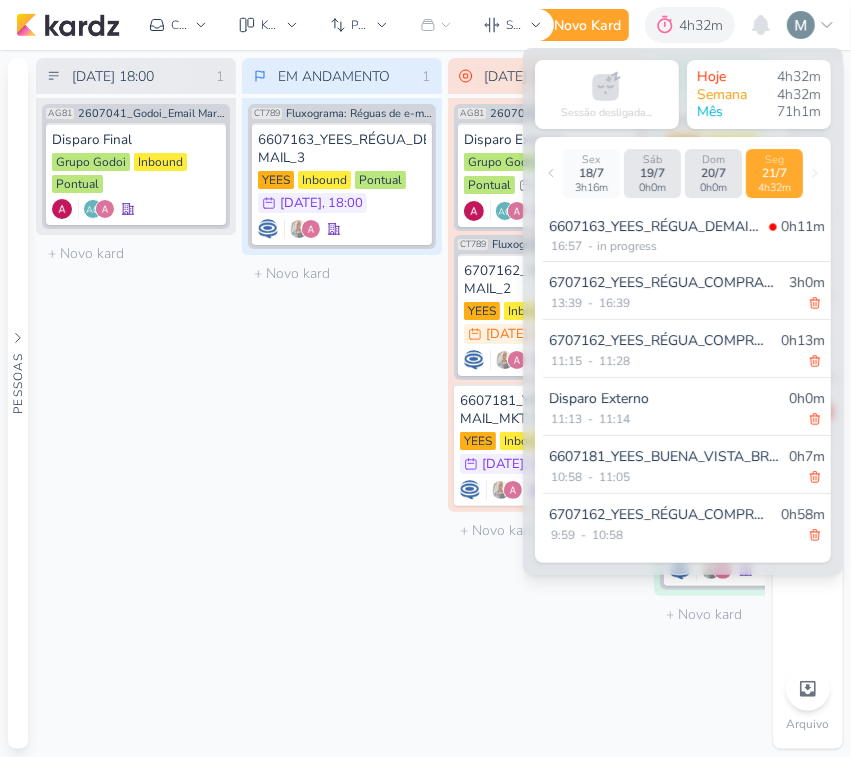 click on "CT789
Fluxograma: Réguas de e-mail demais leads e compradores
6607163_YEES_RÉGUA_DEMAIS_LEADS_E-MAIL_3
YEES
Inbound
Pontual
22/7
22 de jul
, 18:00" at bounding box center (342, 176) 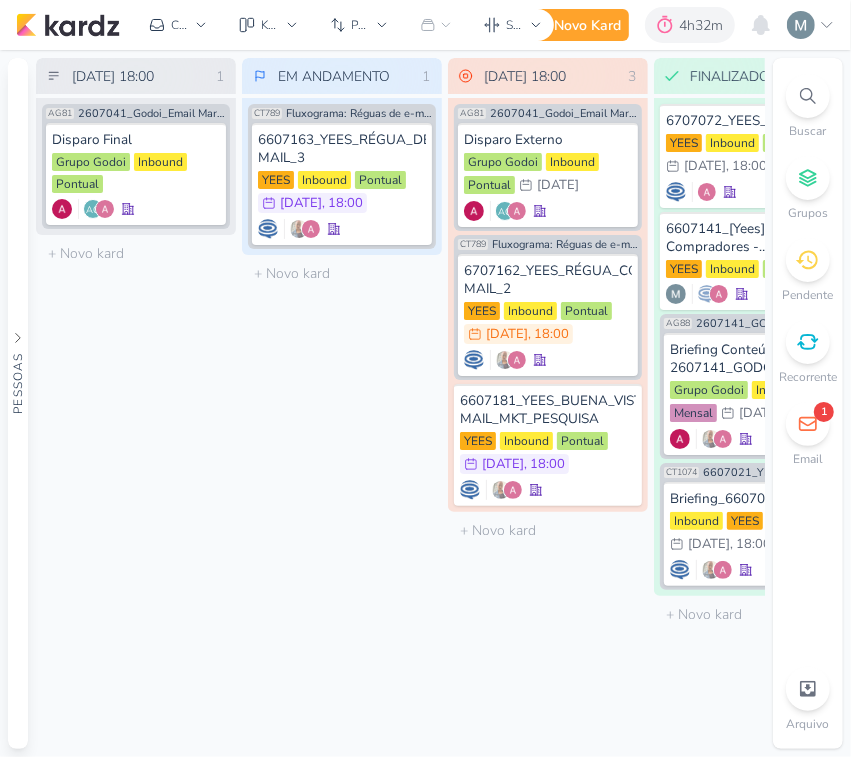 click 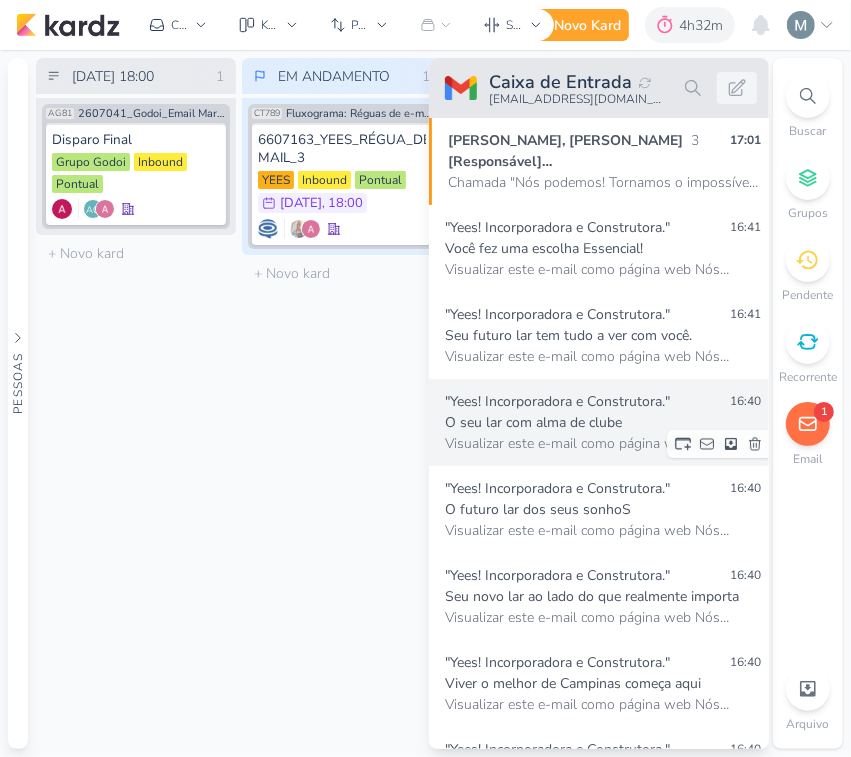 click on ""Yees! Incorporadora e Construtora."
16:40
O seu lar com alma de clube
Visualizar este e-mail como página web Nós podemos! Tornamos o impossível, possível. Olá, Ana, obrigado por confiar na Yees Incorporadora para realizar seu sonho. Você agora faz parte de um lugar onde" at bounding box center (599, 422) 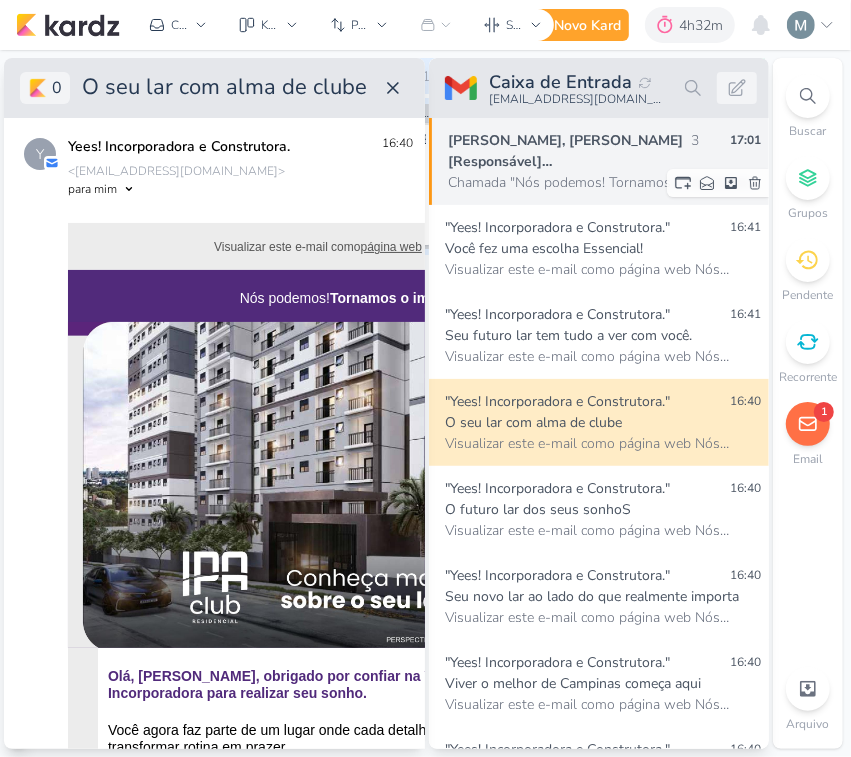 click on "Alessandra Gomes, Caroline Traven De Andrade
3
17:01
[Responsável] 6707162_YEES_RÉGUA_COMPRADORES_E-MAIL_2
Chamada "Nós podemos! Tornamos o impossível, possível." não está centralizada Prioridade: - Status: AGUARDANDO Data de Entrega: 21 de jul, 18:00h fornecido por kardz.app Clique aqui para mais" at bounding box center (599, 161) 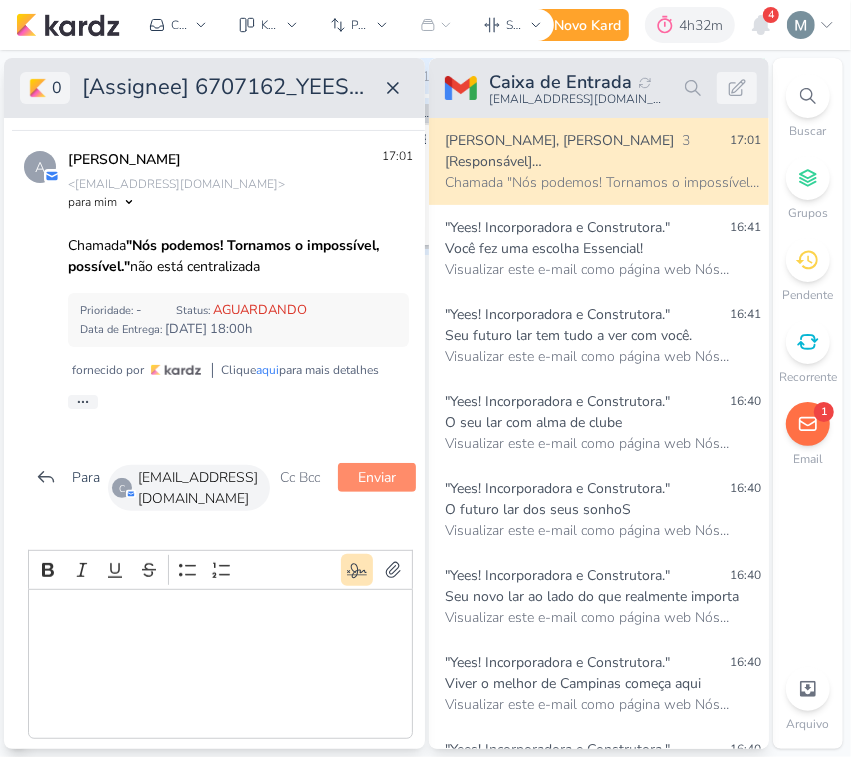 scroll, scrollTop: 192, scrollLeft: 0, axis: vertical 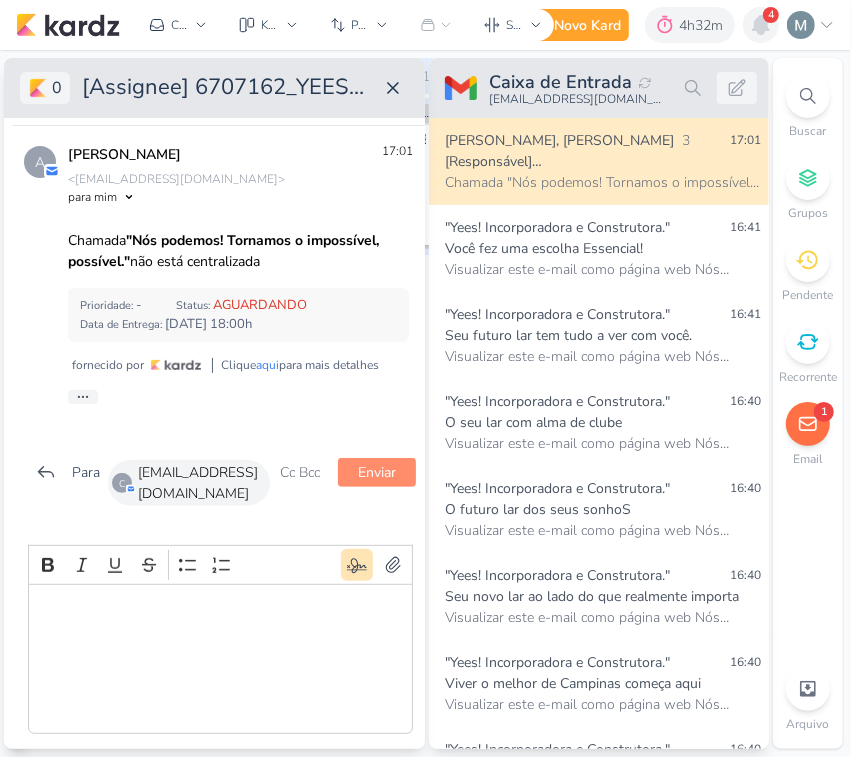 click 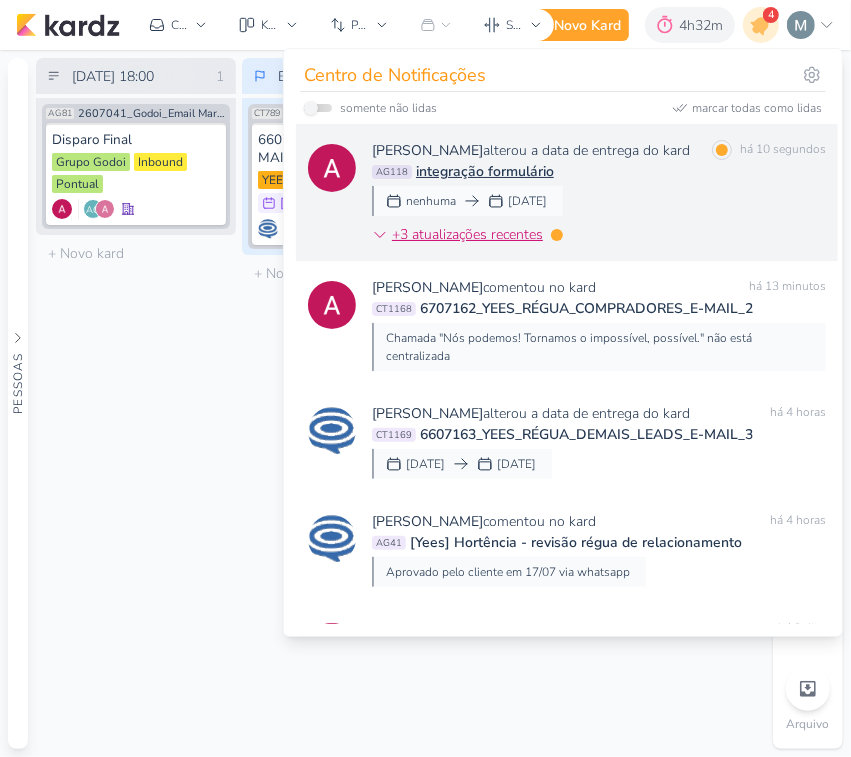 click on "+3 atualizações recentes" at bounding box center [469, 234] 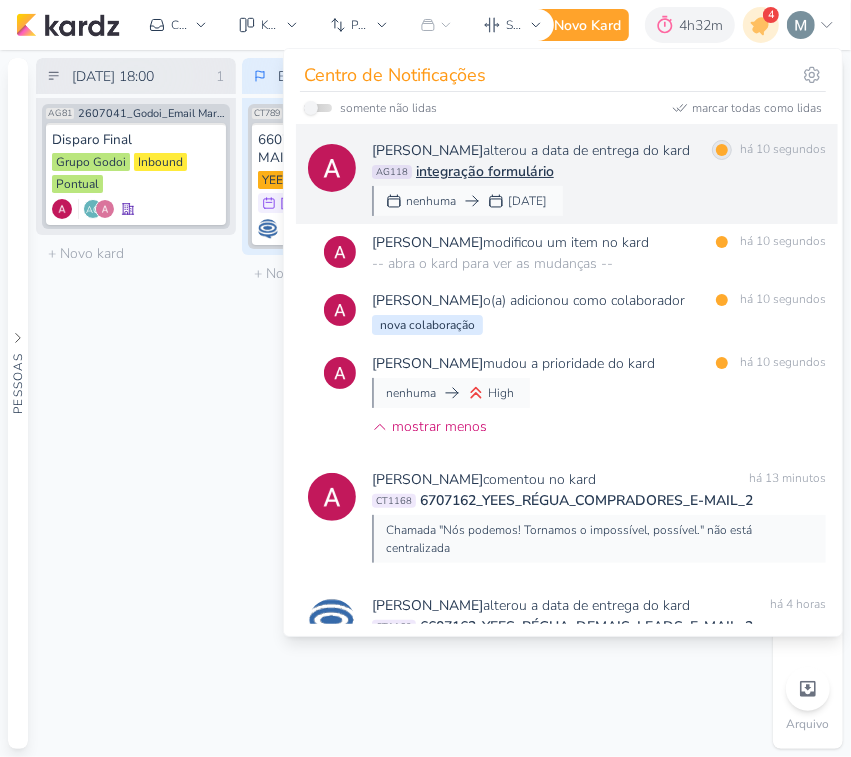 click at bounding box center (722, 150) 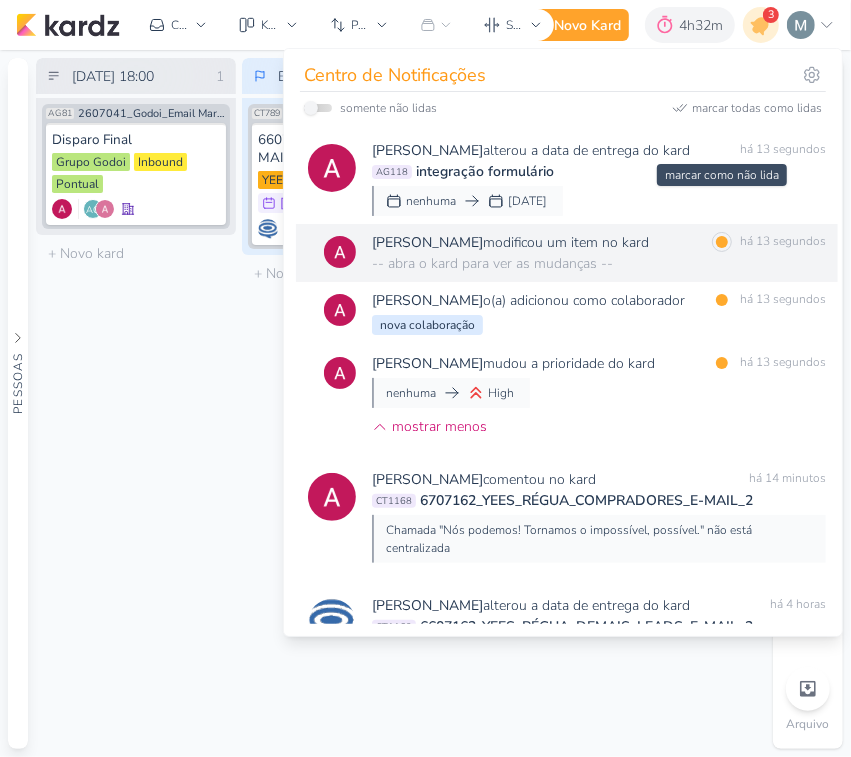 click on "Alessandra Gomes  modificou um item no kard
marcar como lida
há 13 segundos" at bounding box center (599, 242) 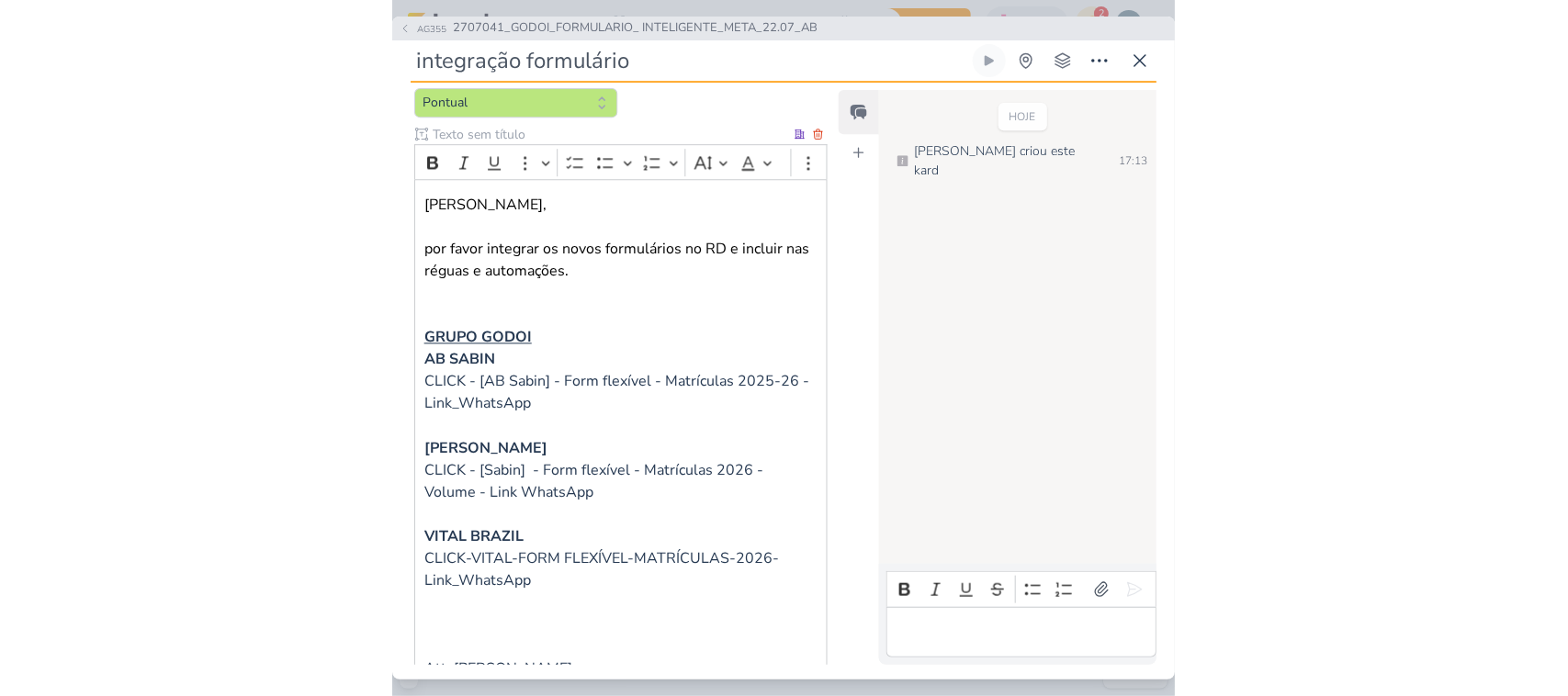 scroll, scrollTop: 344, scrollLeft: 0, axis: vertical 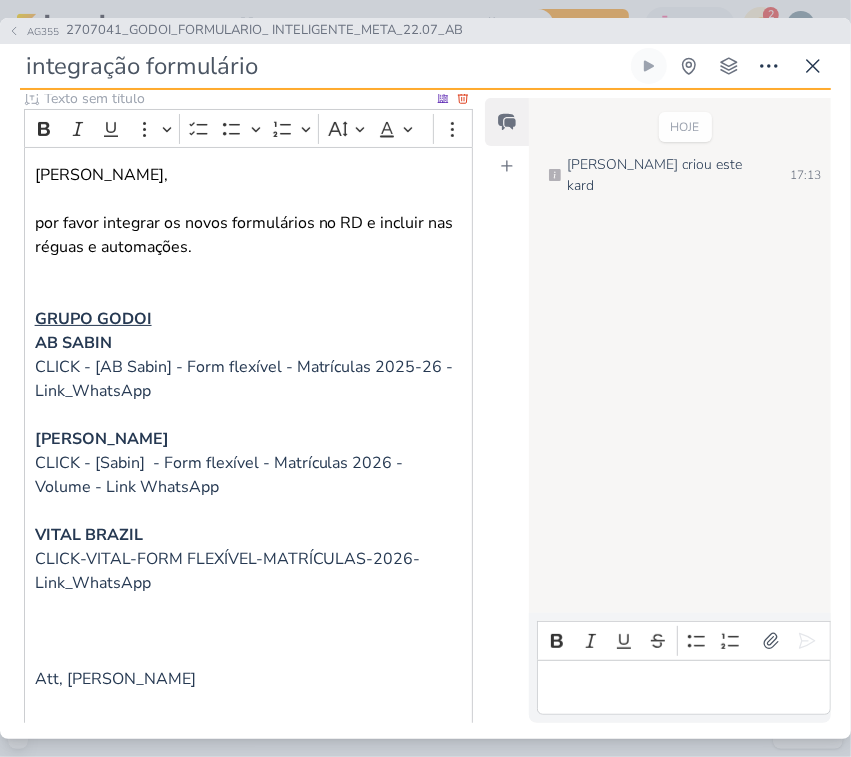 click on "CLICK - [AB Sabin] - Form flexível - Matrículas 2025-26 - Link_WhatsApp" at bounding box center (244, 379) 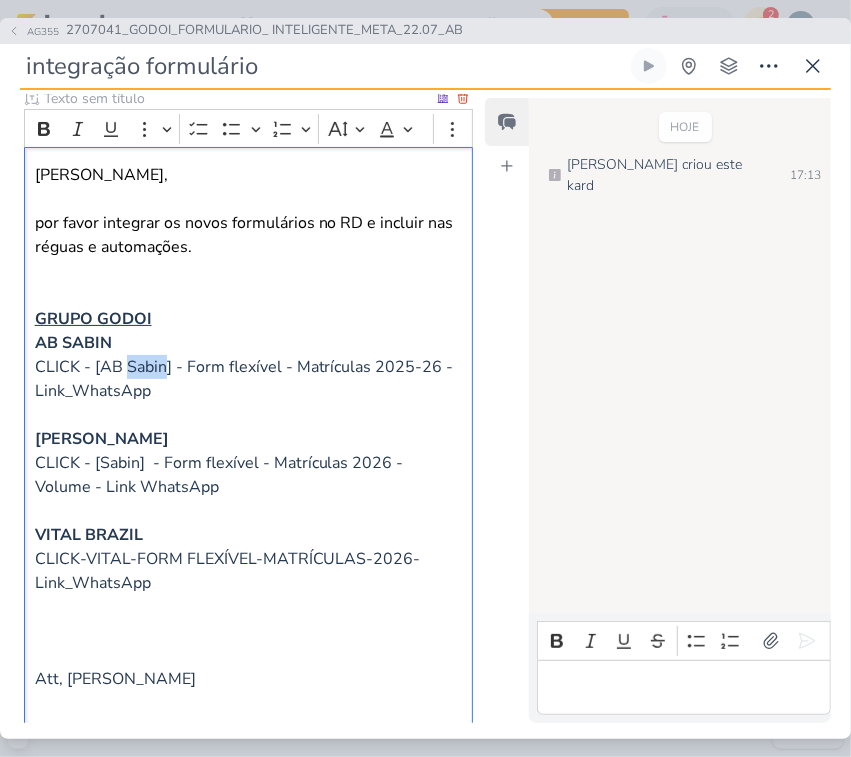 click on "CLICK - [AB Sabin] - Form flexível - Matrículas 2025-26 - Link_WhatsApp" at bounding box center (244, 379) 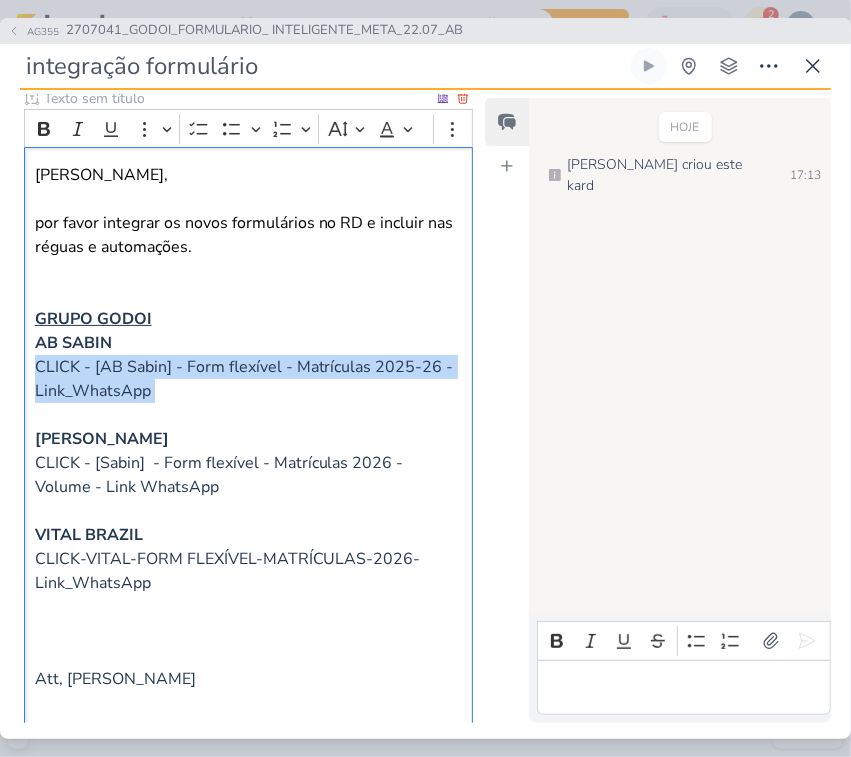 click on "CLICK - [AB Sabin] - Form flexível - Matrículas 2025-26 - Link_WhatsApp" at bounding box center [244, 379] 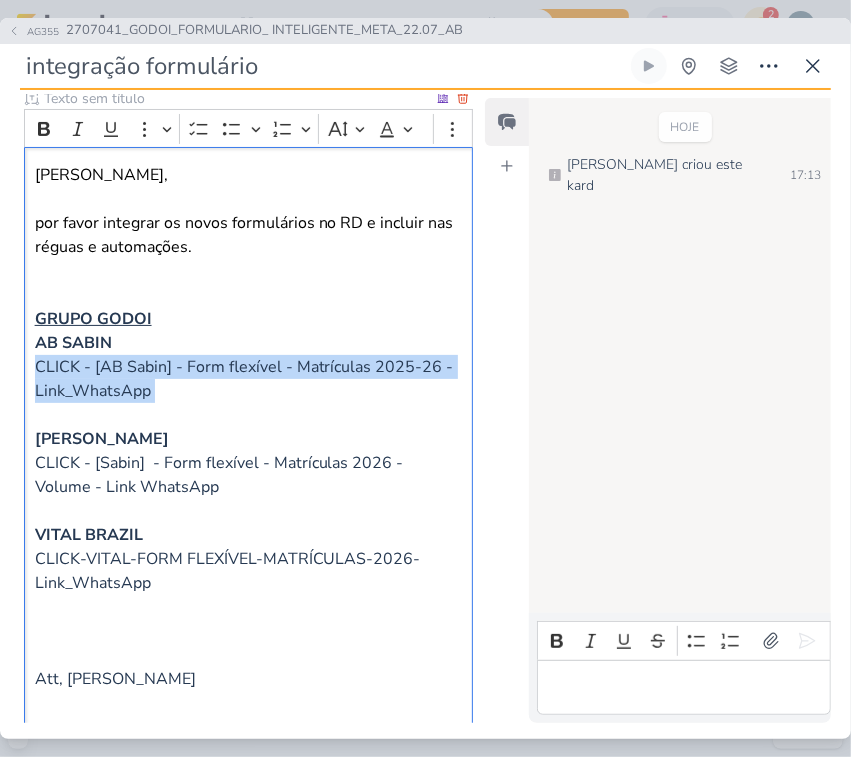 copy on "CLICK - [AB Sabin] - Form flexível - Matrículas 2025-26 - Link_WhatsApp" 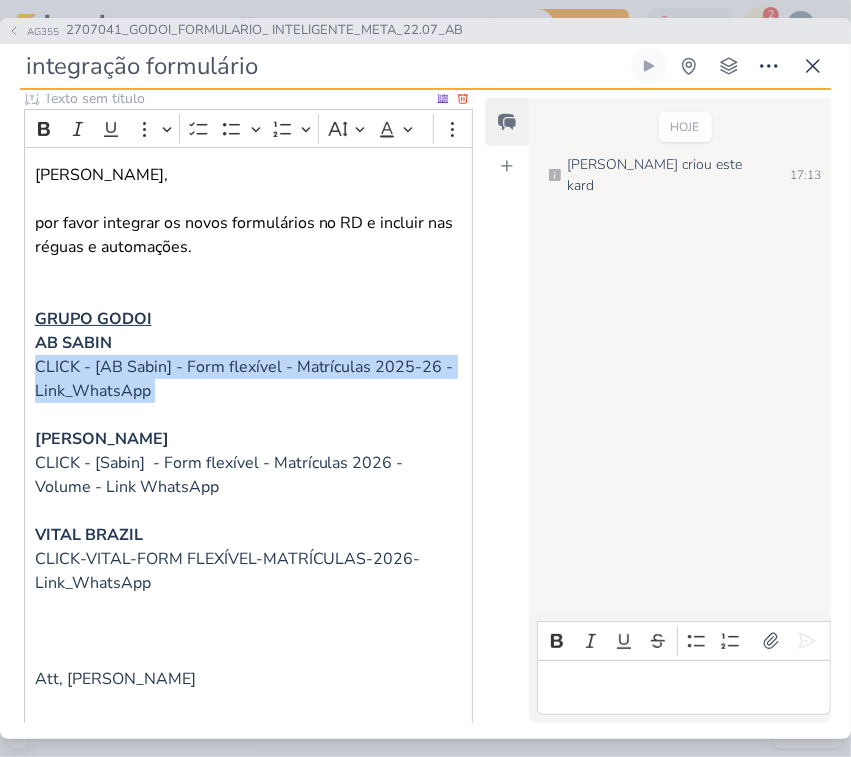 click on "CLICK - [AB Sabin] - Form flexível - Matrículas 2025-26 - Link_WhatsApp" at bounding box center [249, 391] 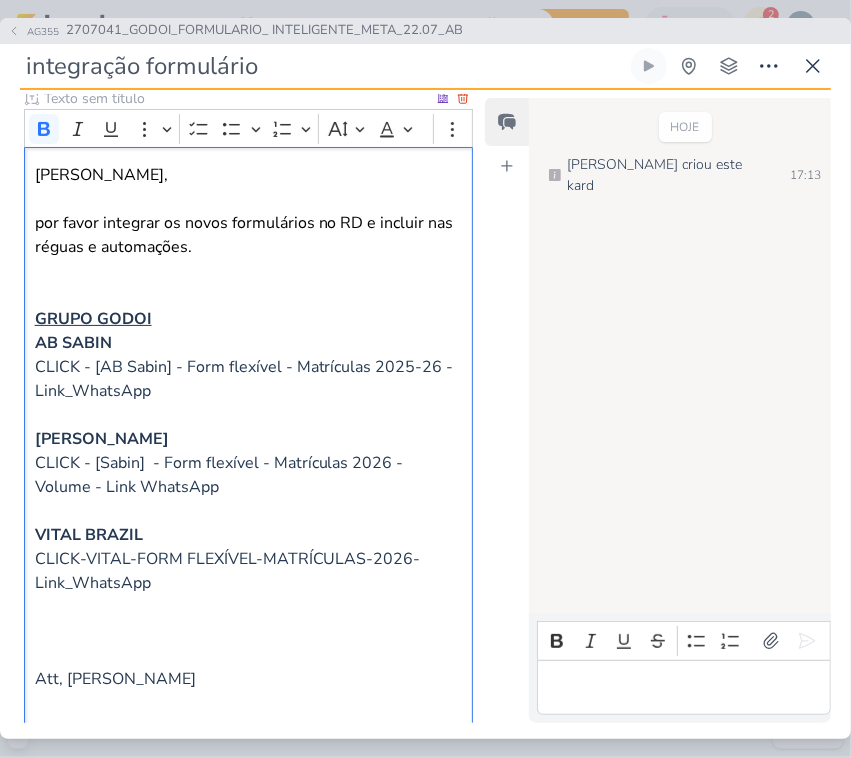 click on "AB SABIN" at bounding box center (73, 343) 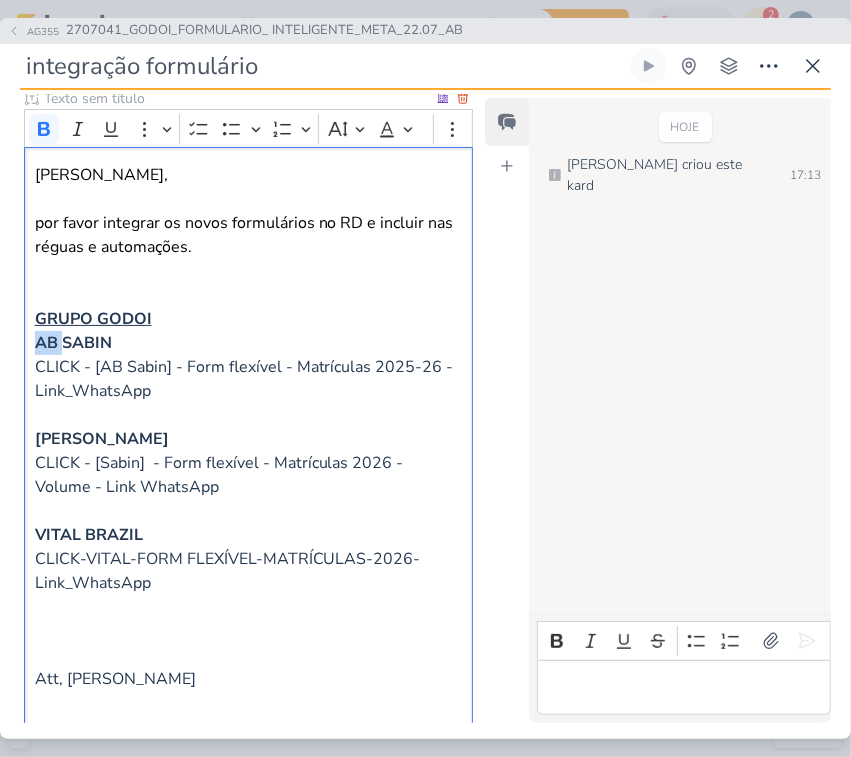 click on "AB SABIN" at bounding box center [73, 343] 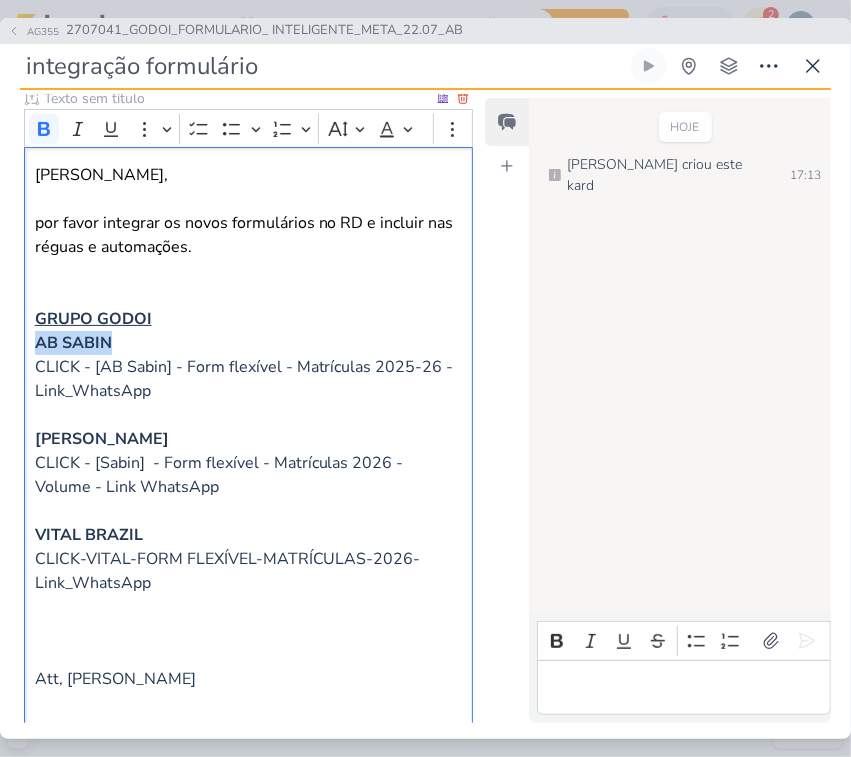 click on "AB SABIN" at bounding box center [73, 343] 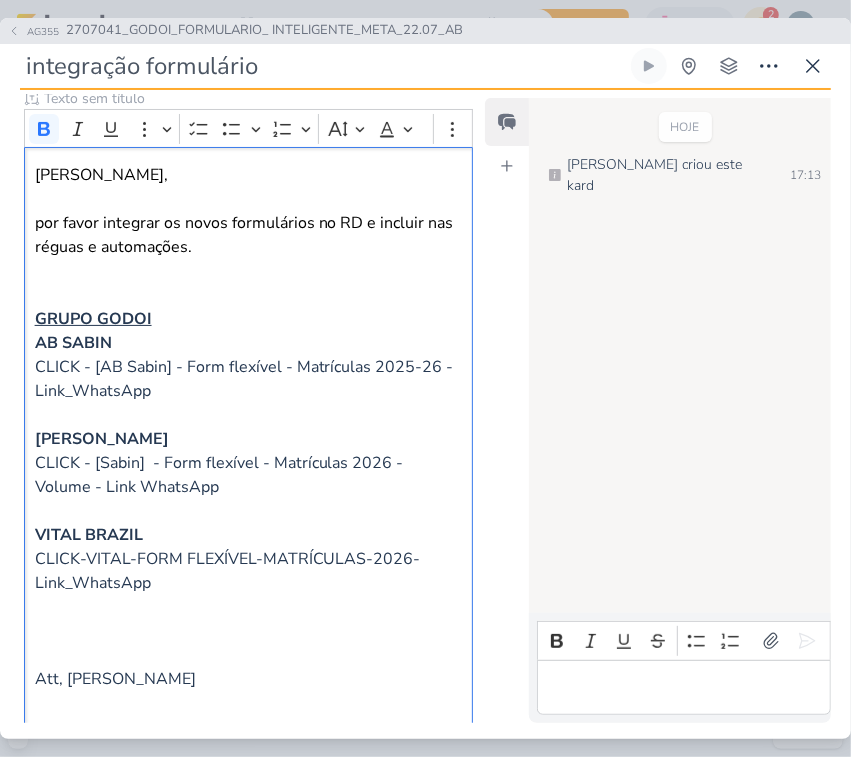 click at bounding box center (684, 687) 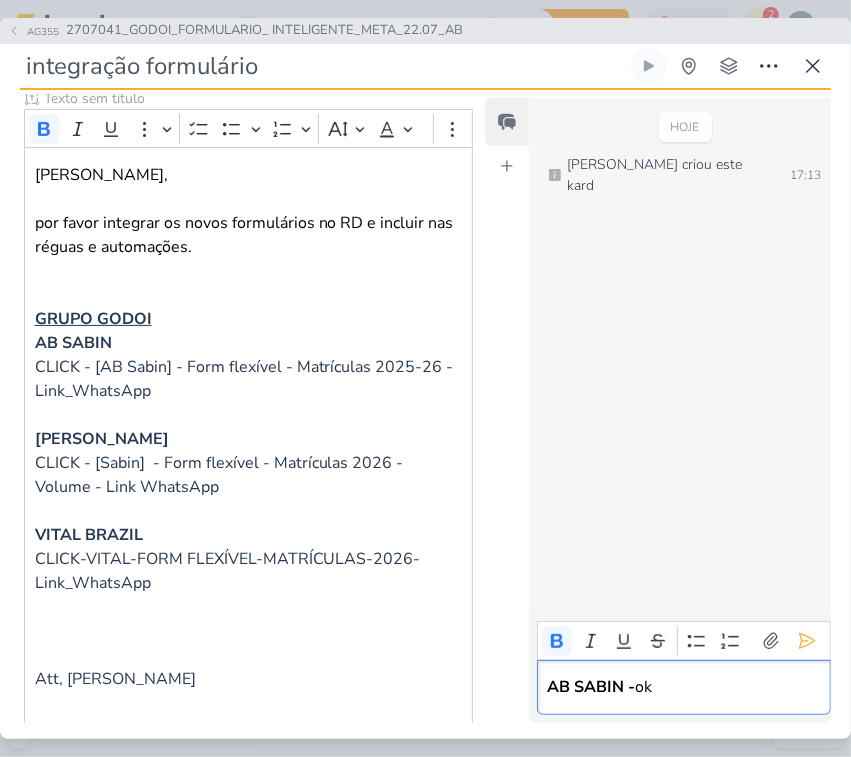 click on "AB SABIN -" at bounding box center [592, 687] 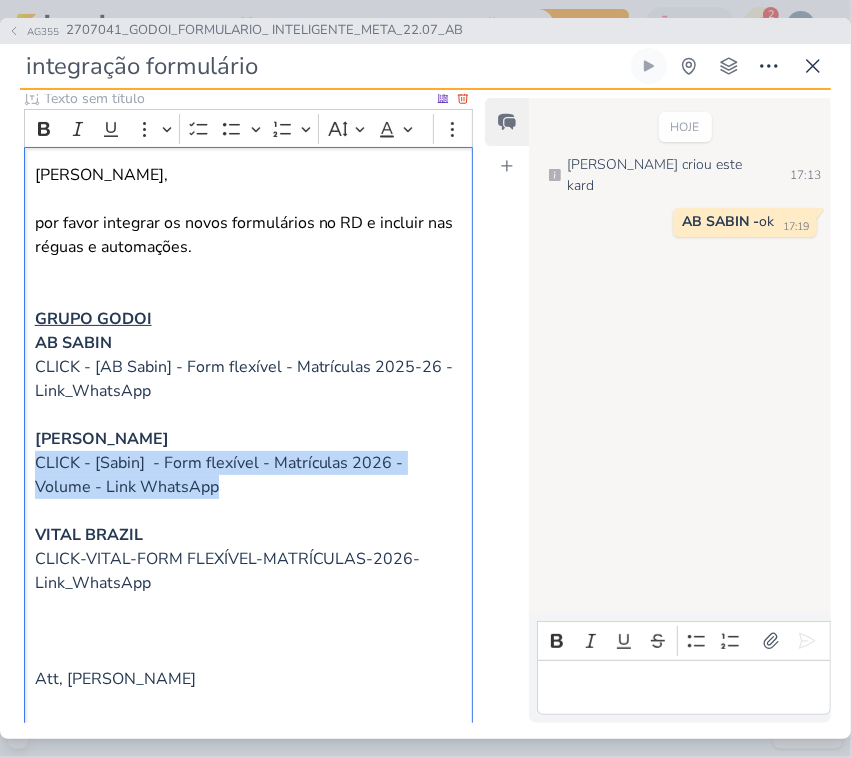 drag, startPoint x: 37, startPoint y: 456, endPoint x: 286, endPoint y: 482, distance: 250.35374 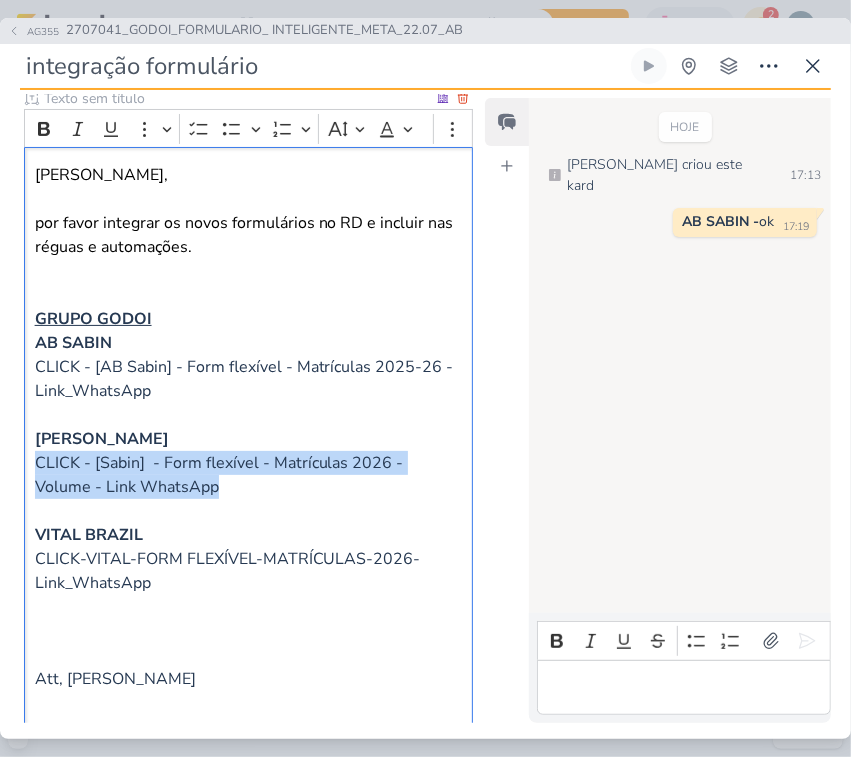 click on "CLICK - [Sabin]  - Form flexível - Matrículas 2026 - Volume - Link WhatsApp" at bounding box center [249, 487] 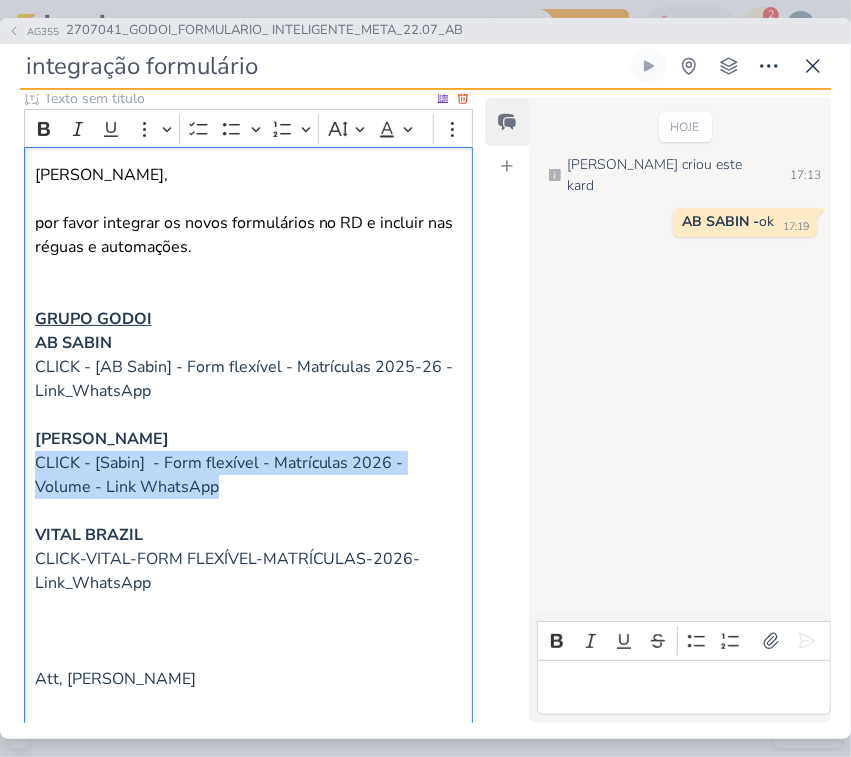 copy on "CLICK - [Sabin]  - Form flexível - Matrículas 2026 - Volume - Link WhatsApp" 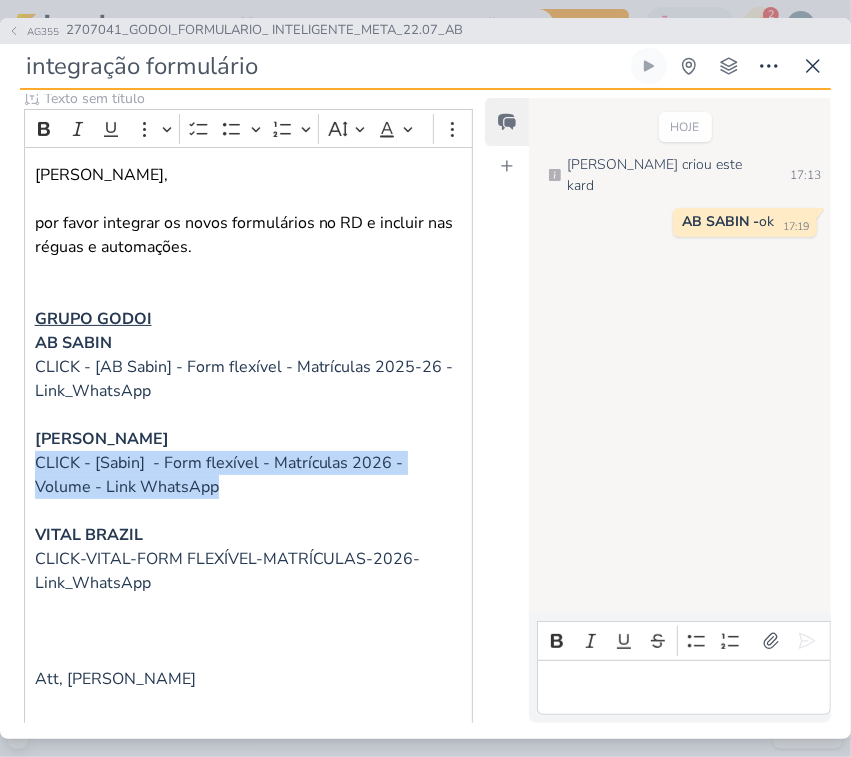 click on "Mari, por favor integrar os novos formulários no RD e incluir nas réguas e automações.   GRUPO GODOI AB SABIN CLICK - [AB Sabin] - Form flexível - Matrículas 2025-26 - Link_WhatsApp   ALBERT SABIN CLICK - [Sabin]  - Form flexível - Matrículas 2026 - Volume - Link WhatsApp   VITAL BRAZIL CLICK-VITAL-FORM FLEXÍVEL-MATRÍCULAS-2026-Link_WhatsApp Att, Alessandra Gomes" at bounding box center [248, 438] 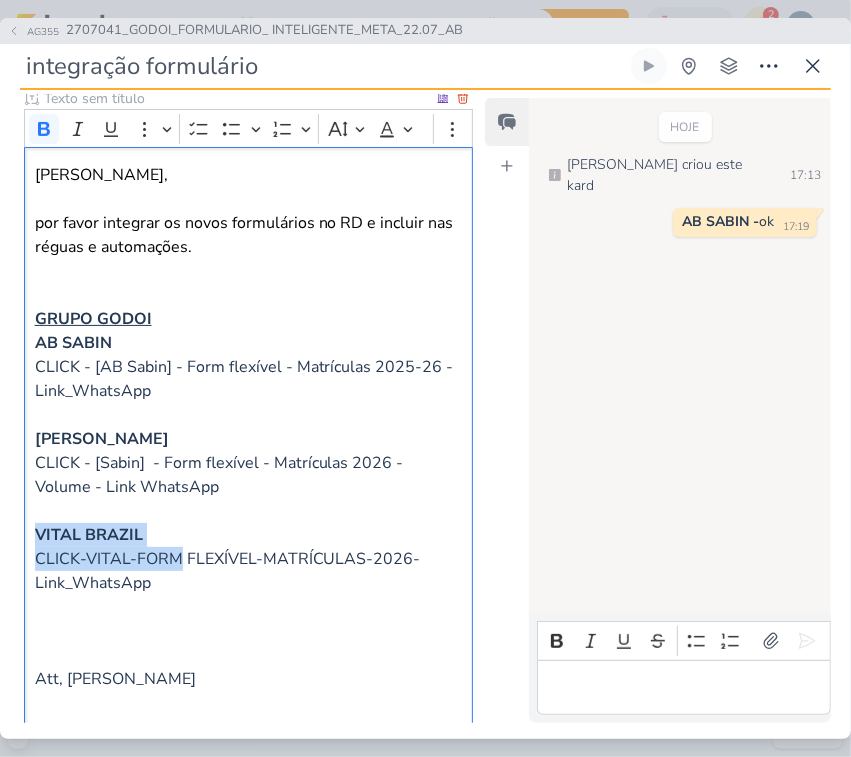 drag, startPoint x: 32, startPoint y: 546, endPoint x: 180, endPoint y: 546, distance: 148 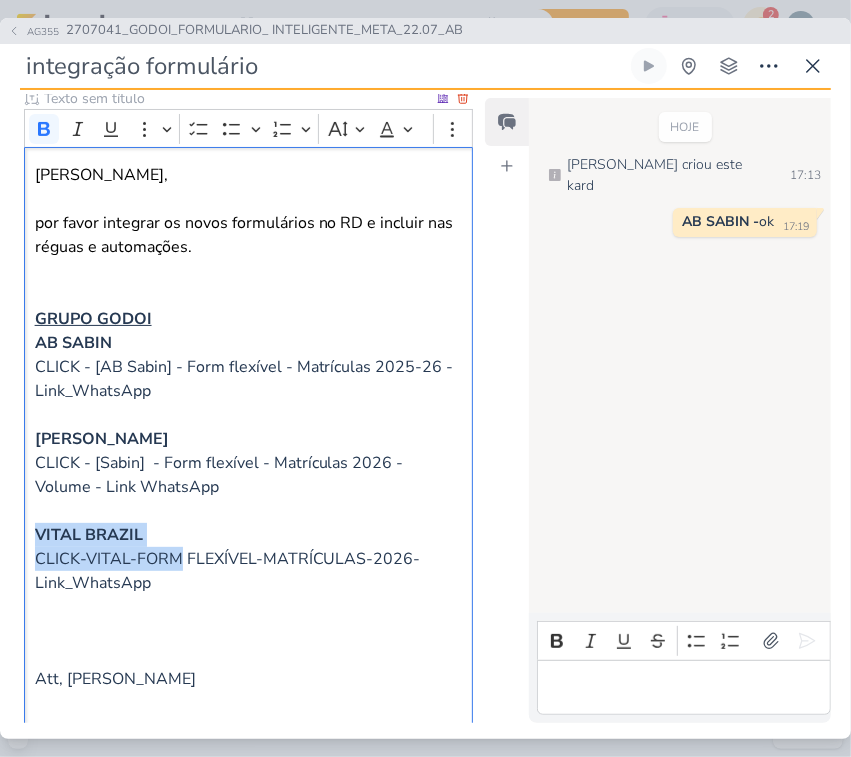 click on "CLICK-VITAL-FORM FLEXÍVEL-MATRÍCULAS-2026-Link_WhatsApp" at bounding box center (249, 571) 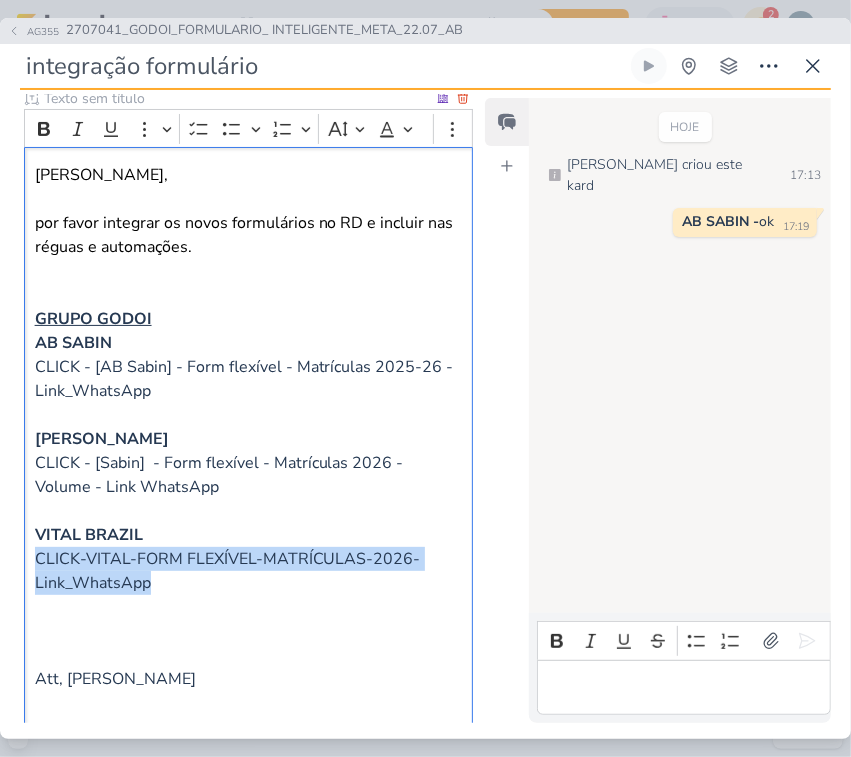 drag, startPoint x: 31, startPoint y: 562, endPoint x: 177, endPoint y: 592, distance: 149.05032 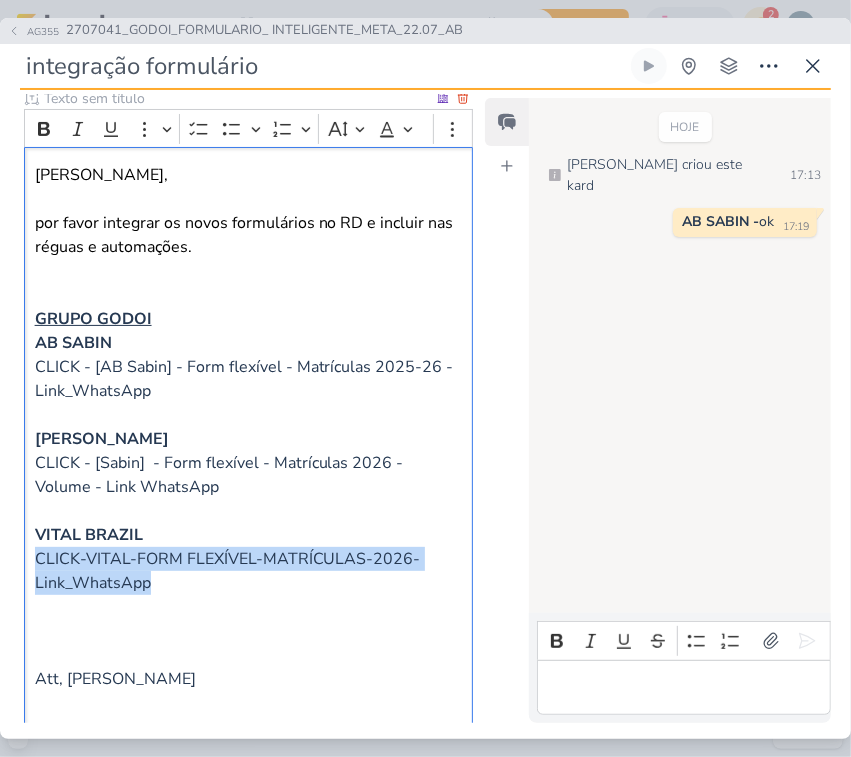 click on "Mari, por favor integrar os novos formulários no RD e incluir nas réguas e automações.   GRUPO GODOI AB SABIN CLICK - [AB Sabin] - Form flexível - Matrículas 2025-26 - Link_WhatsApp   ALBERT SABIN CLICK - [Sabin]  - Form flexível - Matrículas 2026 - Volume - Link WhatsApp   VITAL BRAZIL CLICK-VITAL-FORM FLEXÍVEL-MATRÍCULAS-2026-Link_WhatsApp Att, Alessandra Gomes" at bounding box center (248, 438) 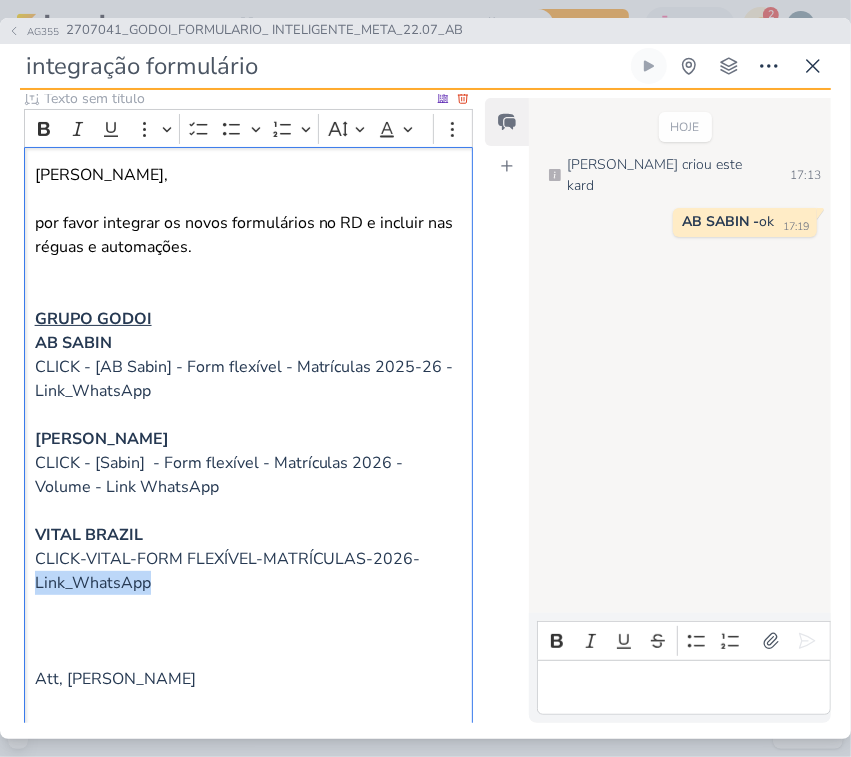 click on "CLICK-VITAL-FORM FLEXÍVEL-MATRÍCULAS-2026-Link_WhatsApp" at bounding box center [228, 571] 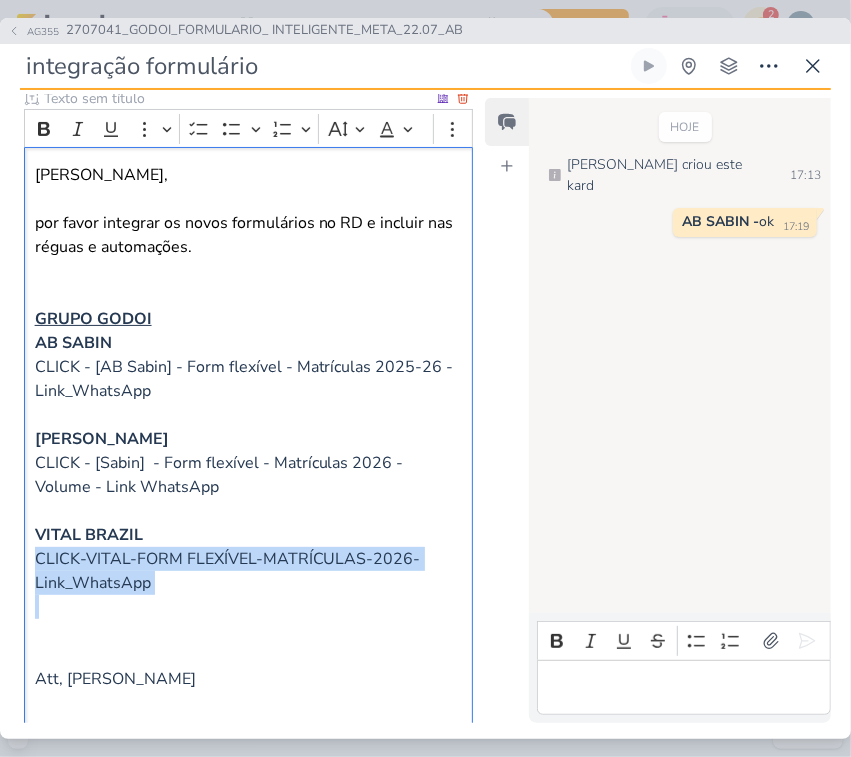 click on "CLICK-VITAL-FORM FLEXÍVEL-MATRÍCULAS-2026-Link_WhatsApp" at bounding box center (228, 571) 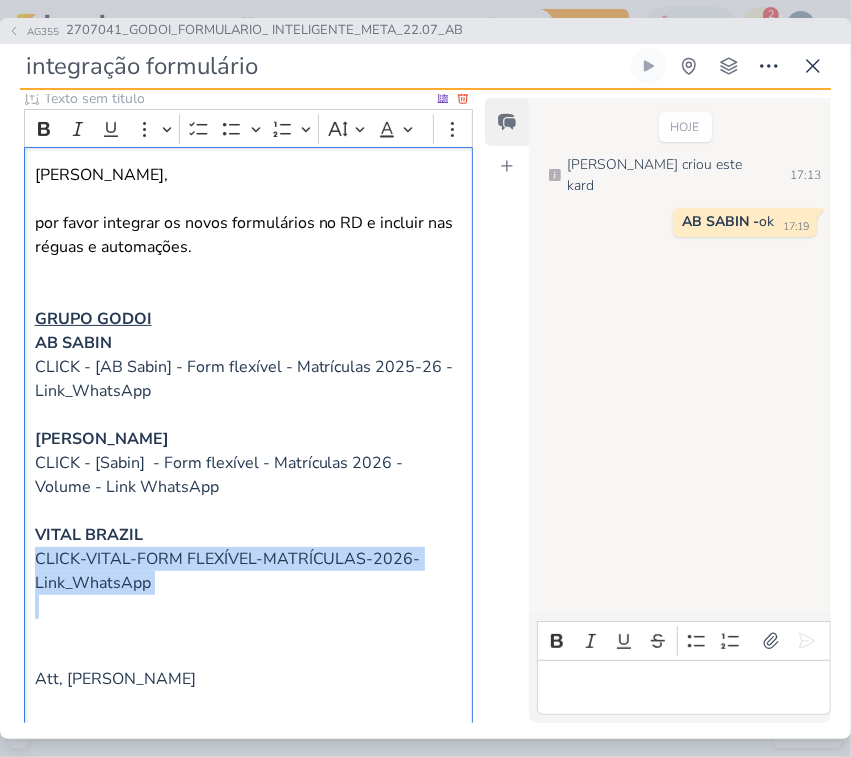copy on "CLICK-VITAL-FORM FLEXÍVEL-MATRÍCULAS-2026-Link_WhatsApp" 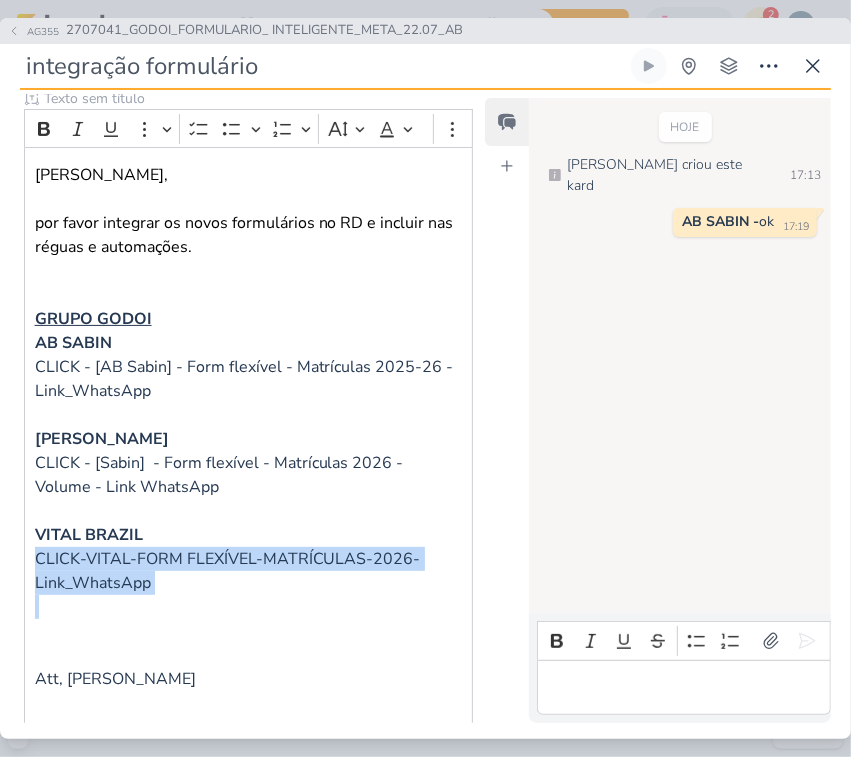 click at bounding box center (684, 687) 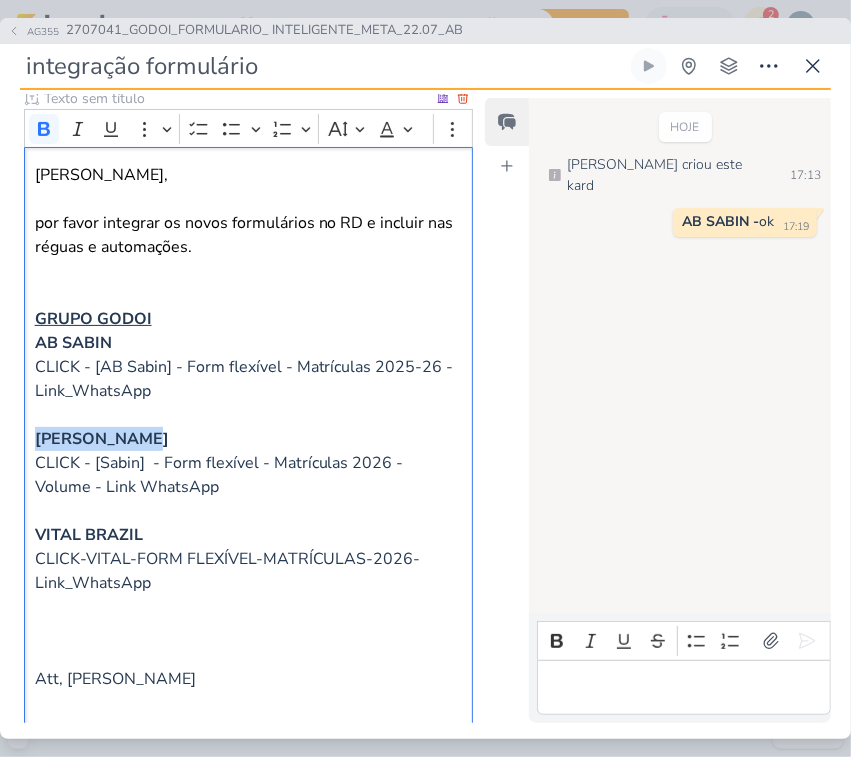 drag, startPoint x: 25, startPoint y: 436, endPoint x: 175, endPoint y: 440, distance: 150.05333 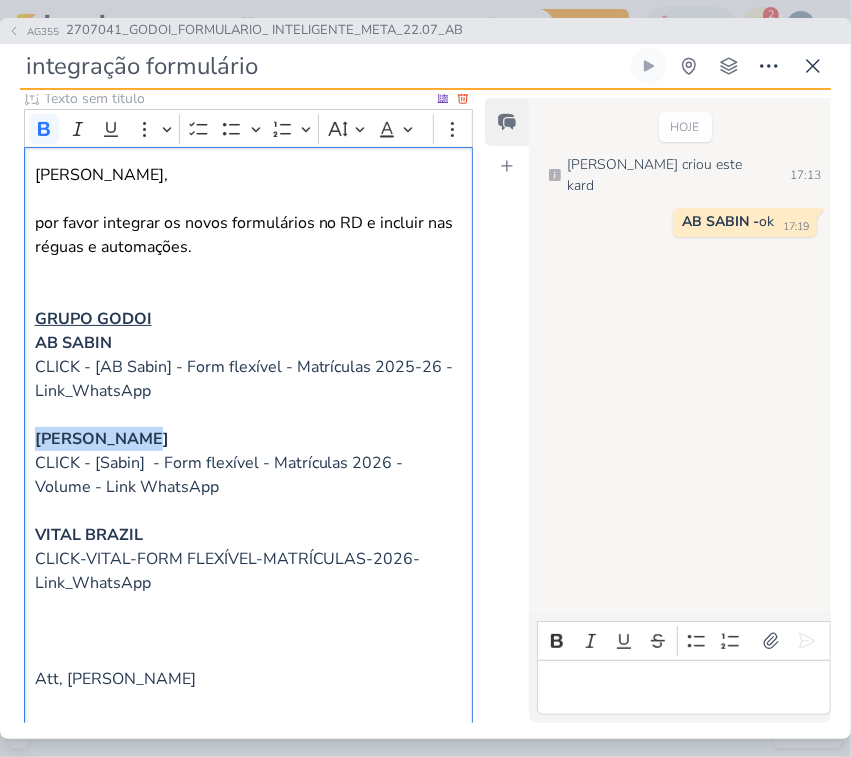 copy on "ALBERT SABIN" 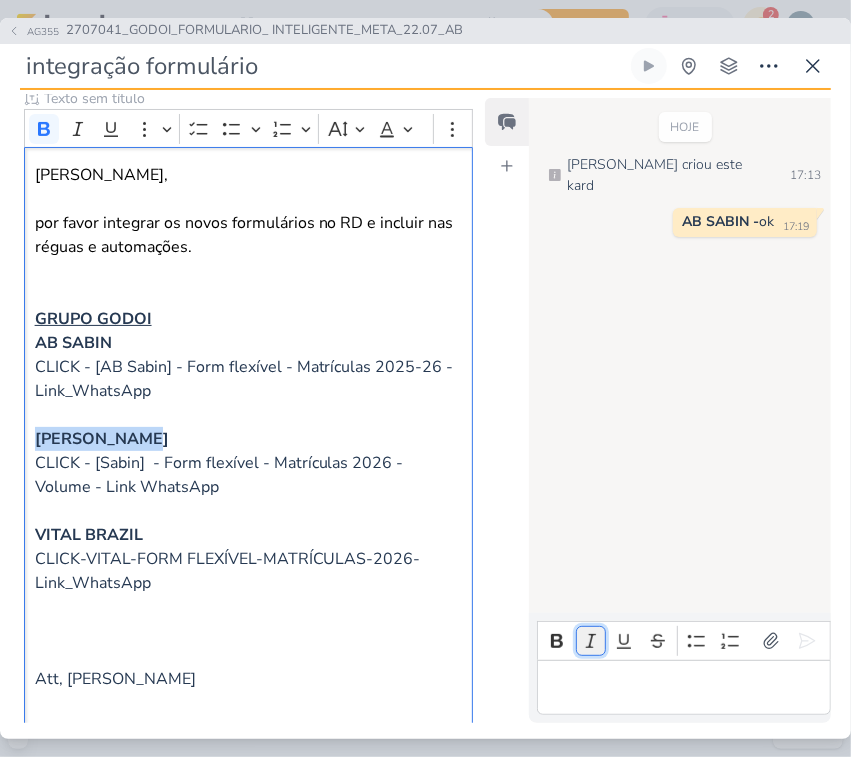 click 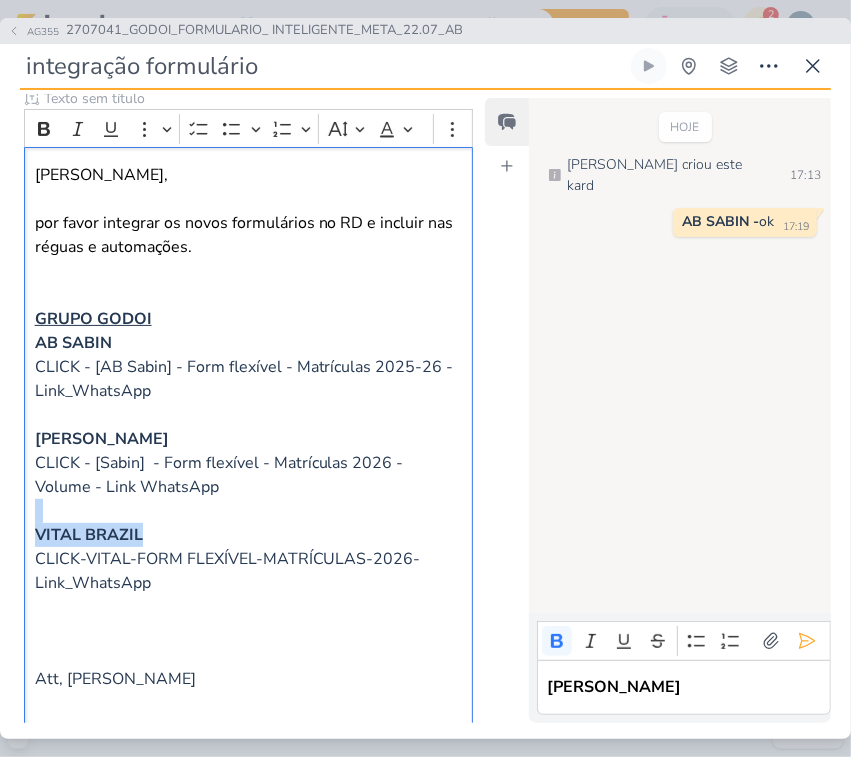 drag, startPoint x: 172, startPoint y: 531, endPoint x: -2, endPoint y: 517, distance: 174.56232 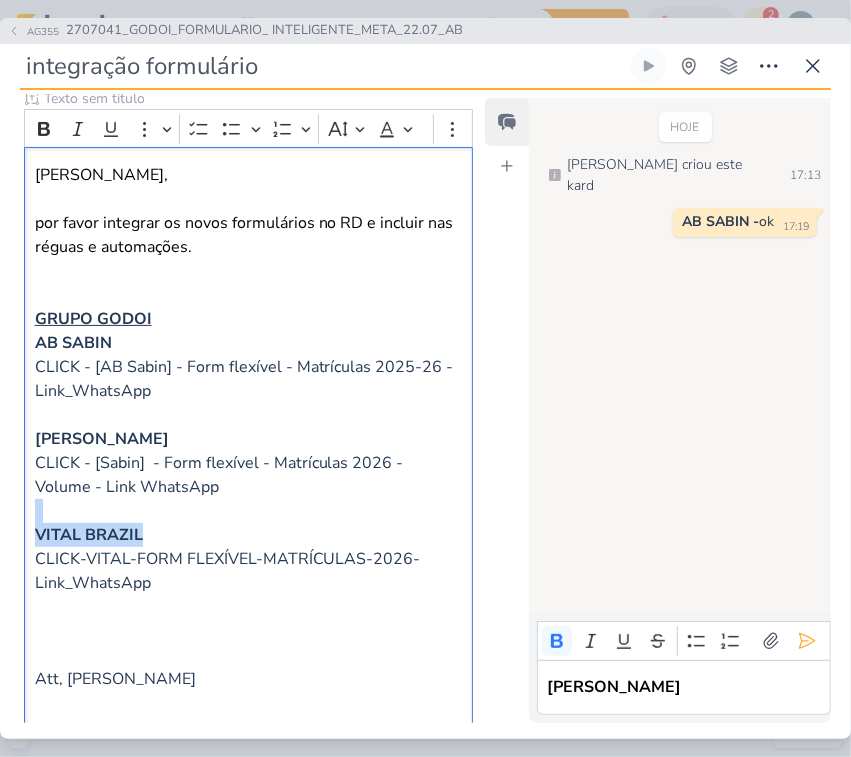 click on "1.99.0
Novo Kard
Ctrl + k
4h32m
Sessão desligada...
Hoje
4h32m
Semana 4h32m" at bounding box center (425, 378) 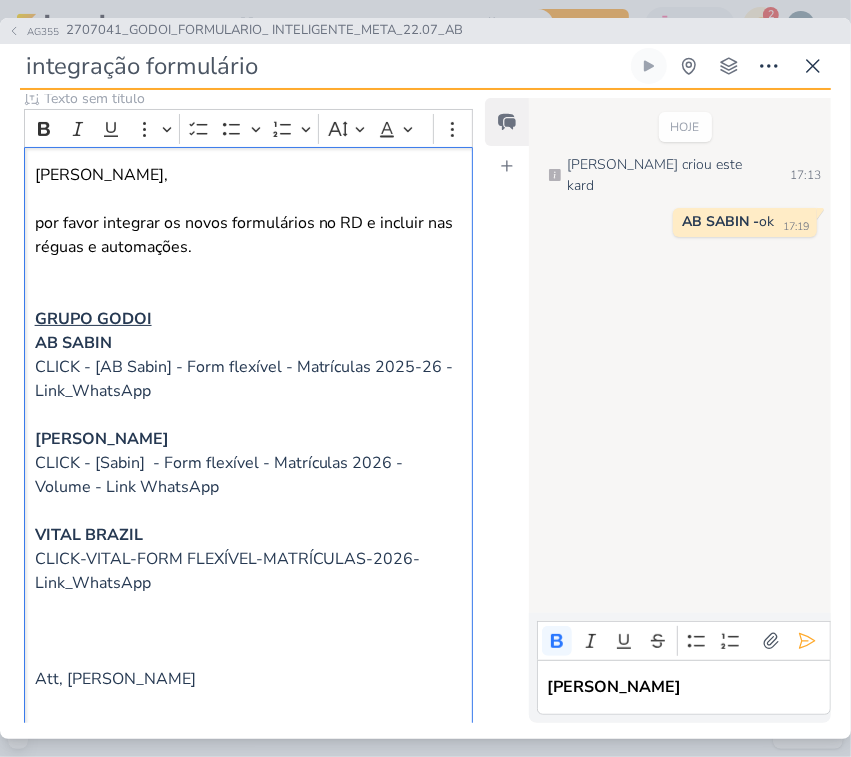 click on "Rich Text Editor Bold Italic Underline Strikethrough Bulleted List Numbered List ALBERT SABIN
Enter
Atenção: Mensagem Não Enviado
A seguinte mensagem não foi enviado e será descartada. Gostaria de enviá-la?
undefined
Voltar
Não Enviar
Enviar" at bounding box center [680, 667] 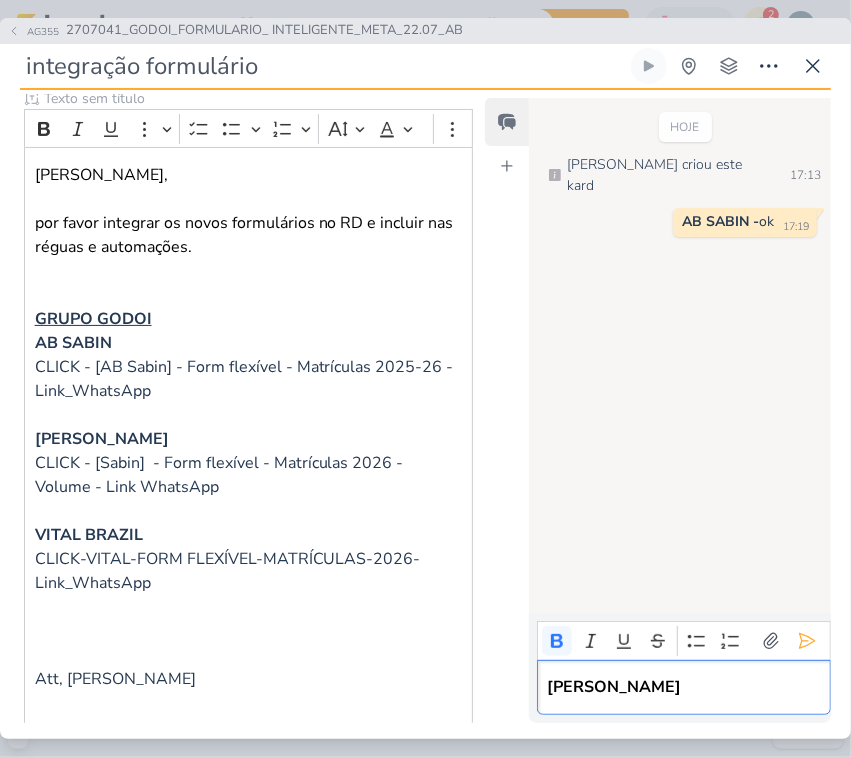 drag, startPoint x: 726, startPoint y: 705, endPoint x: 698, endPoint y: 691, distance: 31.304953 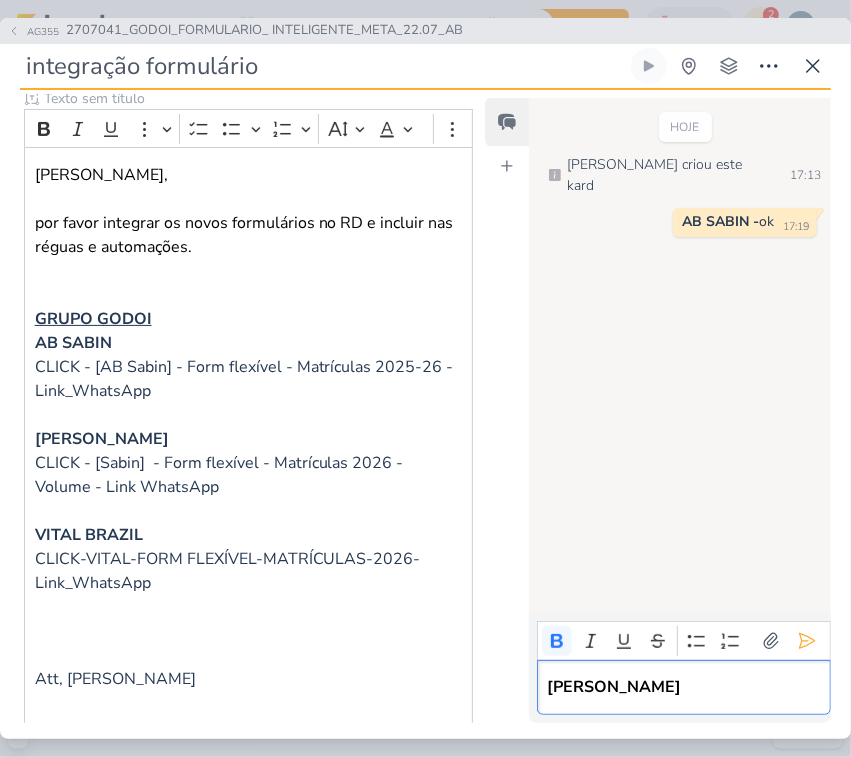 click on "ALBERT SABIN" at bounding box center [684, 687] 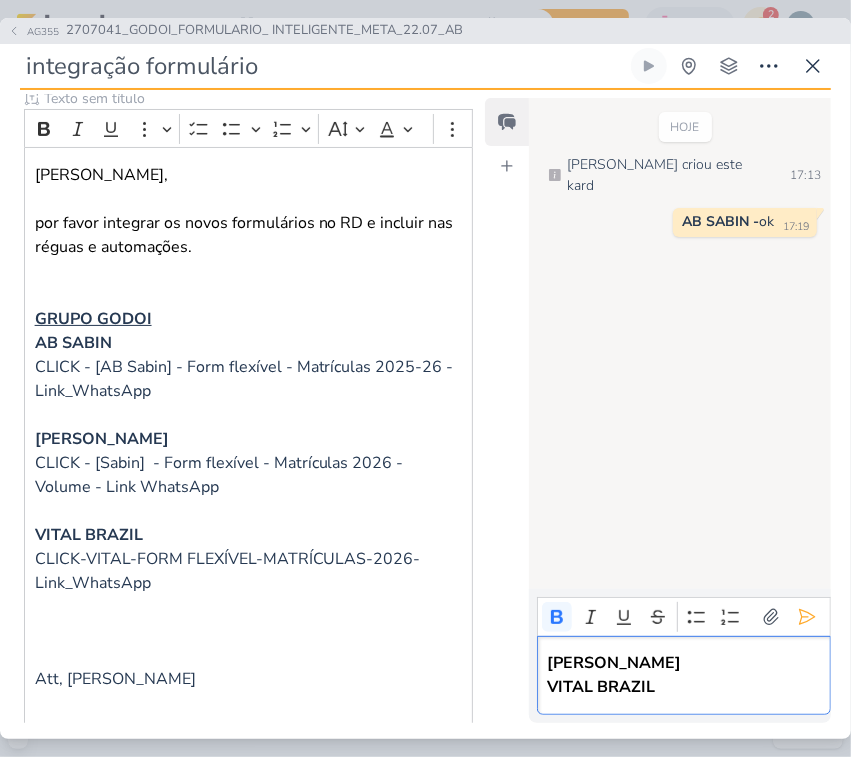 click on "ALBERT SABIN" at bounding box center (684, 663) 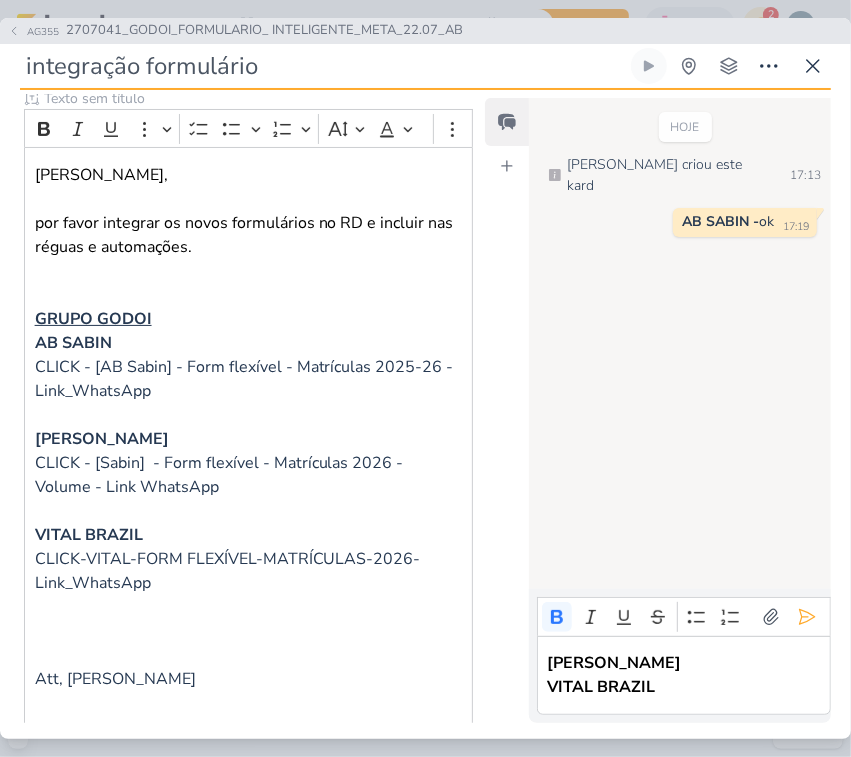 click on "ALBERT SABIN" at bounding box center [684, 663] 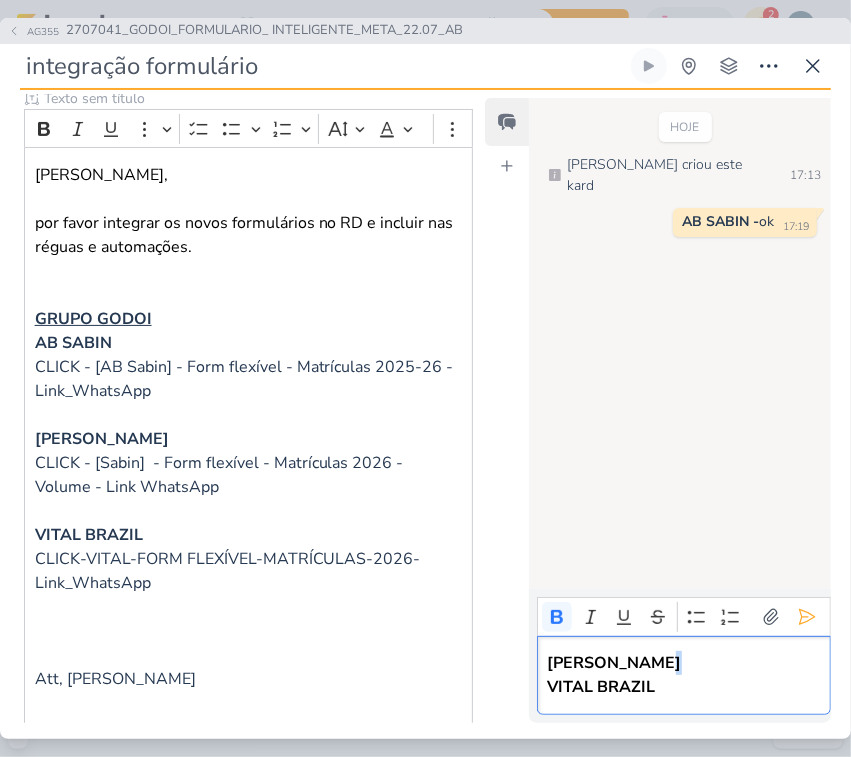 click on "ALBERT SABIN" at bounding box center (684, 663) 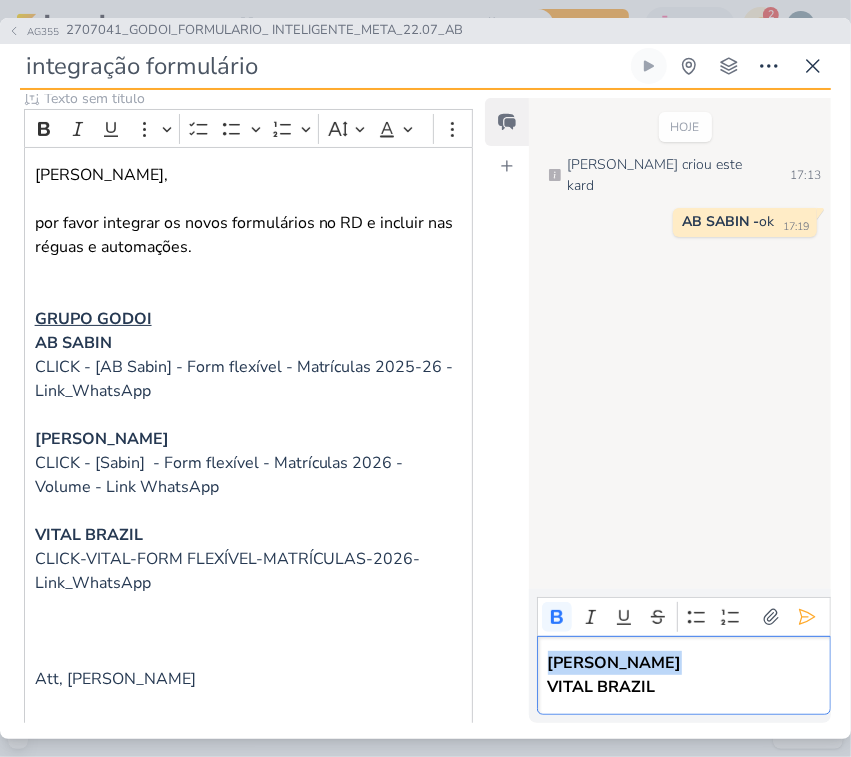 click on "ALBERT SABIN" at bounding box center (684, 663) 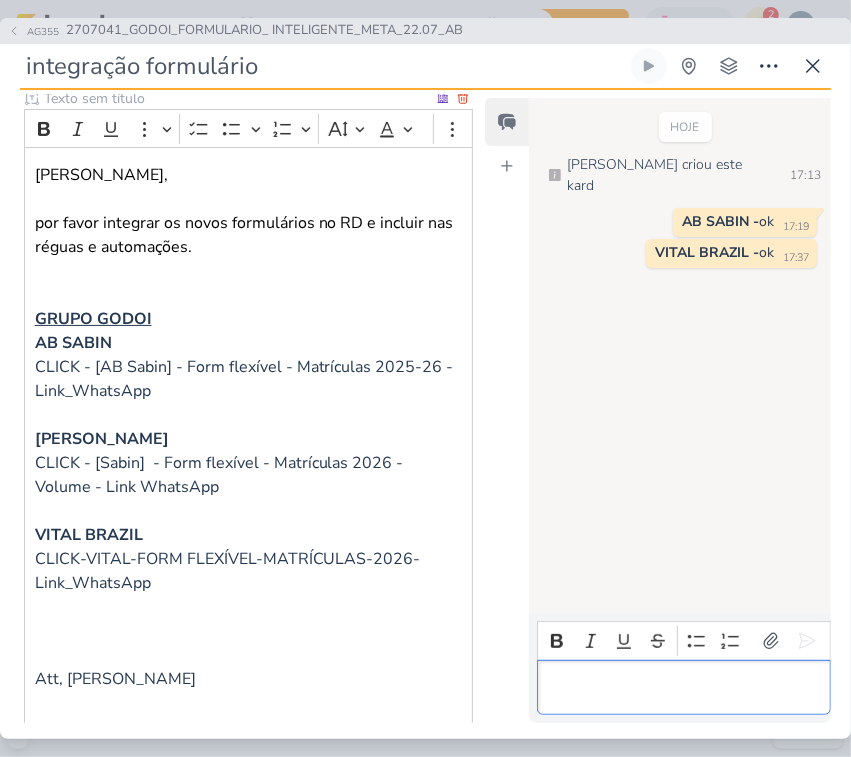 click on "ALBERT SABIN" at bounding box center (102, 439) 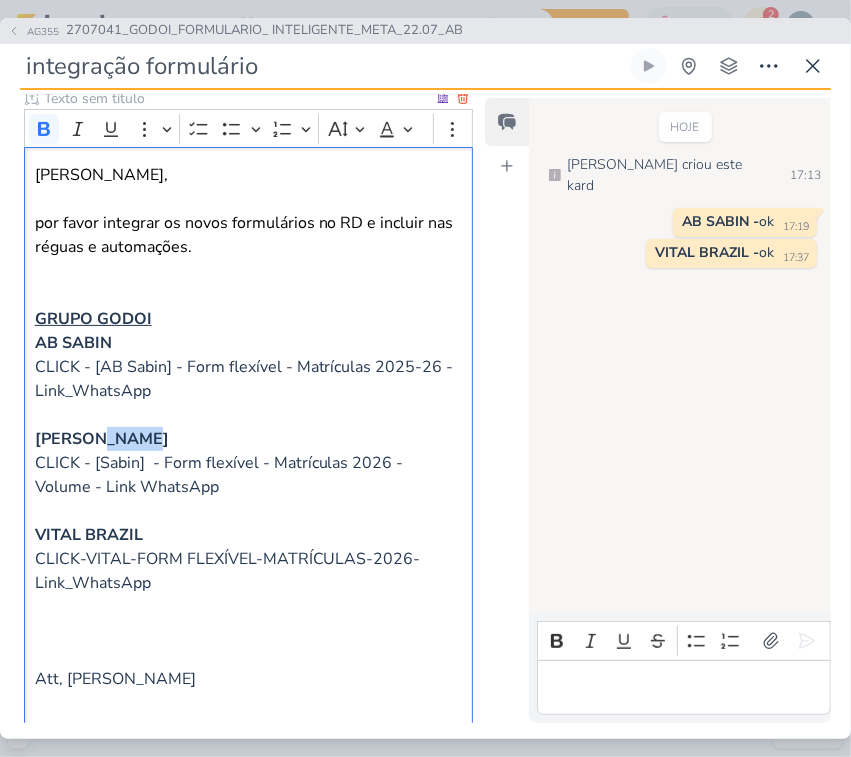 click on "ALBERT SABIN" at bounding box center [102, 439] 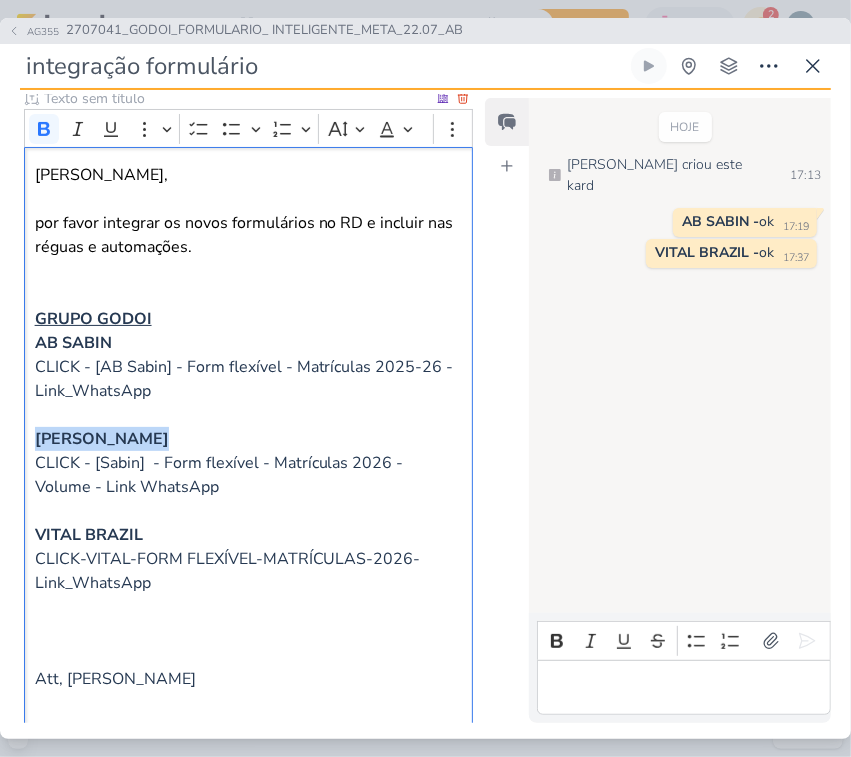 click on "ALBERT SABIN" at bounding box center (102, 439) 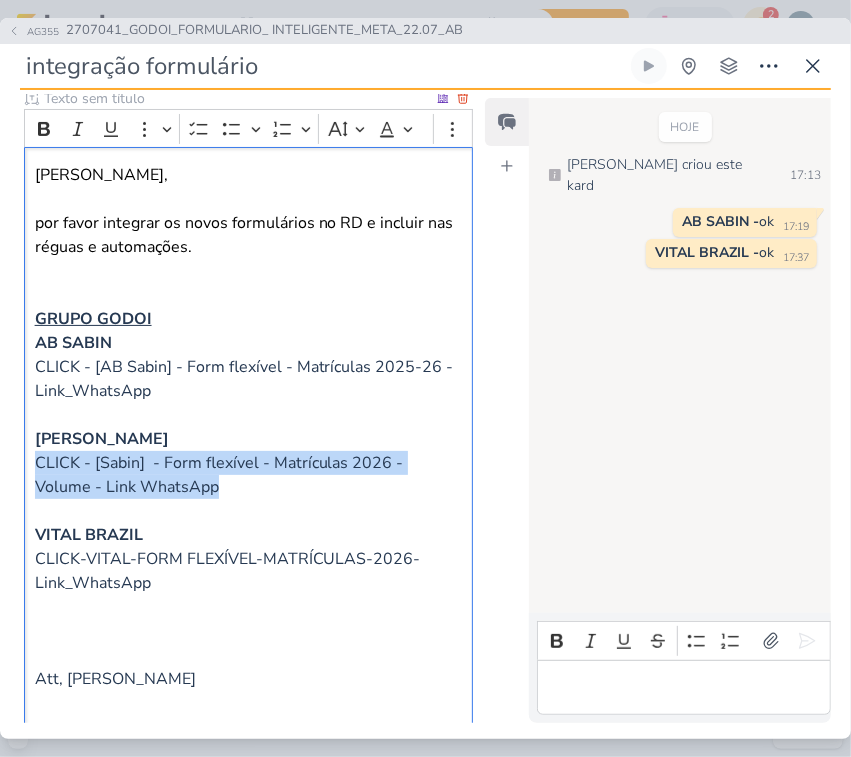 drag, startPoint x: 237, startPoint y: 483, endPoint x: 26, endPoint y: 451, distance: 213.41275 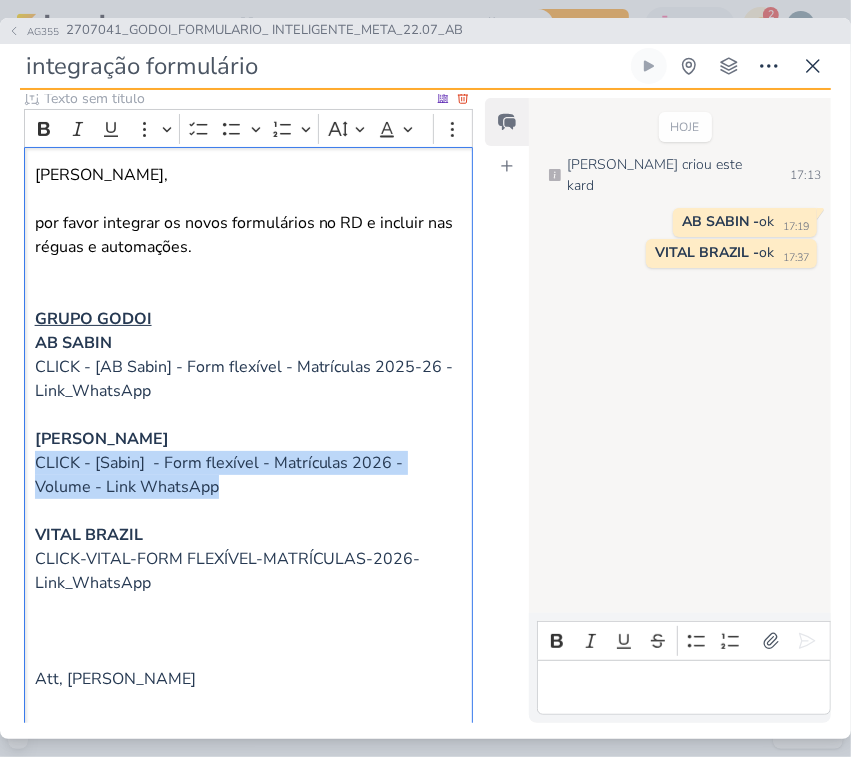 click on "Mari, por favor integrar os novos formulários no RD e incluir nas réguas e automações.   GRUPO GODOI AB SABIN CLICK - [AB Sabin] - Form flexível - Matrículas 2025-26 - Link_WhatsApp   ALBERT SABIN CLICK - [Sabin]  - Form flexível - Matrículas 2026 - Volume - Link WhatsApp   VITAL BRAZIL CLICK-VITAL-FORM FLEXÍVEL-MATRÍCULAS-2026-Link_WhatsApp Att, Alessandra Gomes" at bounding box center (248, 438) 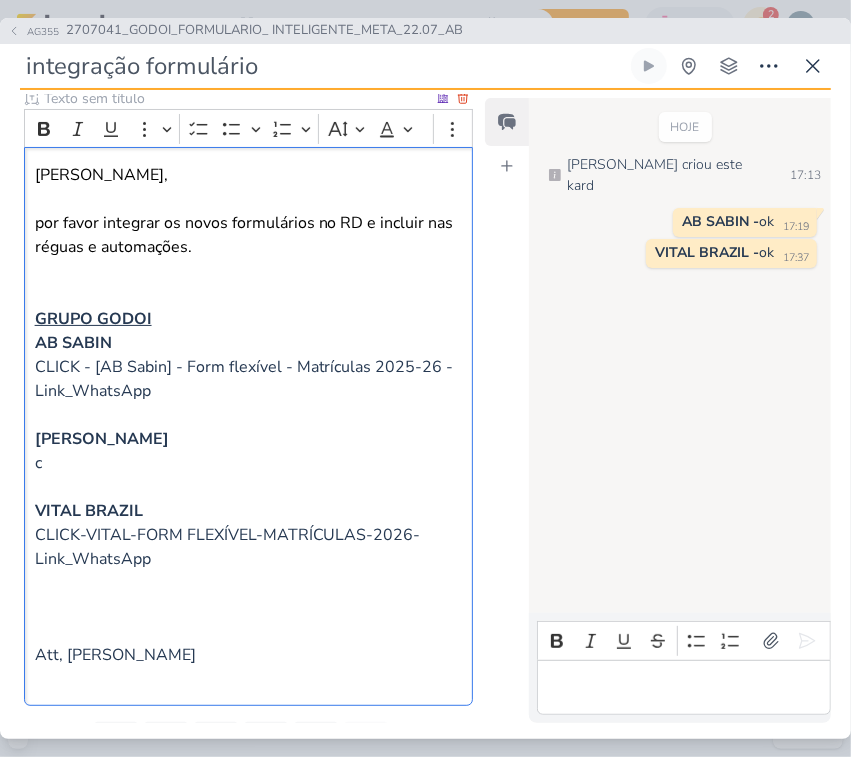 click on "c" at bounding box center [249, 475] 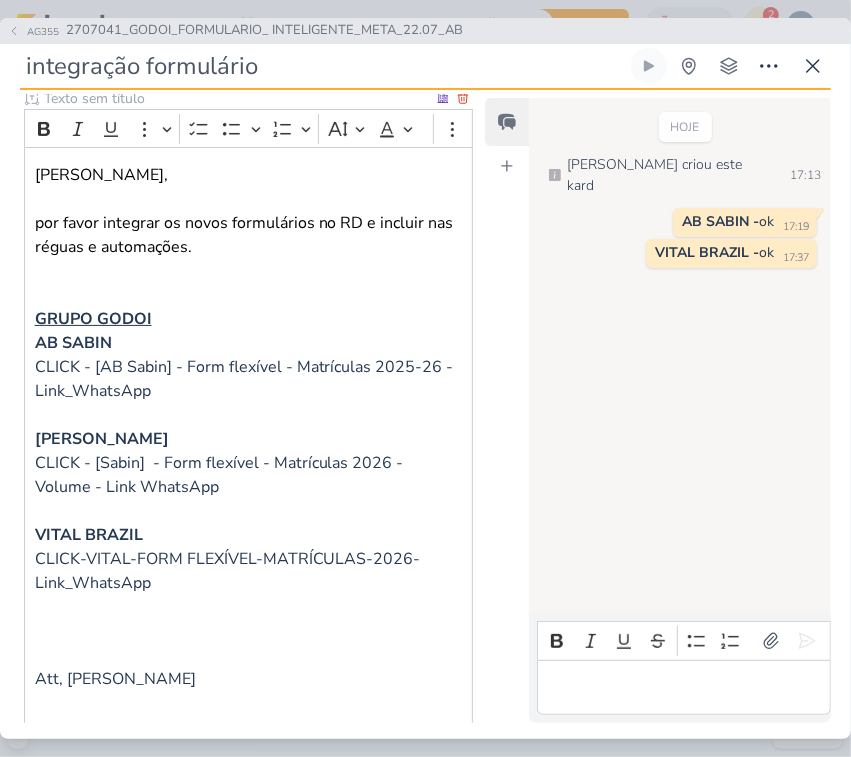 drag, startPoint x: 43, startPoint y: 420, endPoint x: 81, endPoint y: 428, distance: 38.832977 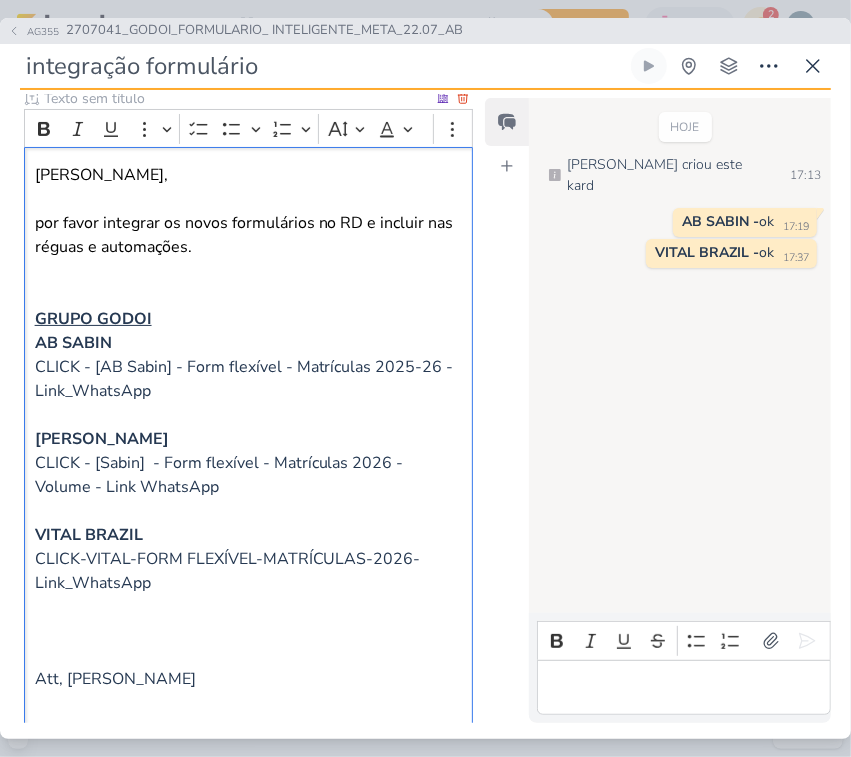 click on "ALBERT SABIN" at bounding box center [102, 439] 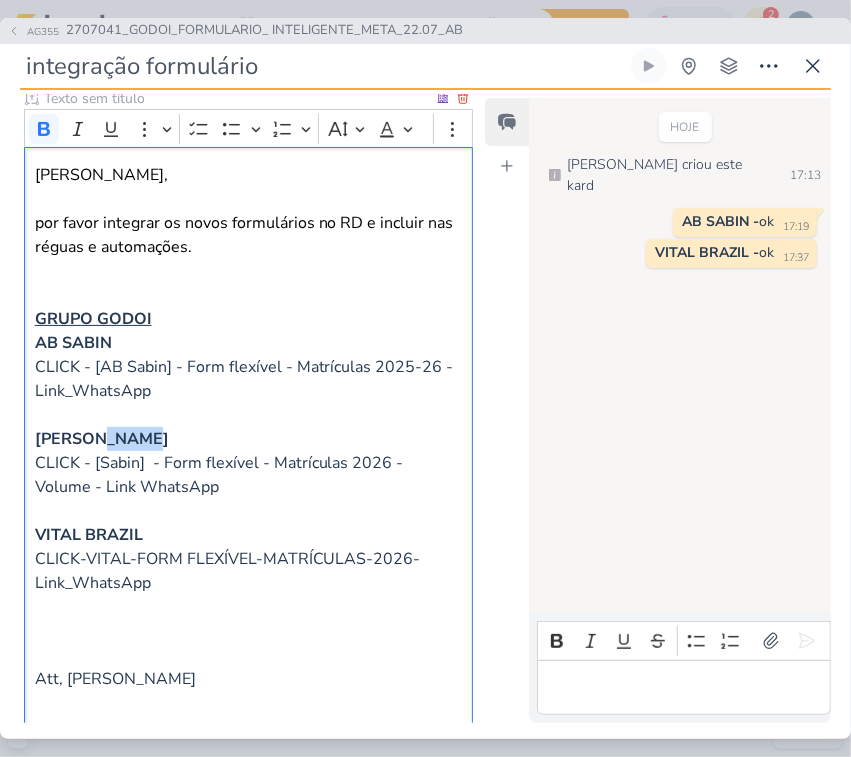 click on "ALBERT SABIN" at bounding box center [102, 439] 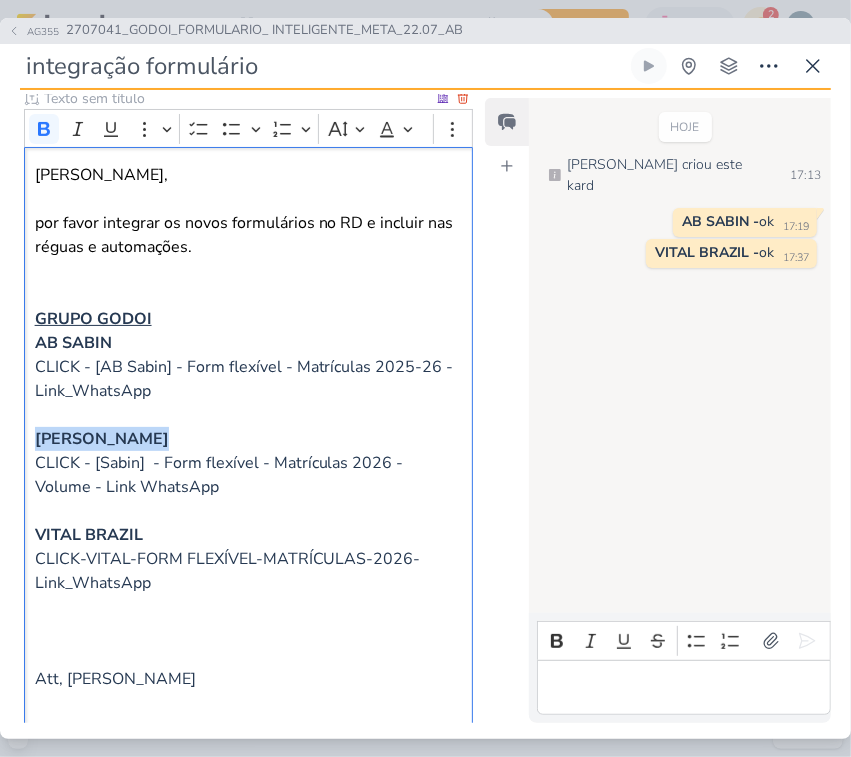 click on "ALBERT SABIN" at bounding box center (102, 439) 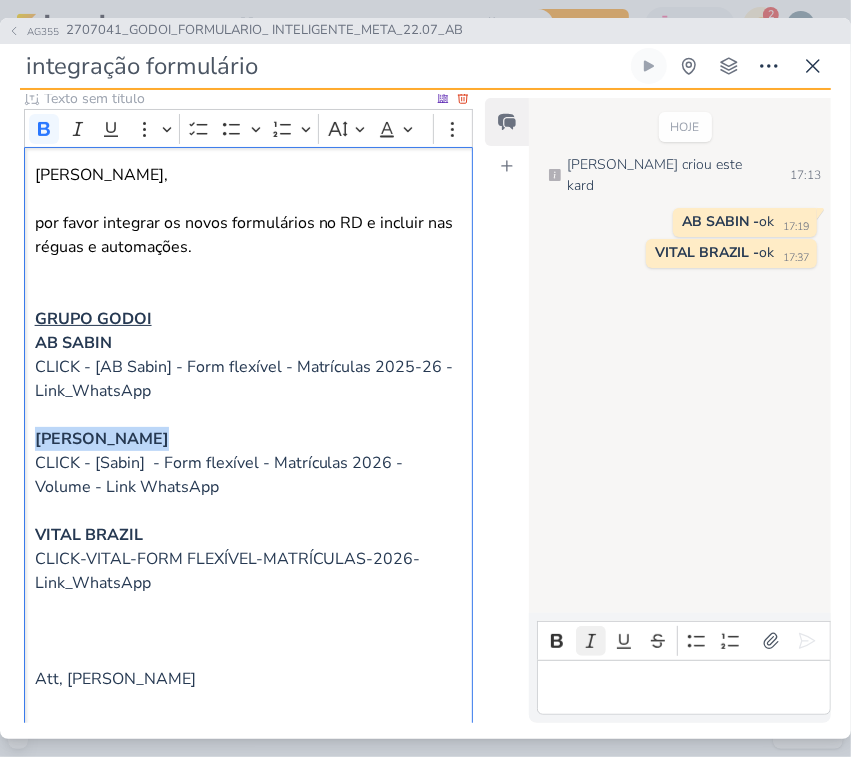 copy on "ALBERT SABIN" 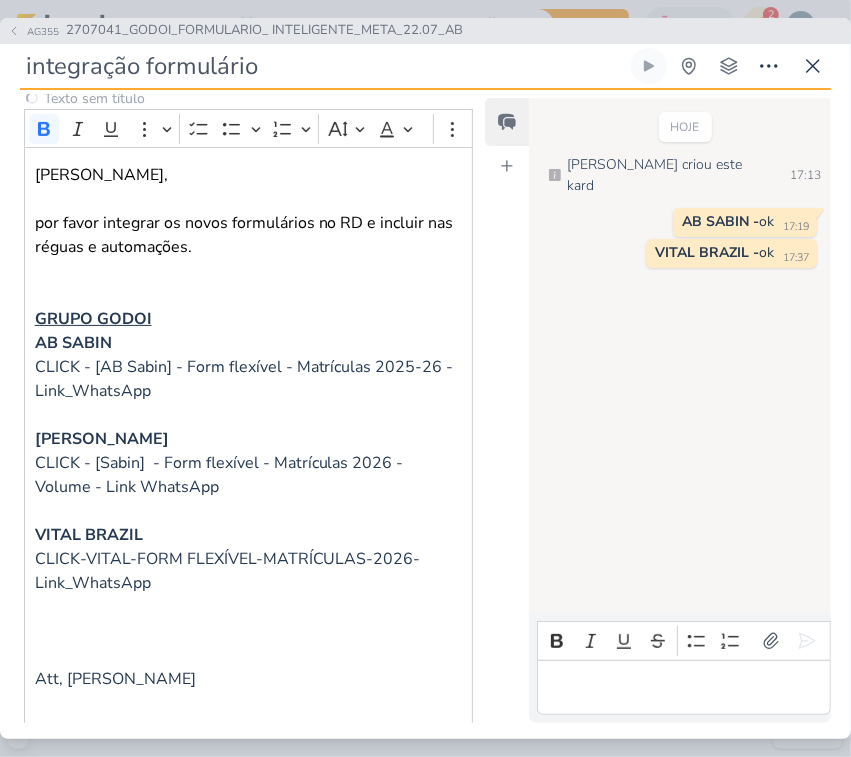 click on "Responsável
Alessandra Gomes
Nenhum contato encontrado
create new contact
Novo Contato
Digite um endereço de email para criar um contato. Não se preocupe, tomaremos conta de todas as suas interações com esse contato através do email para que você possa colaborar com qualquer pessoa sem sair do Kardz
Email" at bounding box center (425, 414) 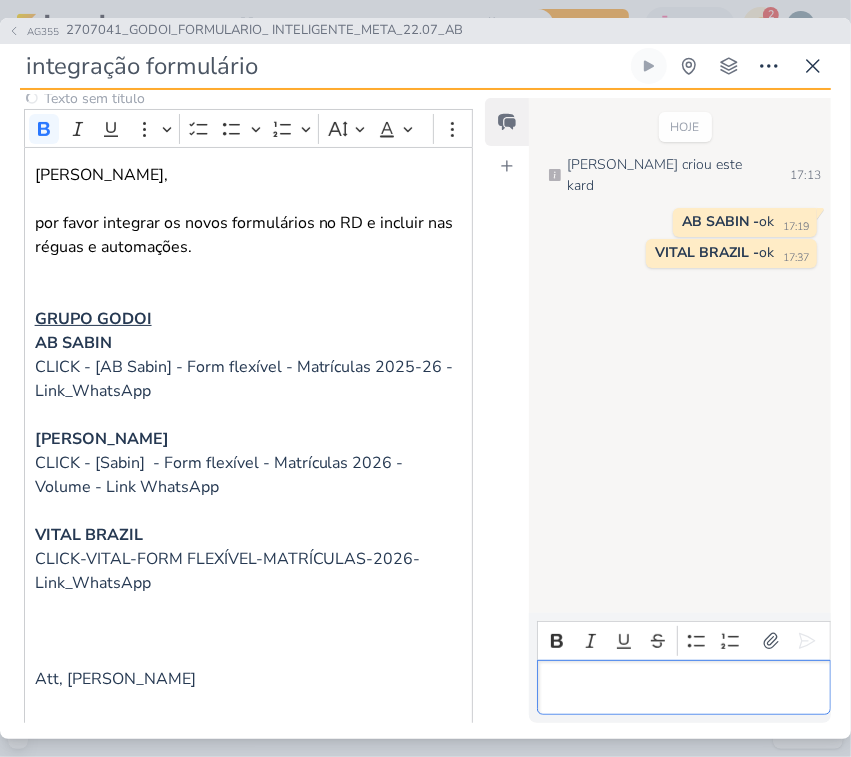 click at bounding box center [684, 687] 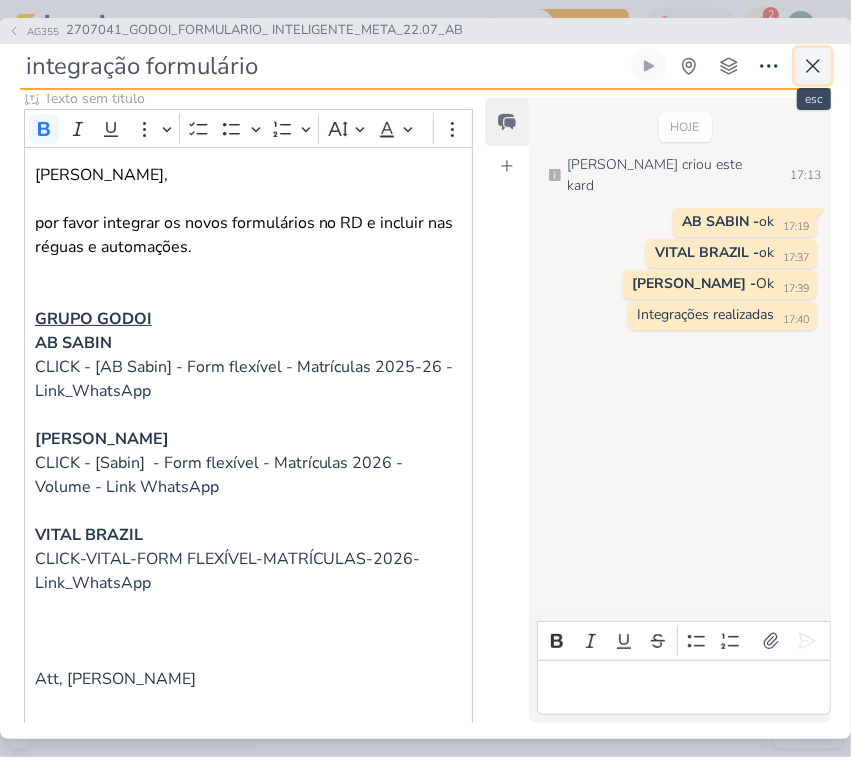 click 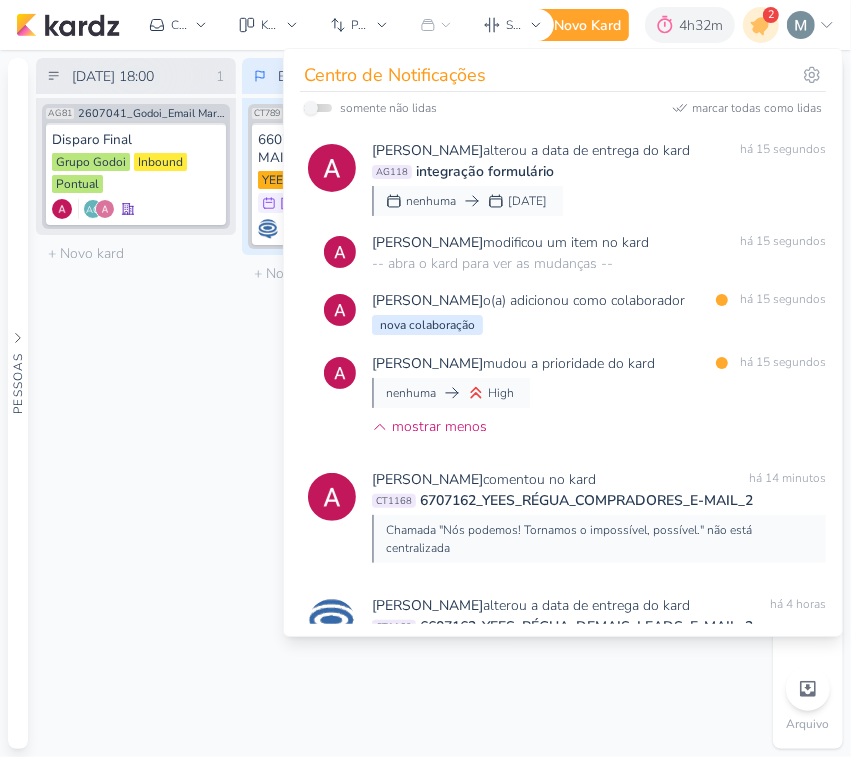 click on "21 de julho de 2025 às 18:00
1
Mover Para Esquerda
Mover Para Direita
Deletar
AG81
2607041_Godoi_Email Marketing_Julho
Disparo Final" at bounding box center [136, 403] 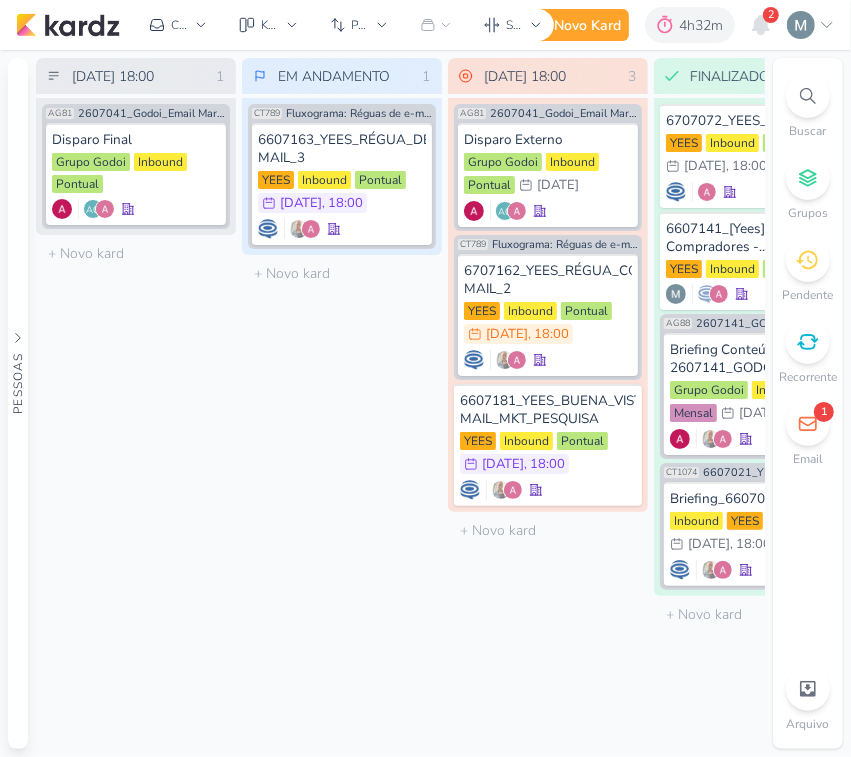click on "Pendente" at bounding box center (808, 271) 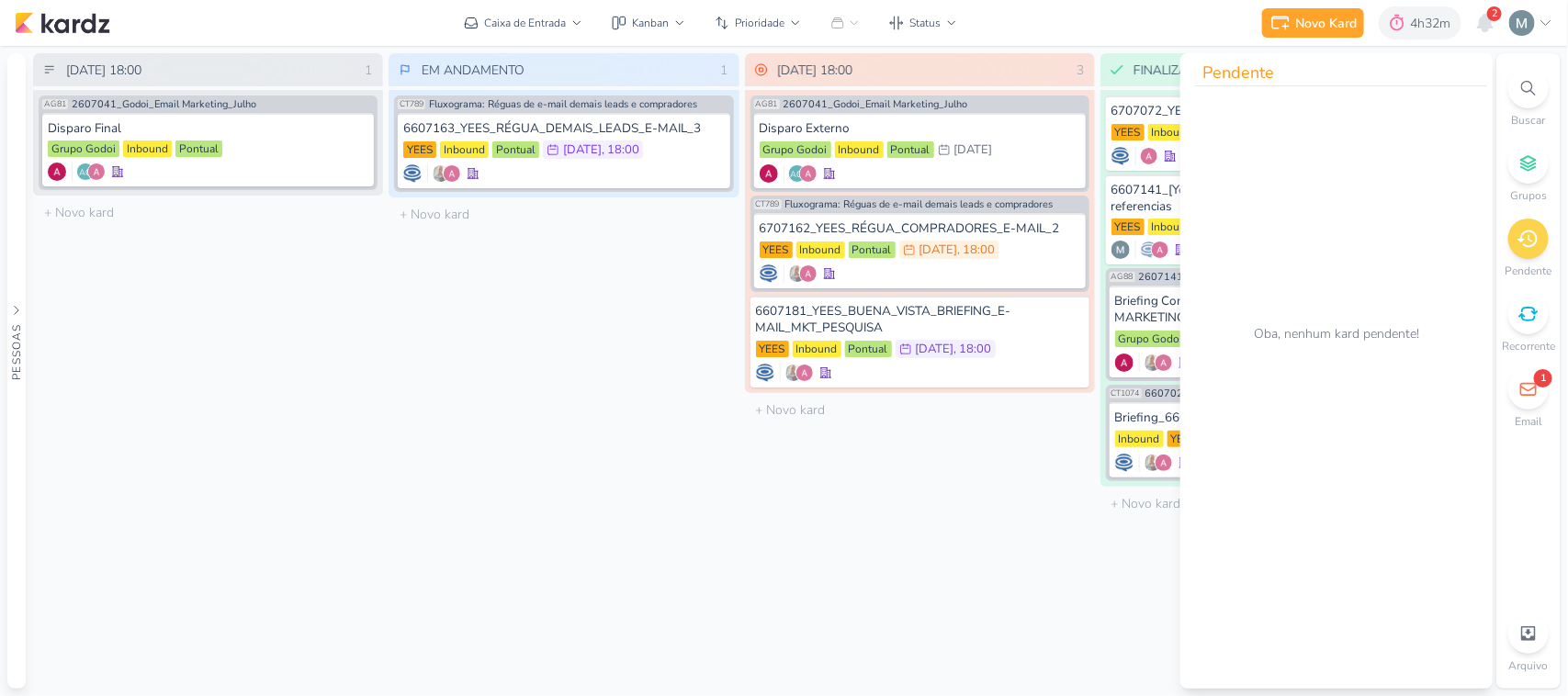 click on "21 de julho de 2025 às 18:00
1
Mover Para Esquerda
Mover Para Direita
Deletar
AG81
2607041_Godoi_Email Marketing_Julho
Disparo Final" at bounding box center (208, 371) 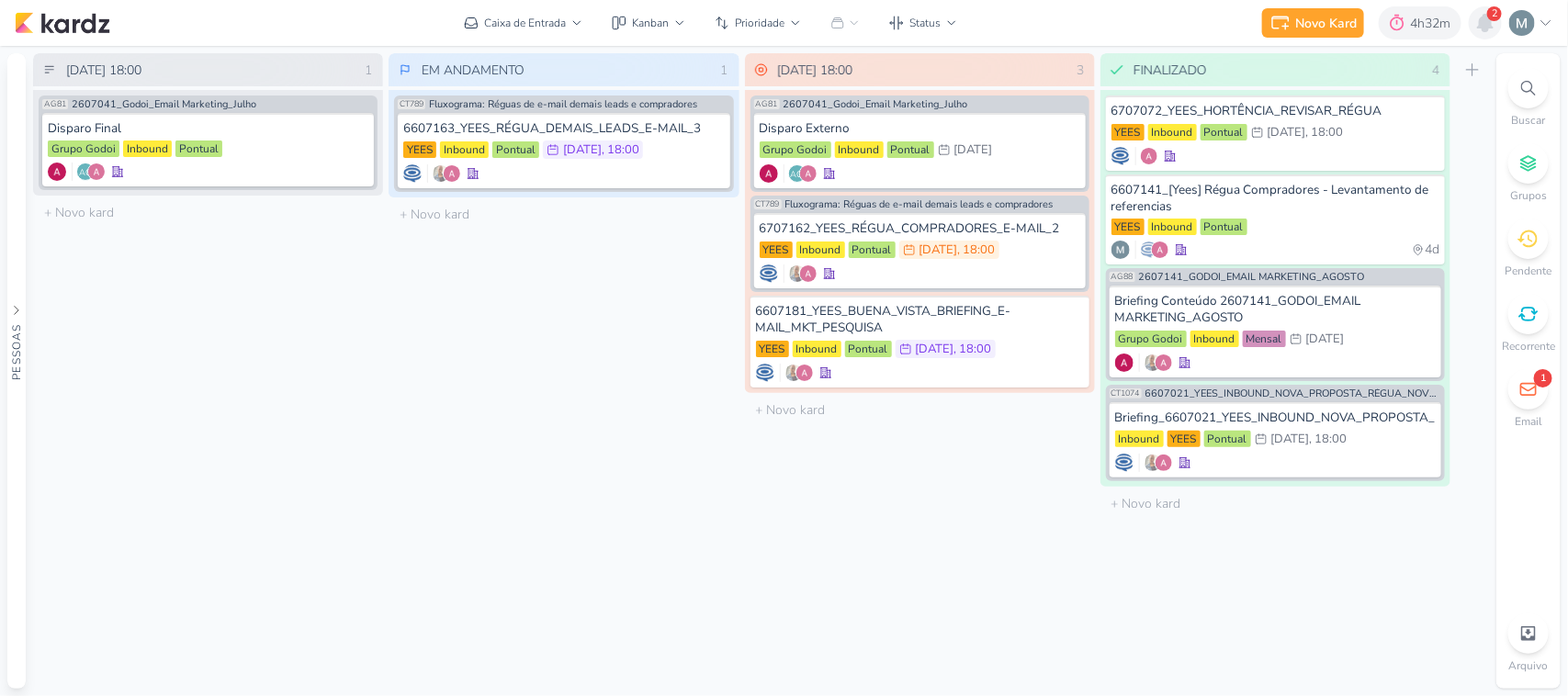 click at bounding box center (1485, 23) 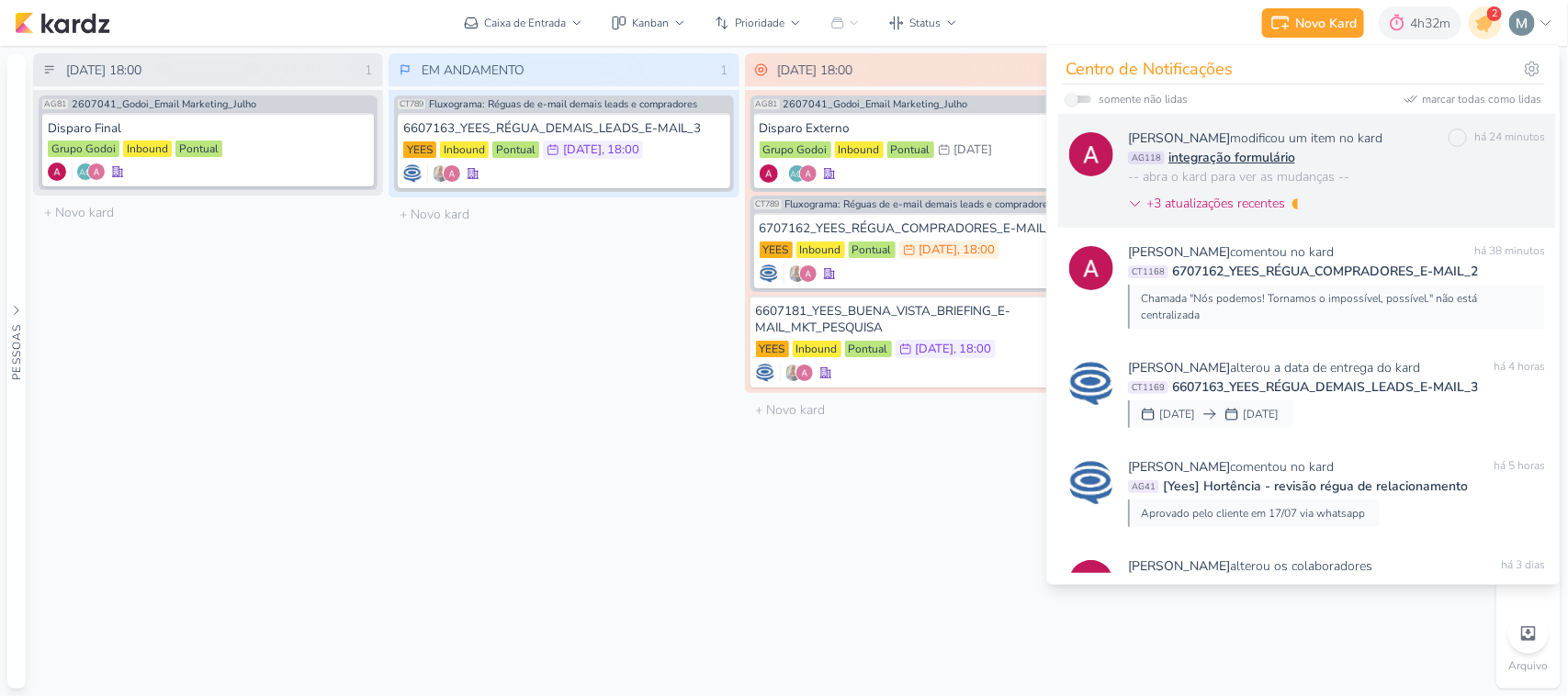 click on "AG118
integração formulário" at bounding box center [1337, 157] 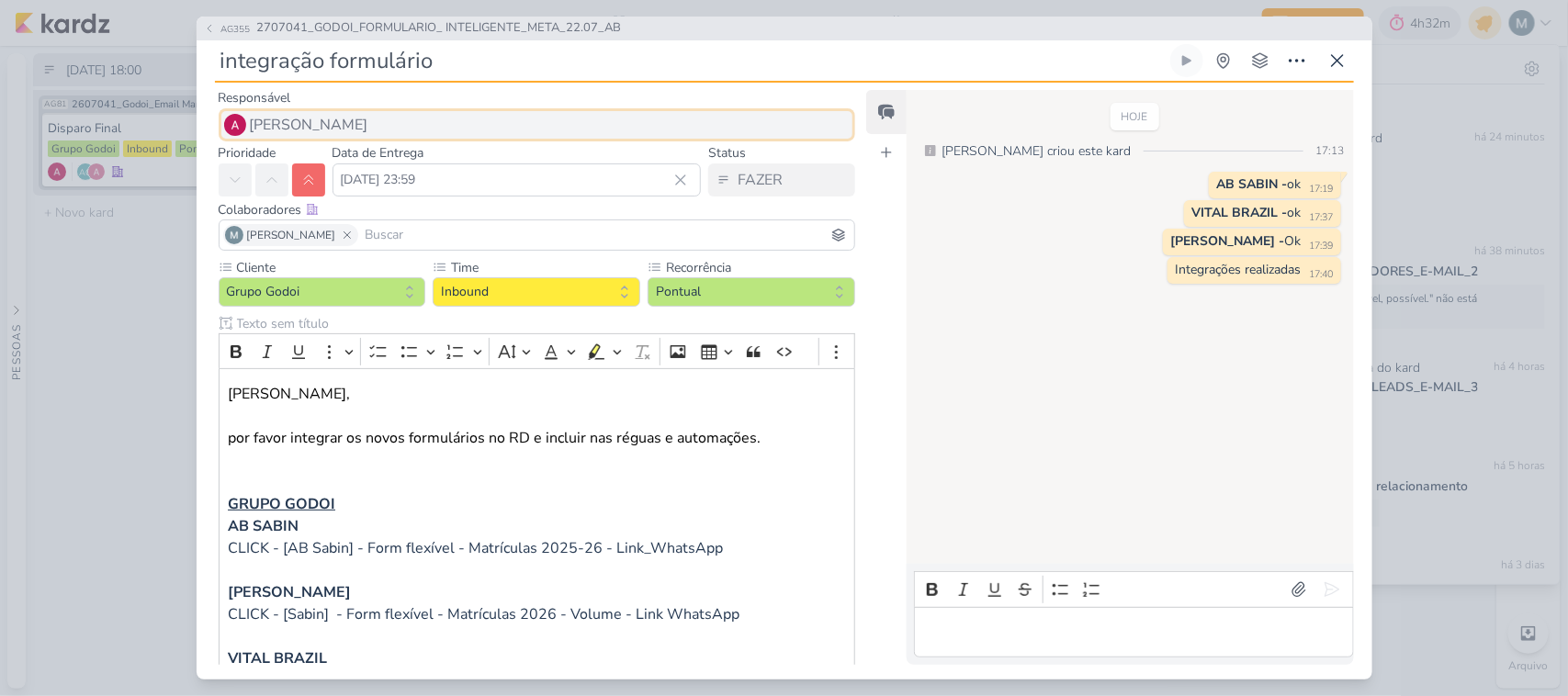 click on "[PERSON_NAME]" at bounding box center [309, 125] 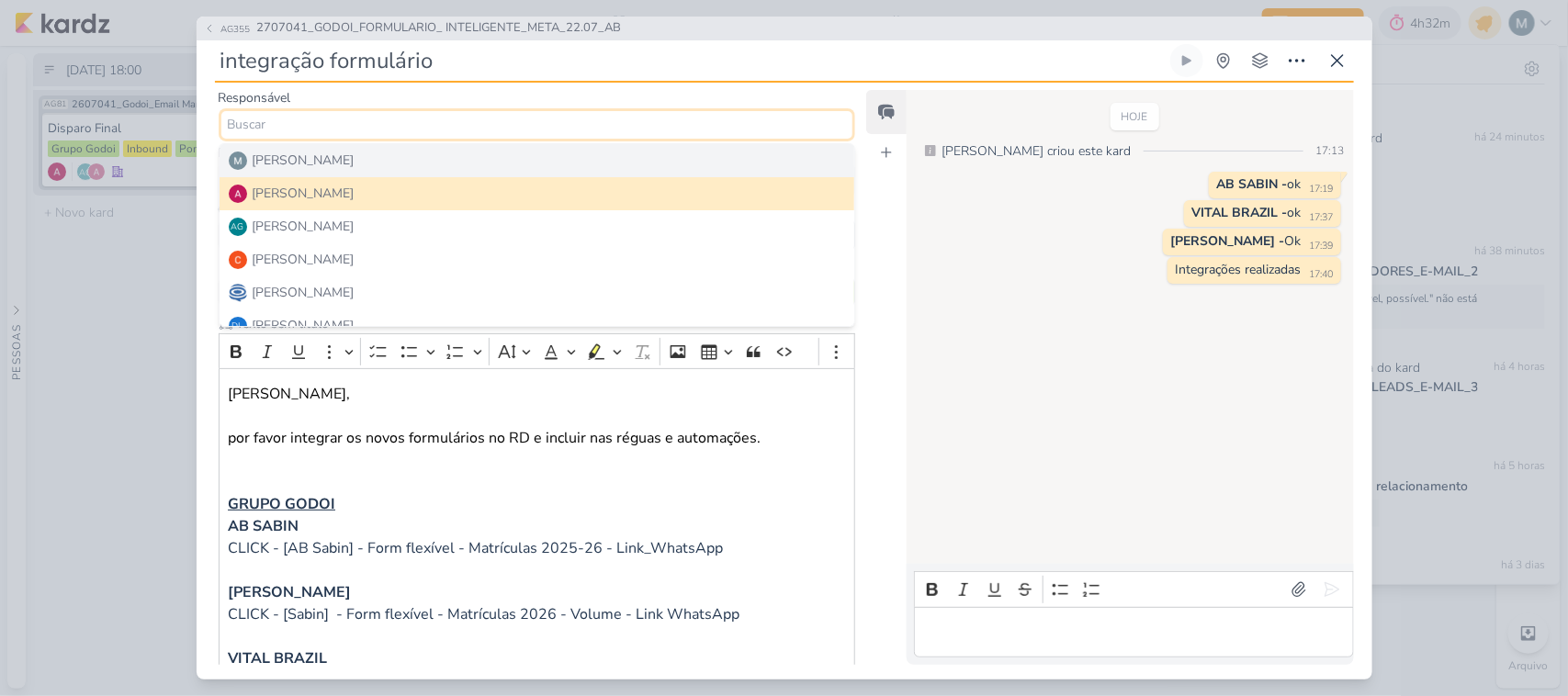 click on "[PERSON_NAME]" at bounding box center [303, 160] 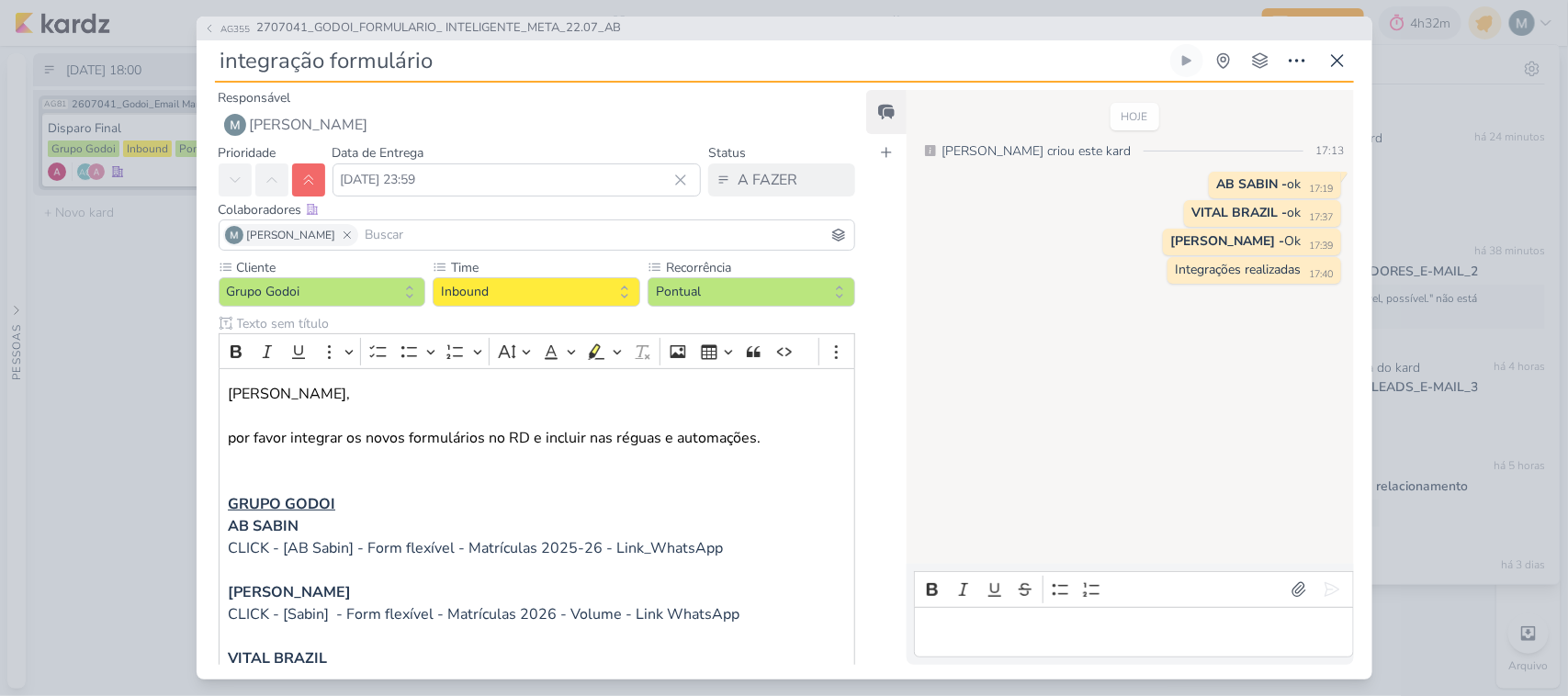 click on "Colaboradores
Este kard pode ser visível a usuários da sua organização
Este kard é privado à colaboradores imediatos" at bounding box center (537, 209) 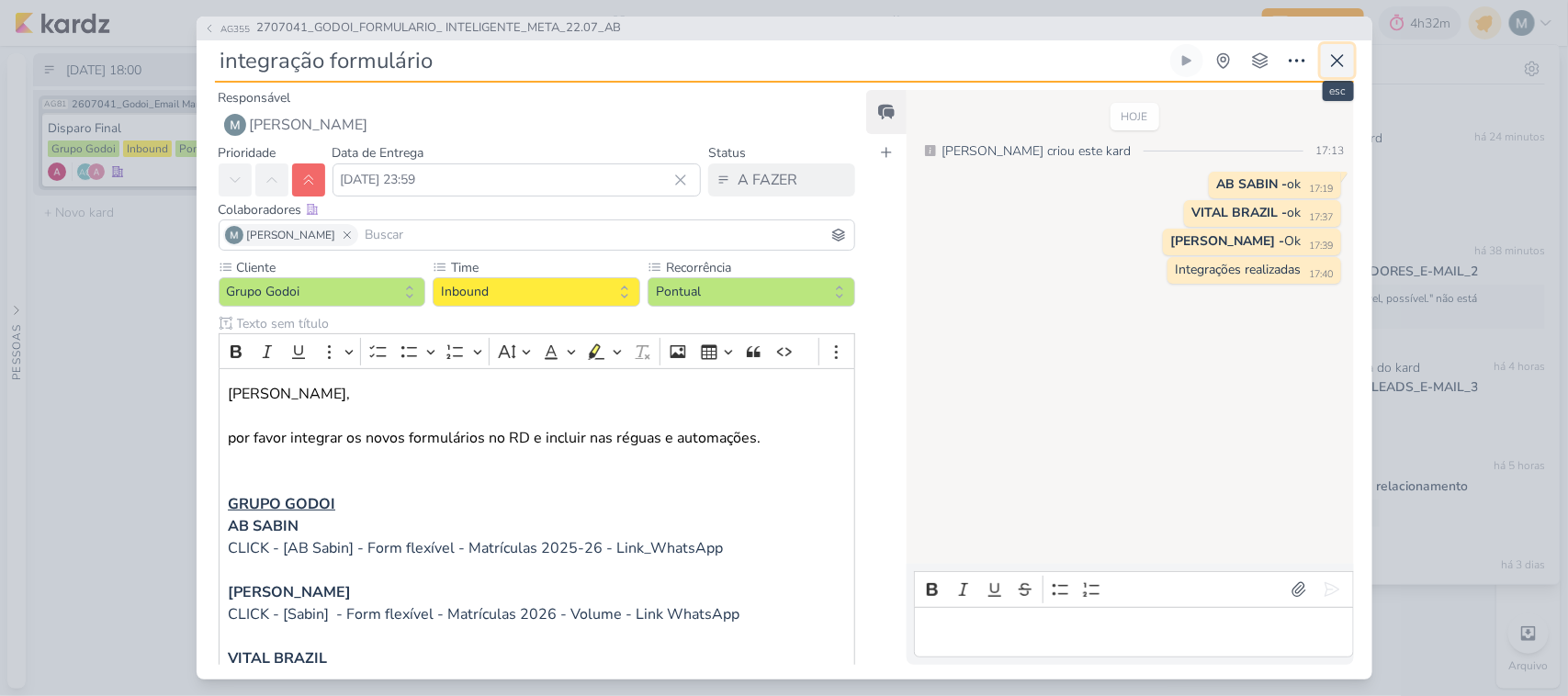 click at bounding box center [1337, 61] 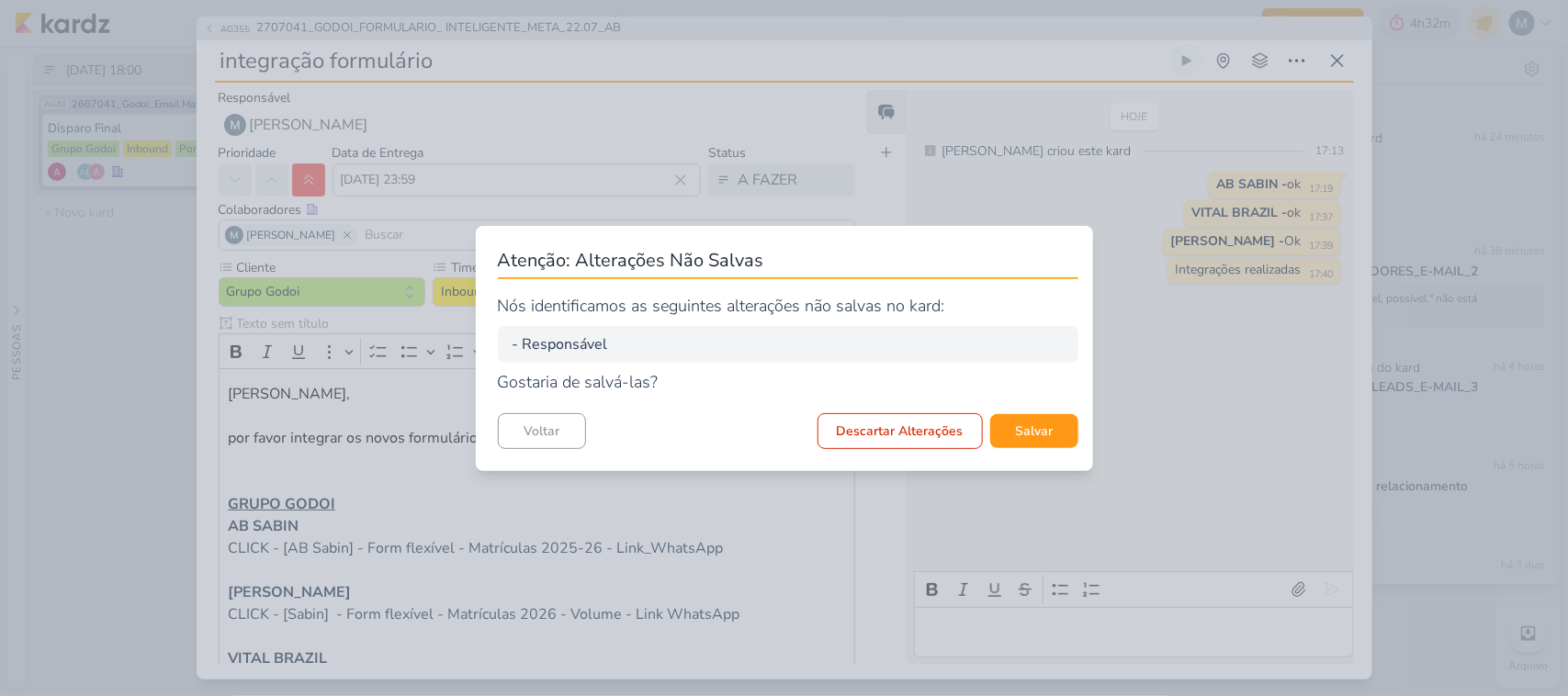 click on "Atenção: Alterações Não Salvas
Nós identificamos as seguintes alterações não salvas no kard:
- Responsável
Gostaria de salvá-las?
Voltar
Descartar Alterações
Salvar" at bounding box center (784, 348) 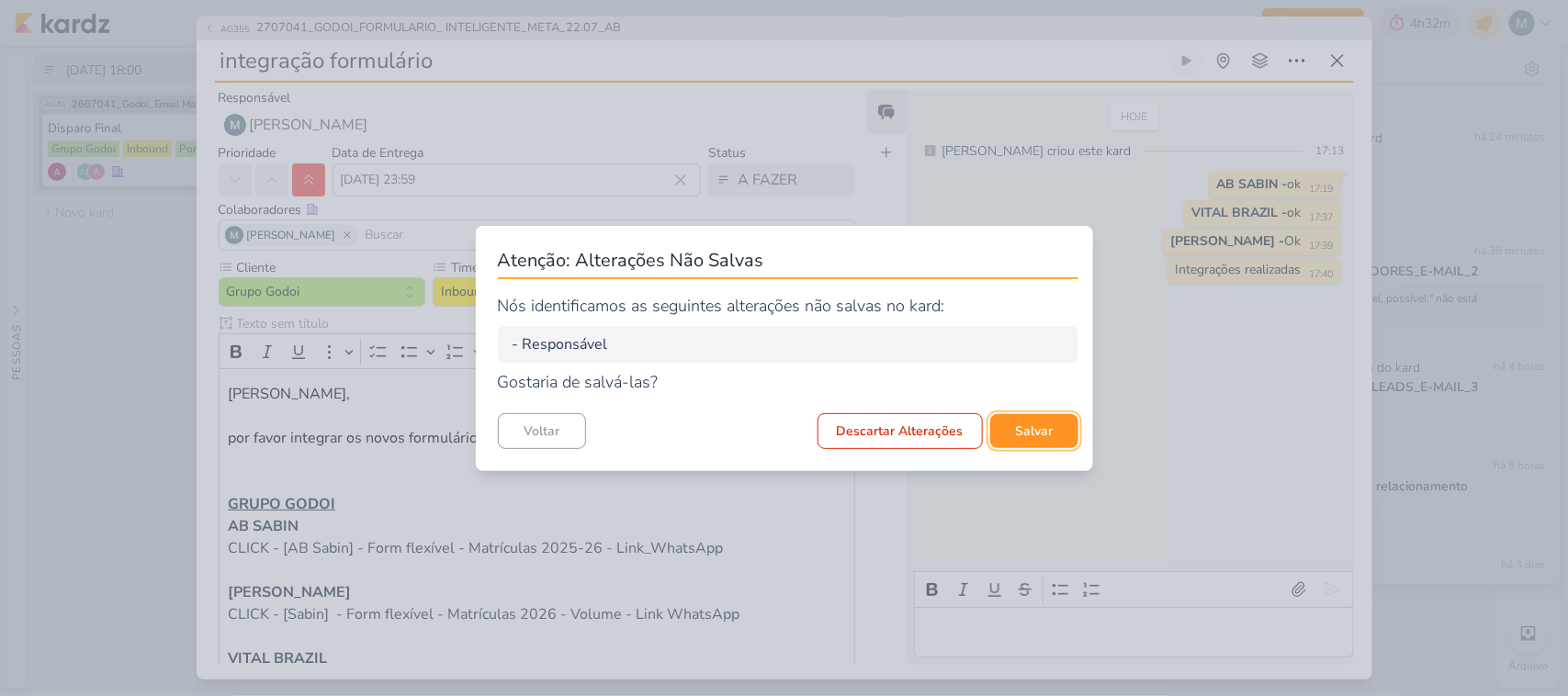 click on "Salvar" at bounding box center [1034, 431] 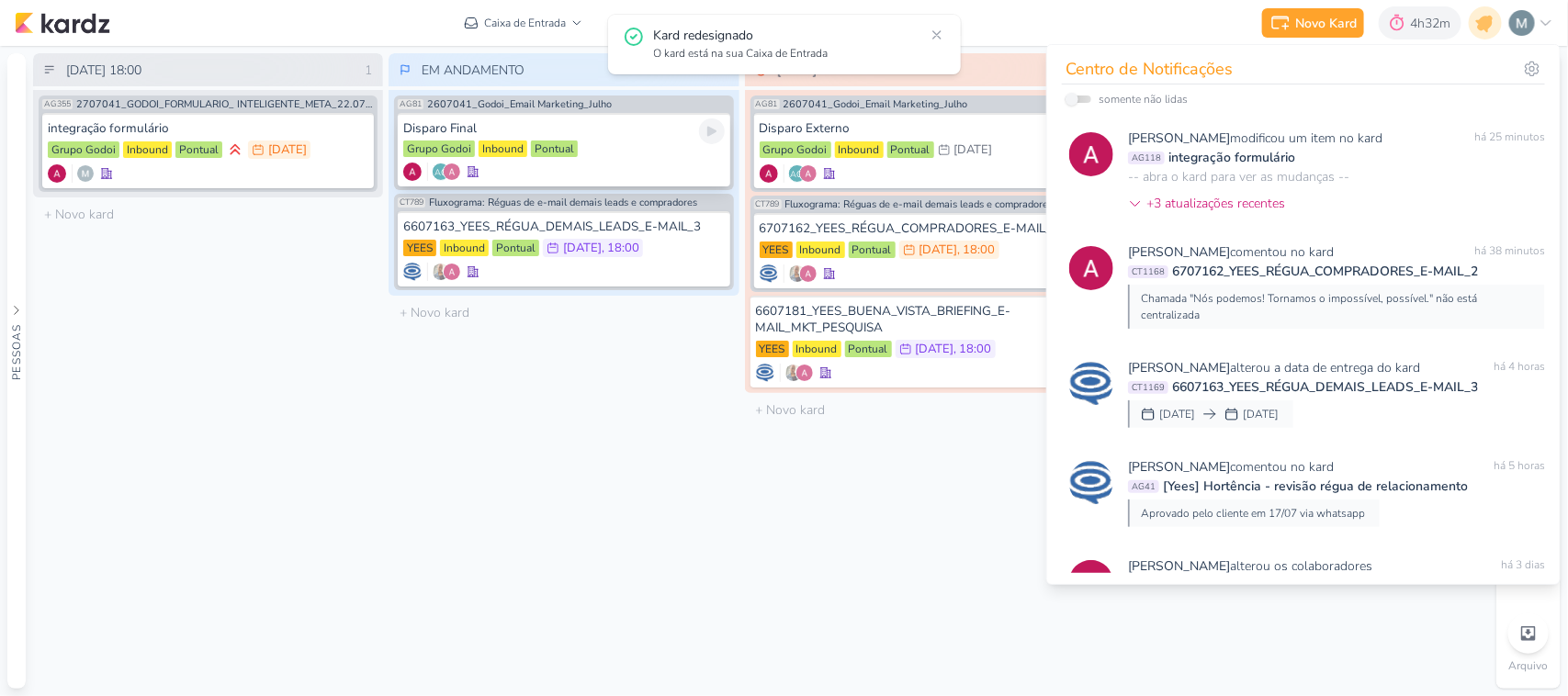 click on "Grupo Godoi
Inbound
Pontual" at bounding box center (563, 150) 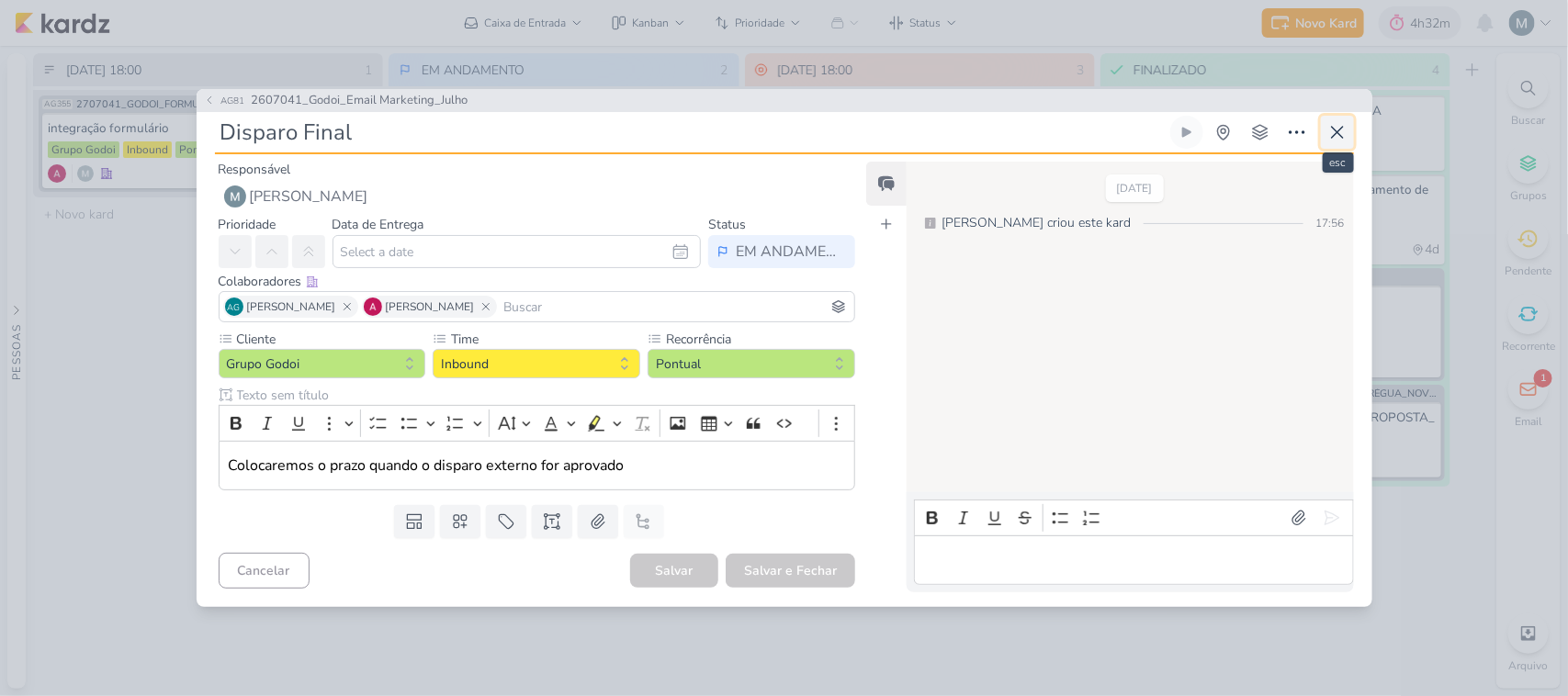 click 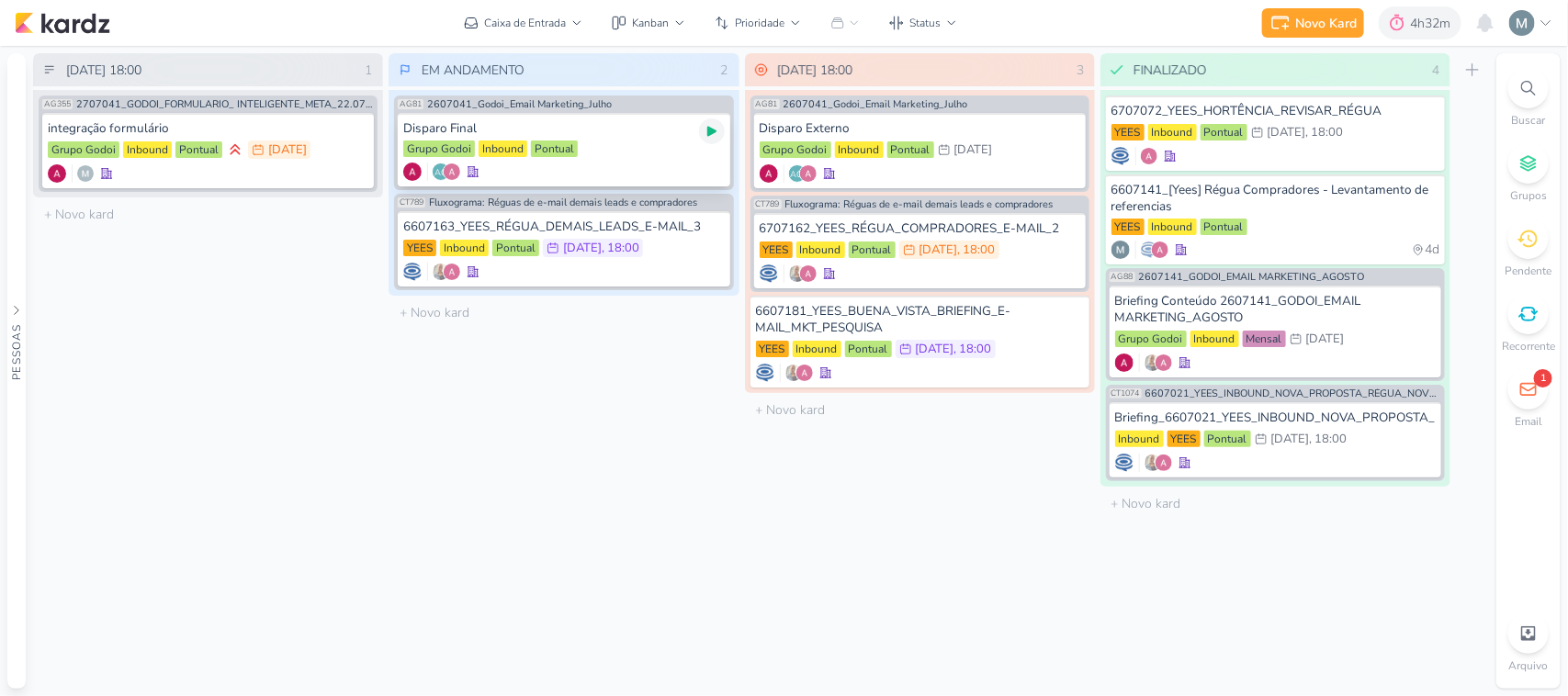 click at bounding box center [712, 131] 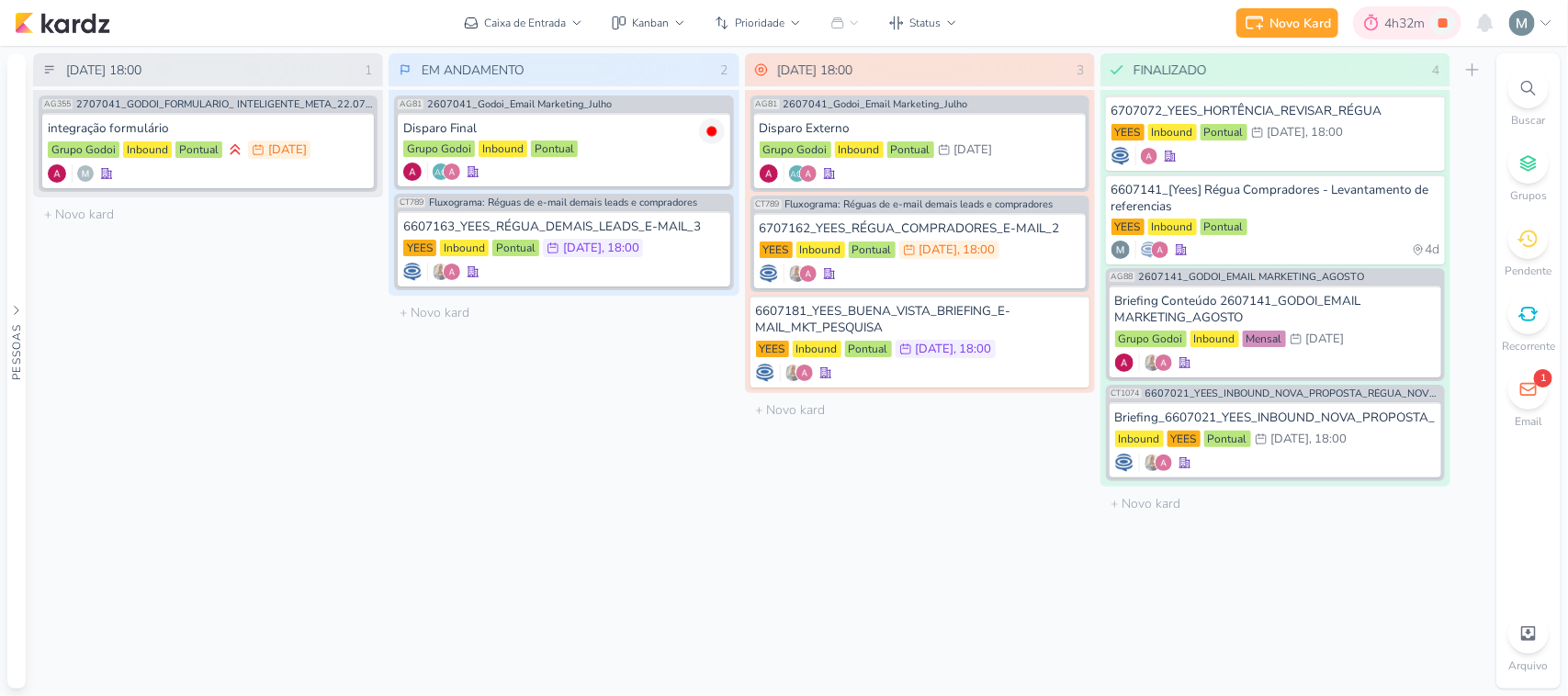 click at bounding box center (1371, 23) 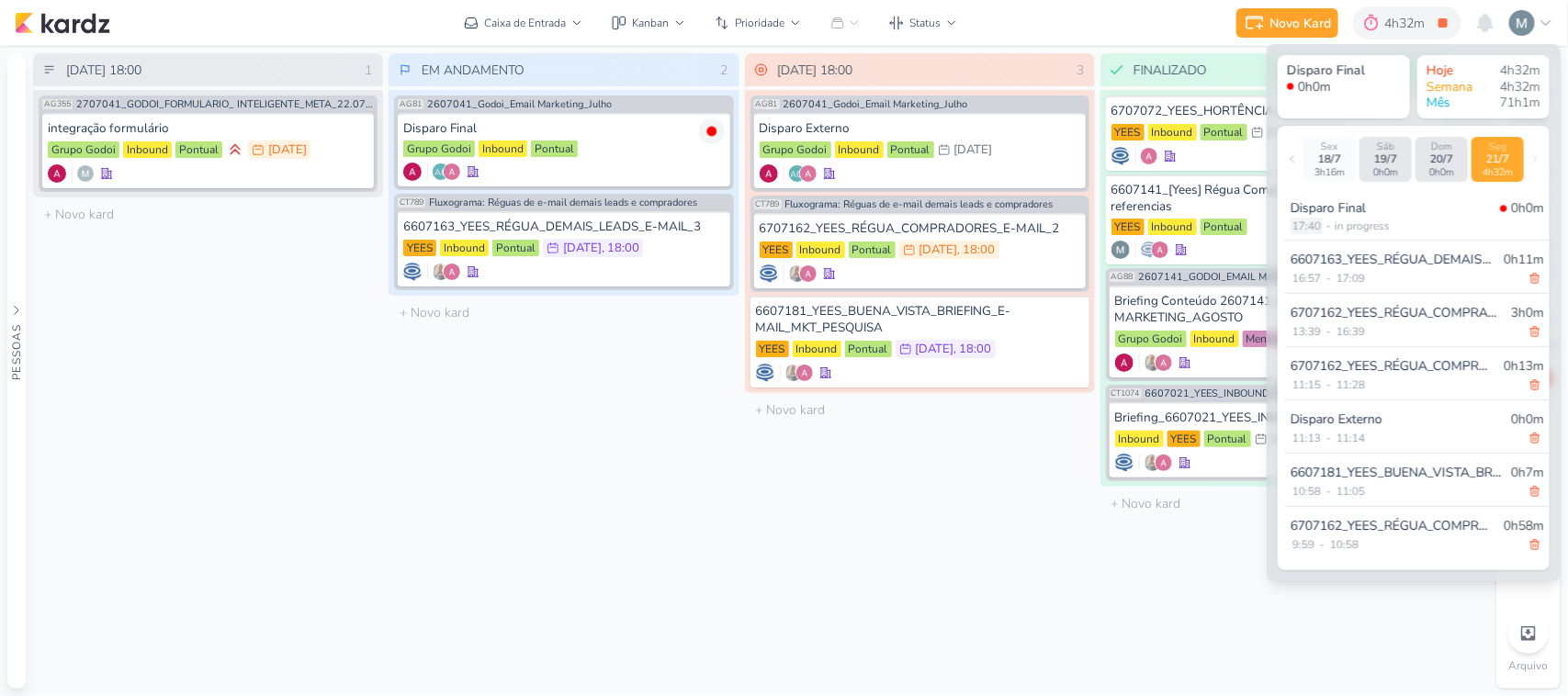 click on "17:40" at bounding box center [1306, 226] 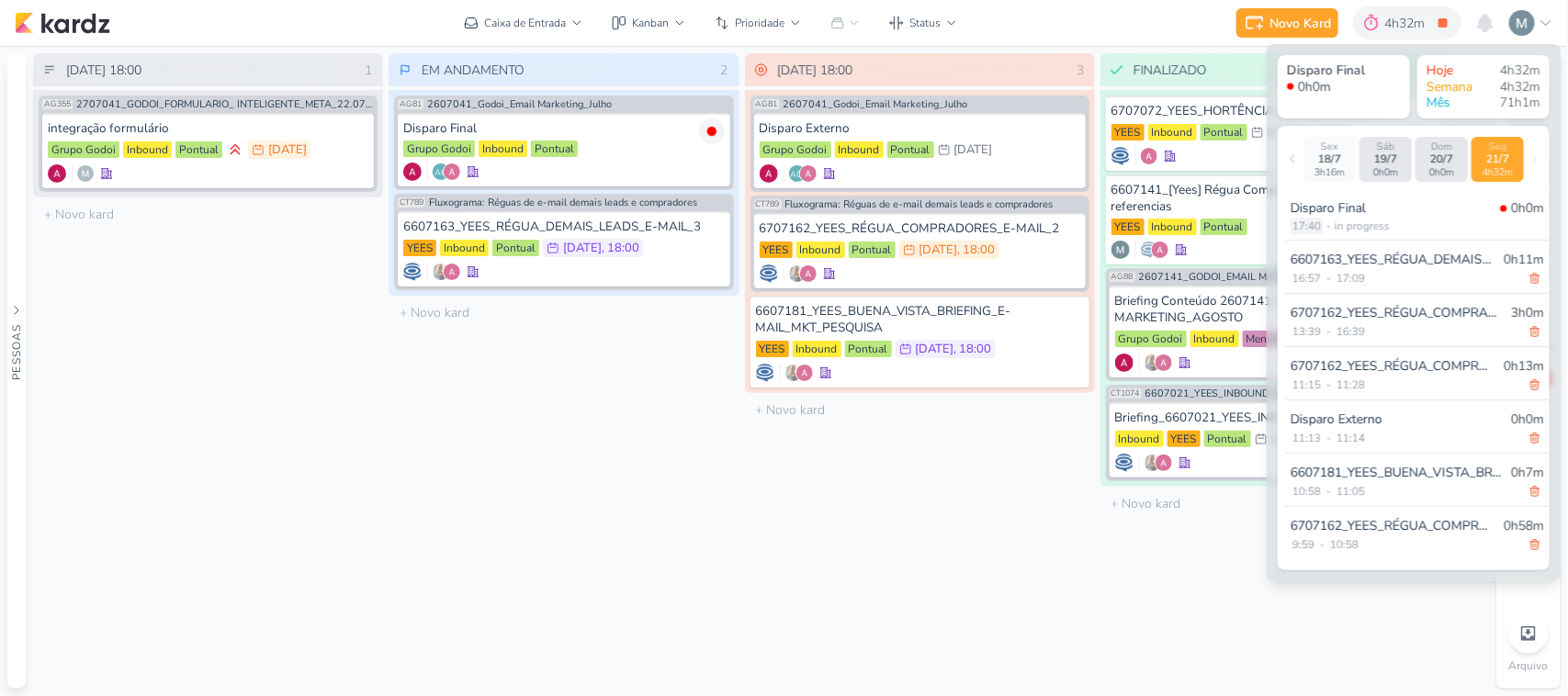 select on "17" 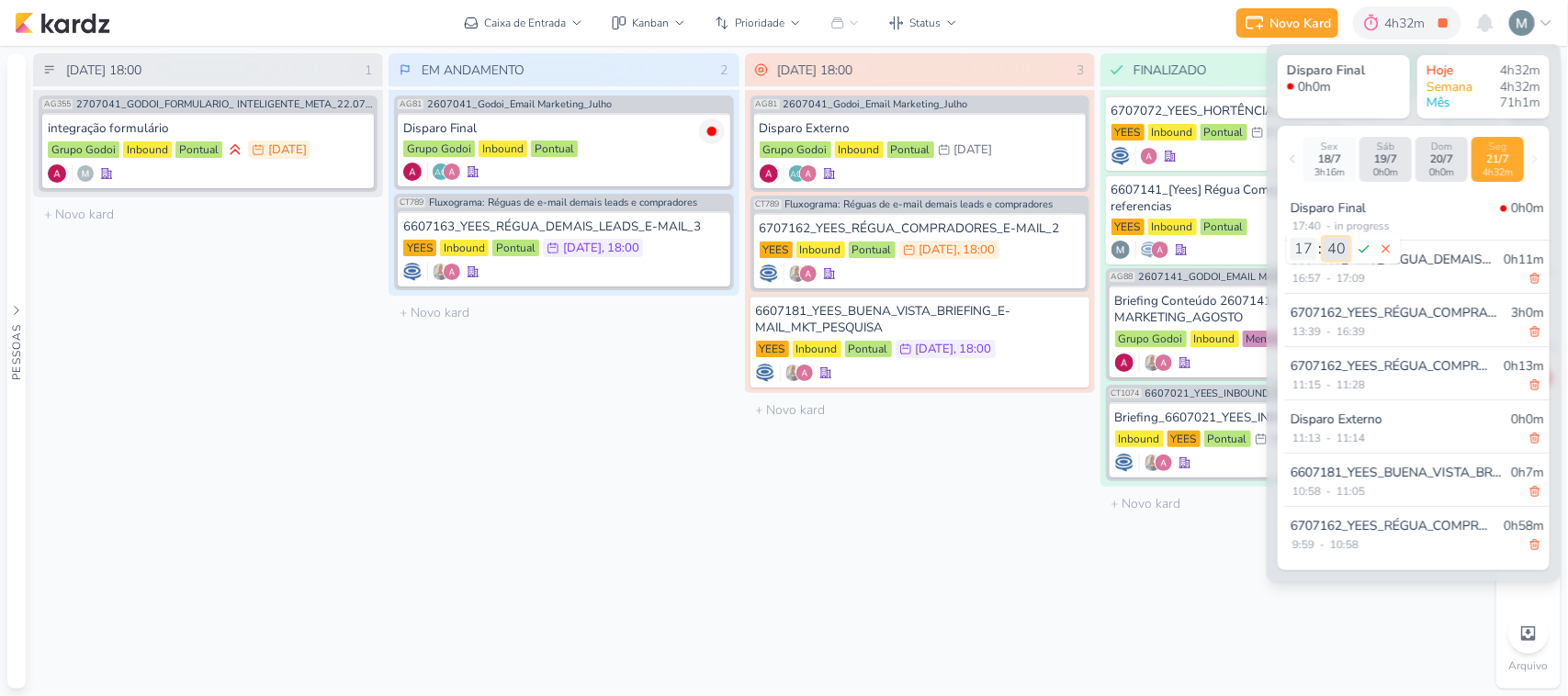 click on "00 01 02 03 04 05 06 07 08 09 10 11 12 13 14 15 16 17 18 19 20 21 22 23 24 25 26 27 28 29 30 31 32 33 34 35 36 37 38 39 40 41 42 43 44 45 46 47 48 49 50 51 52 53 54 55 56 57 58 59" at bounding box center [1337, 249] 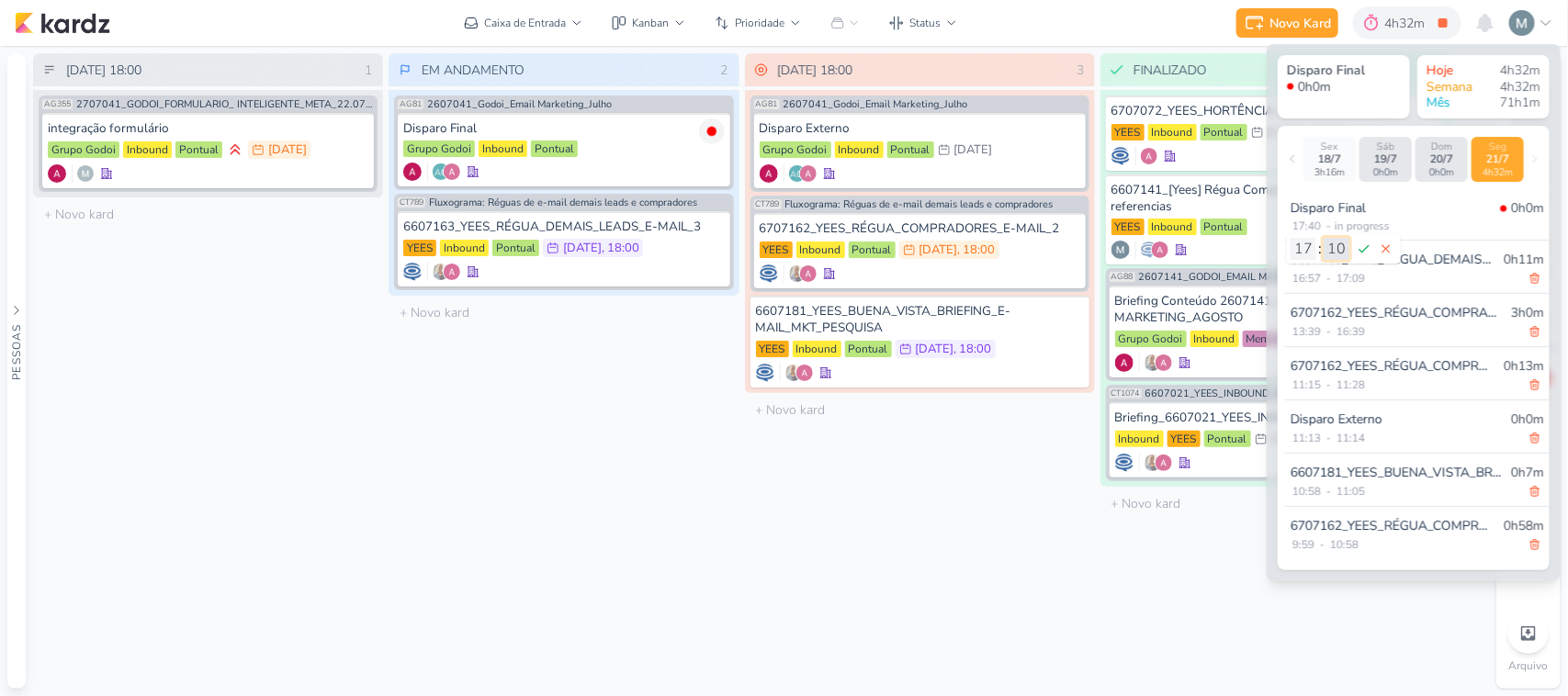 click on "00 01 02 03 04 05 06 07 08 09 10 11 12 13 14 15 16 17 18 19 20 21 22 23 24 25 26 27 28 29 30 31 32 33 34 35 36 37 38 39 40 41 42 43 44 45 46 47 48 49 50 51 52 53 54 55 56 57 58 59" at bounding box center (1337, 249) 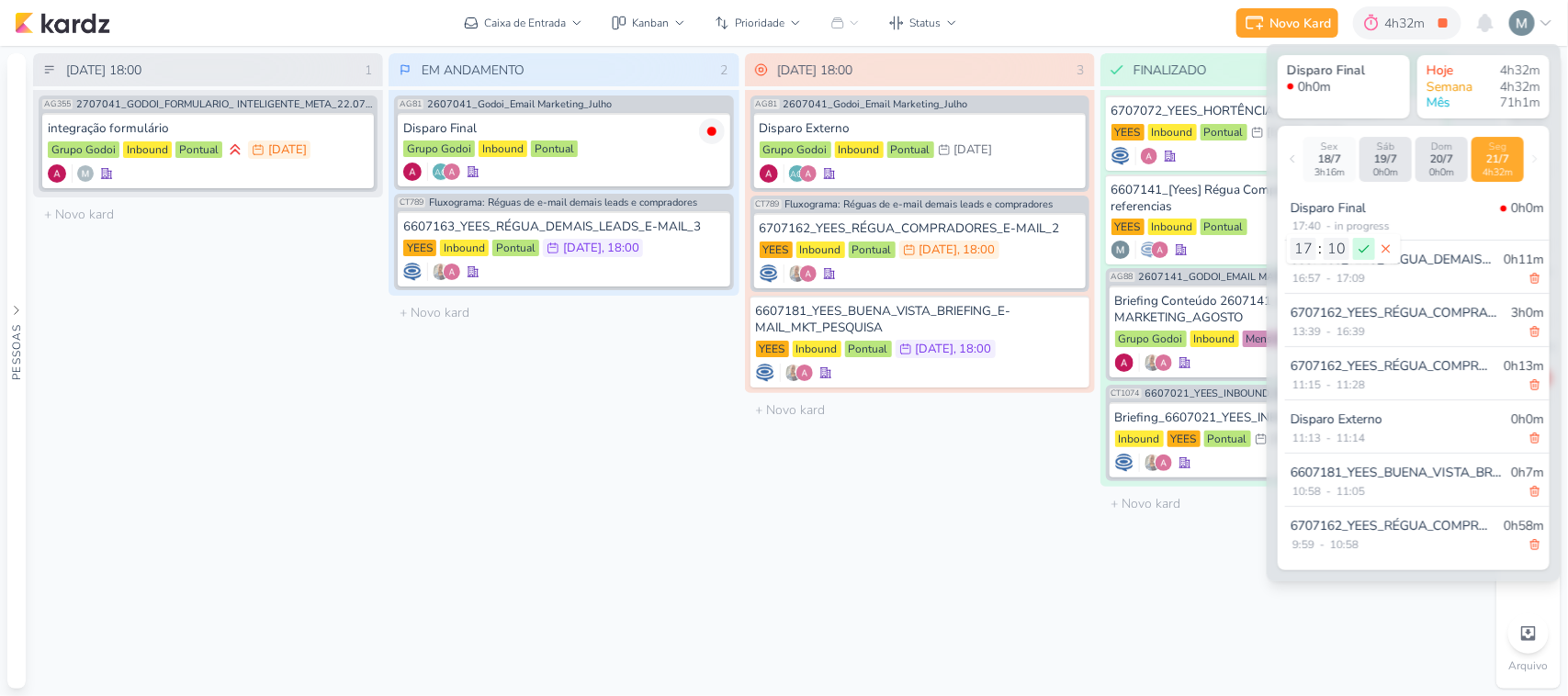 click 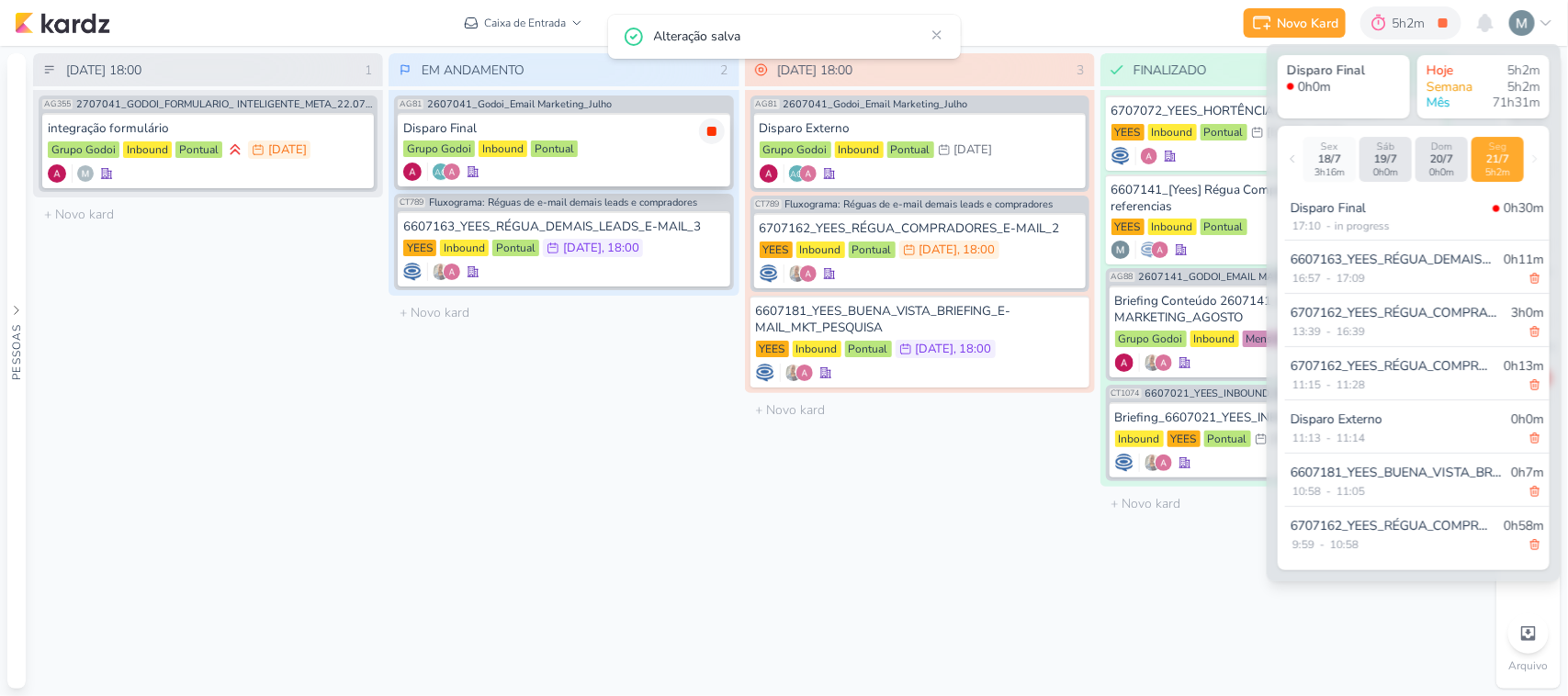 click 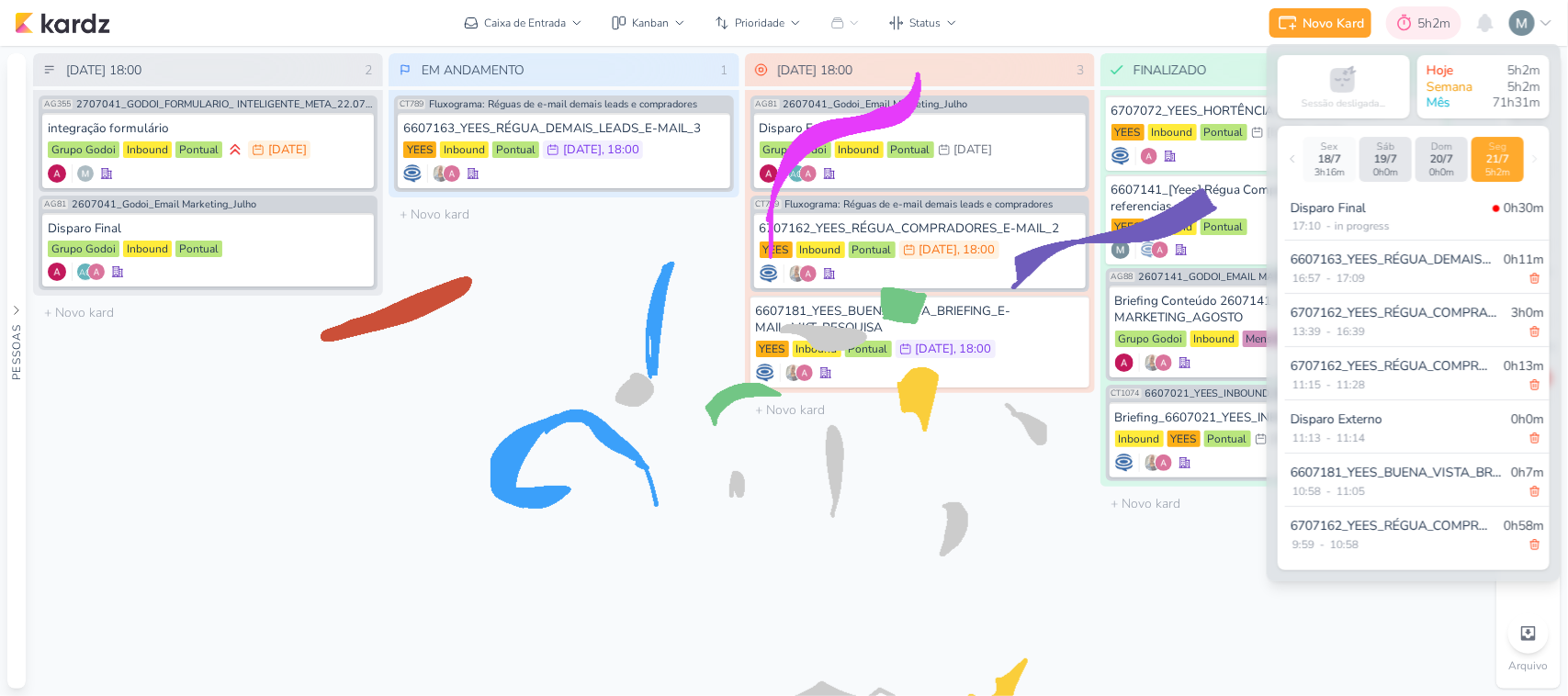 click 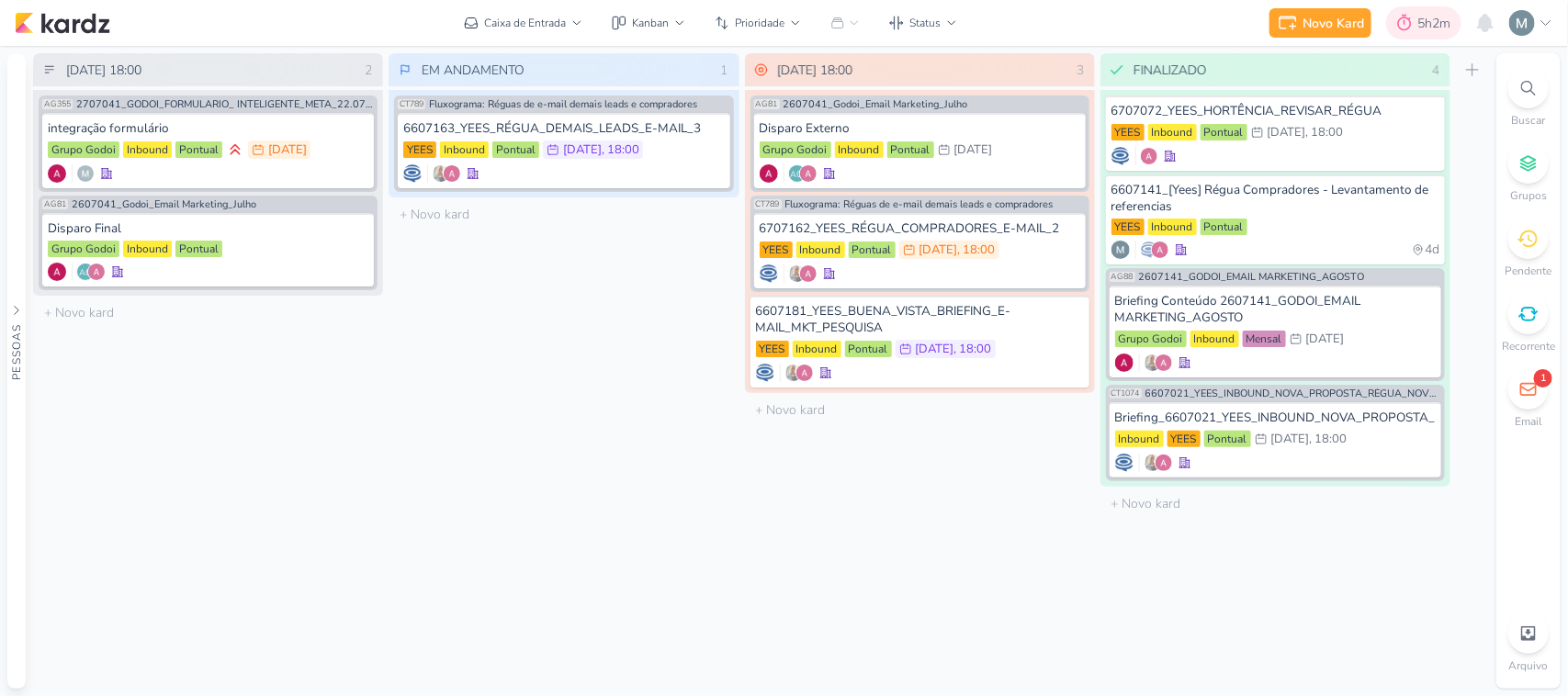 click 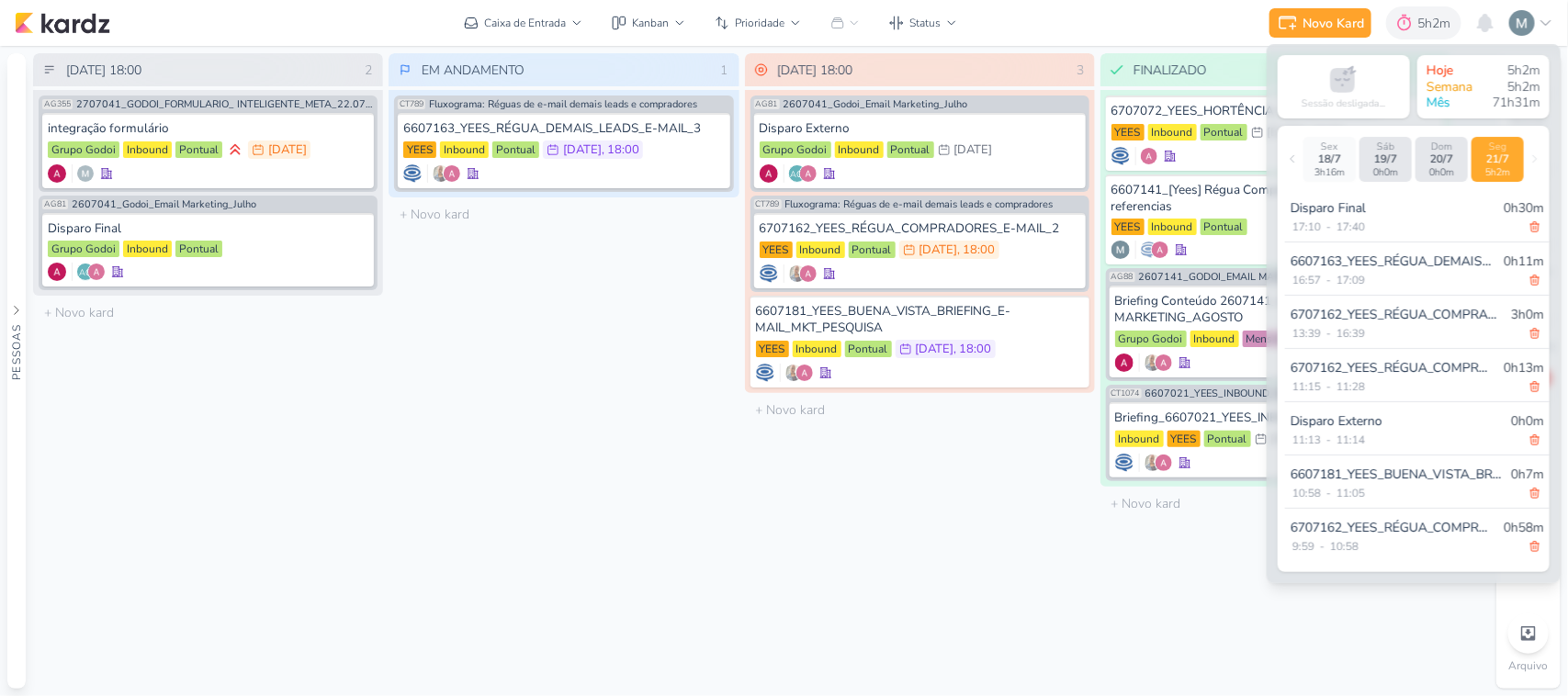 click on "0h30m" at bounding box center [1524, 208] 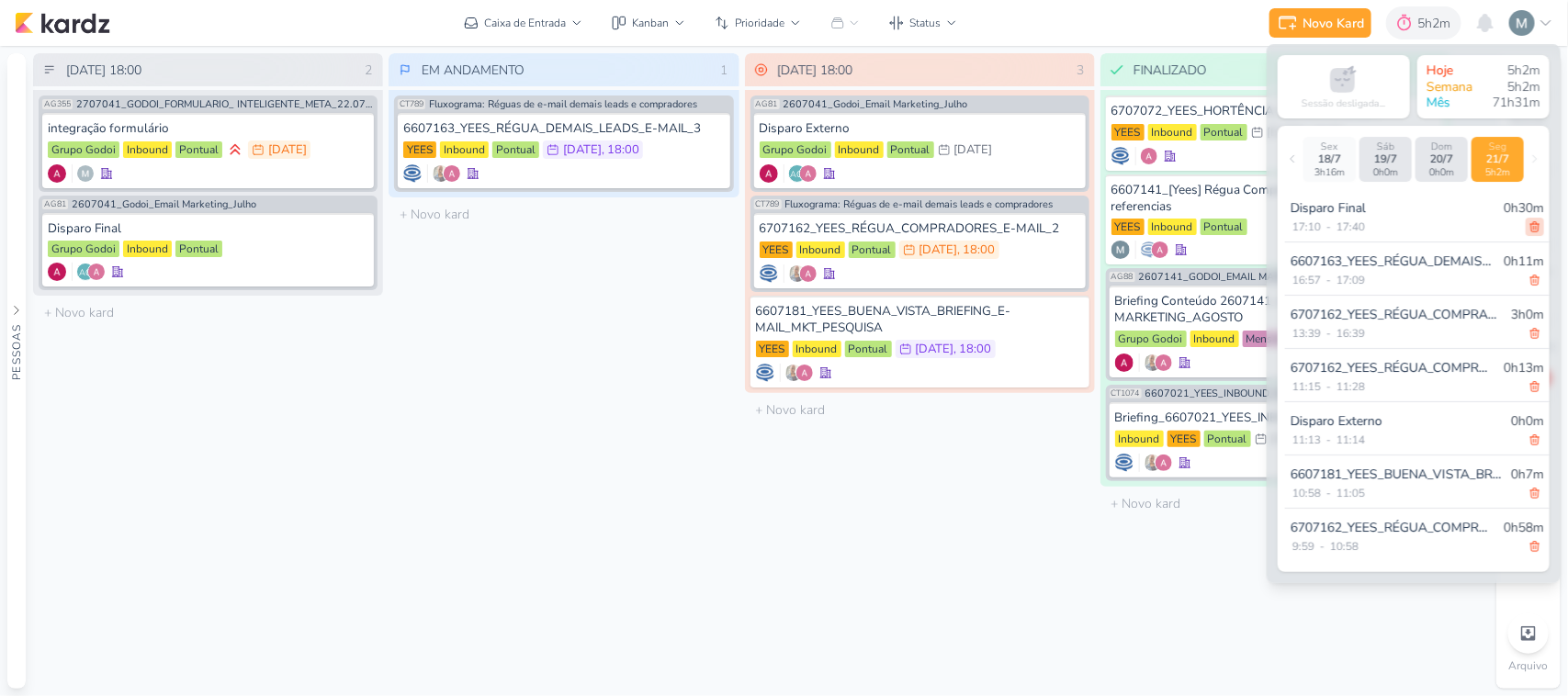 click 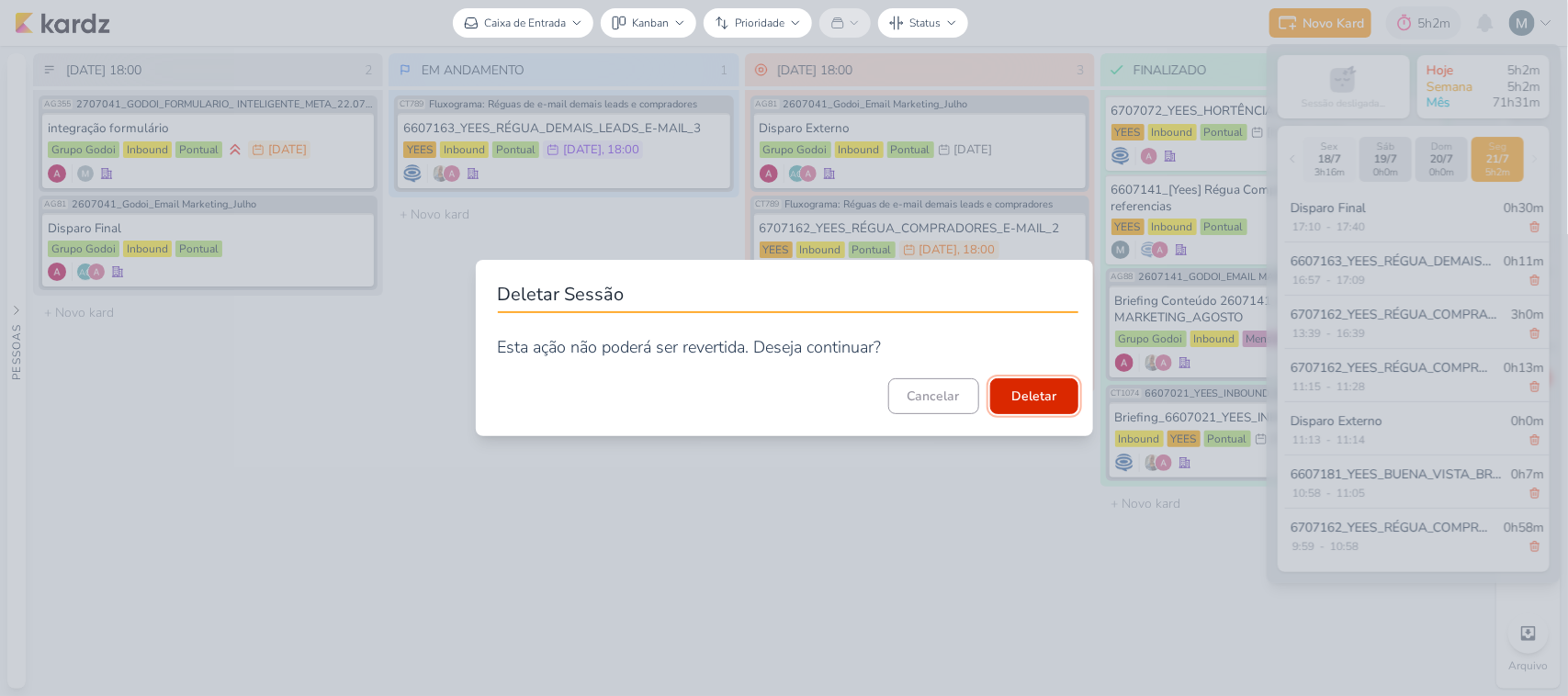 click on "Deletar" at bounding box center (1034, 396) 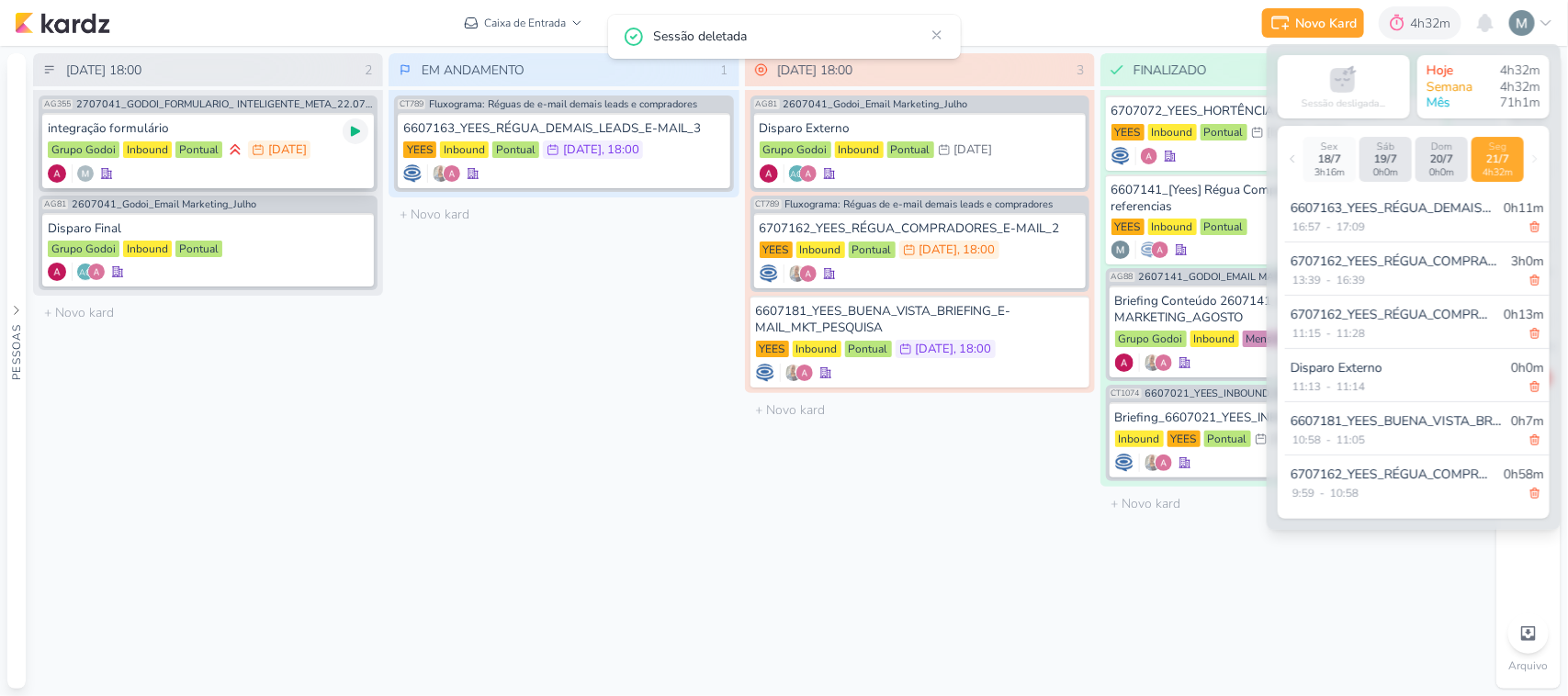 click 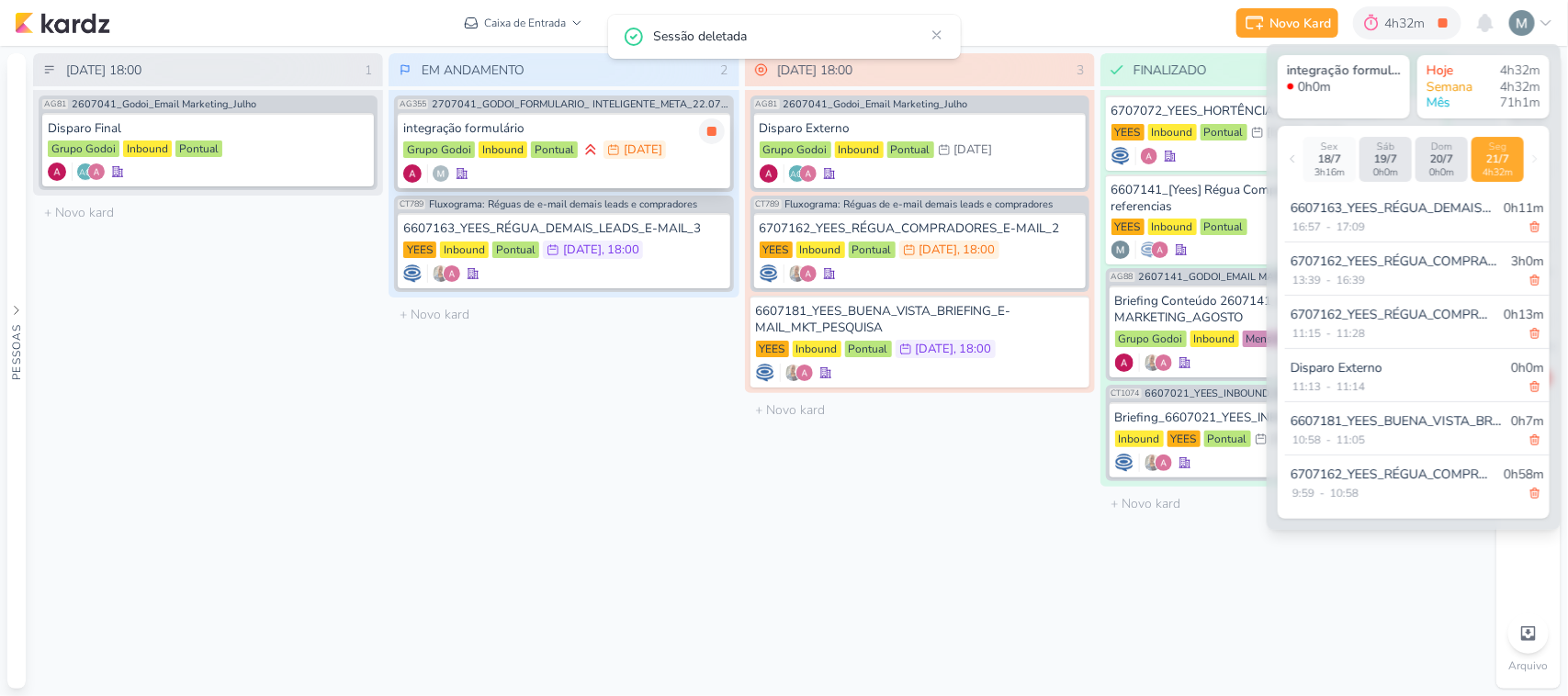 click at bounding box center [563, 174] 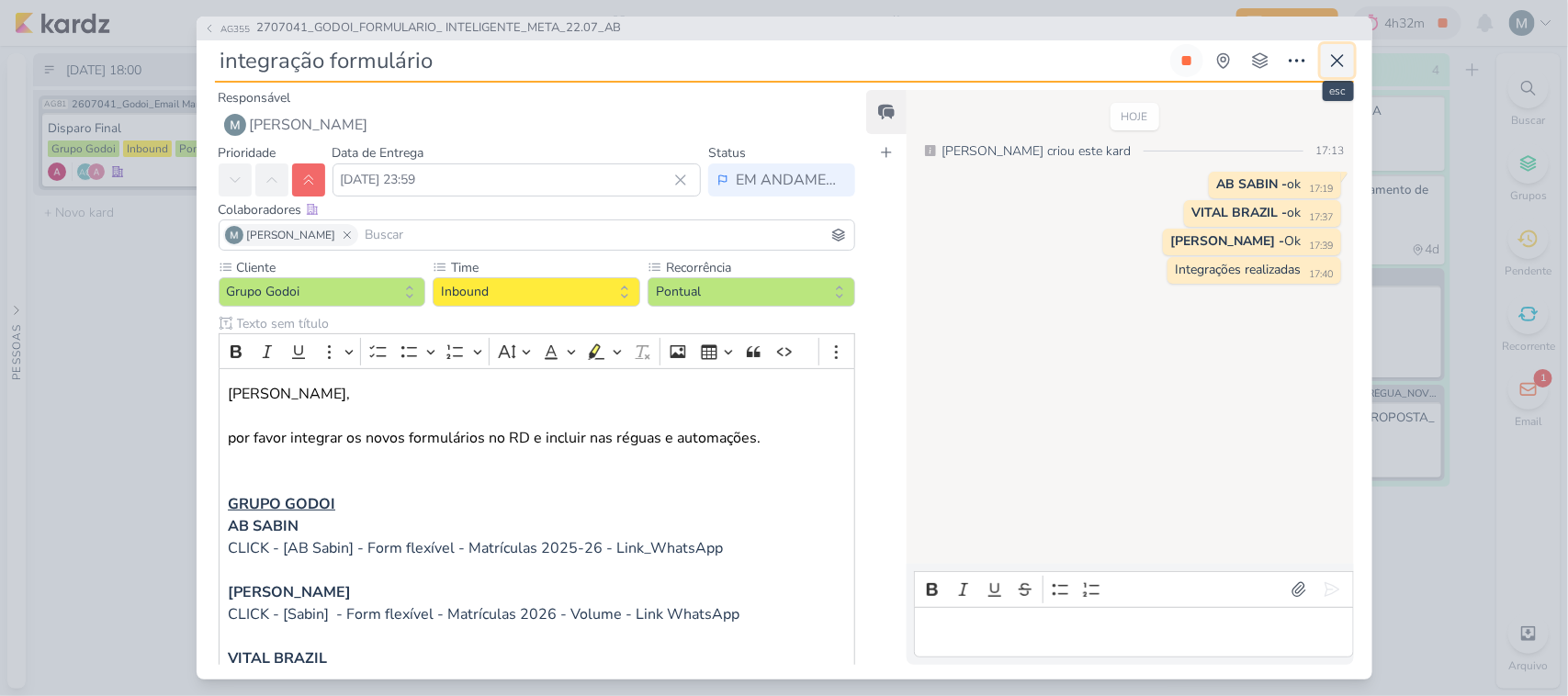 click 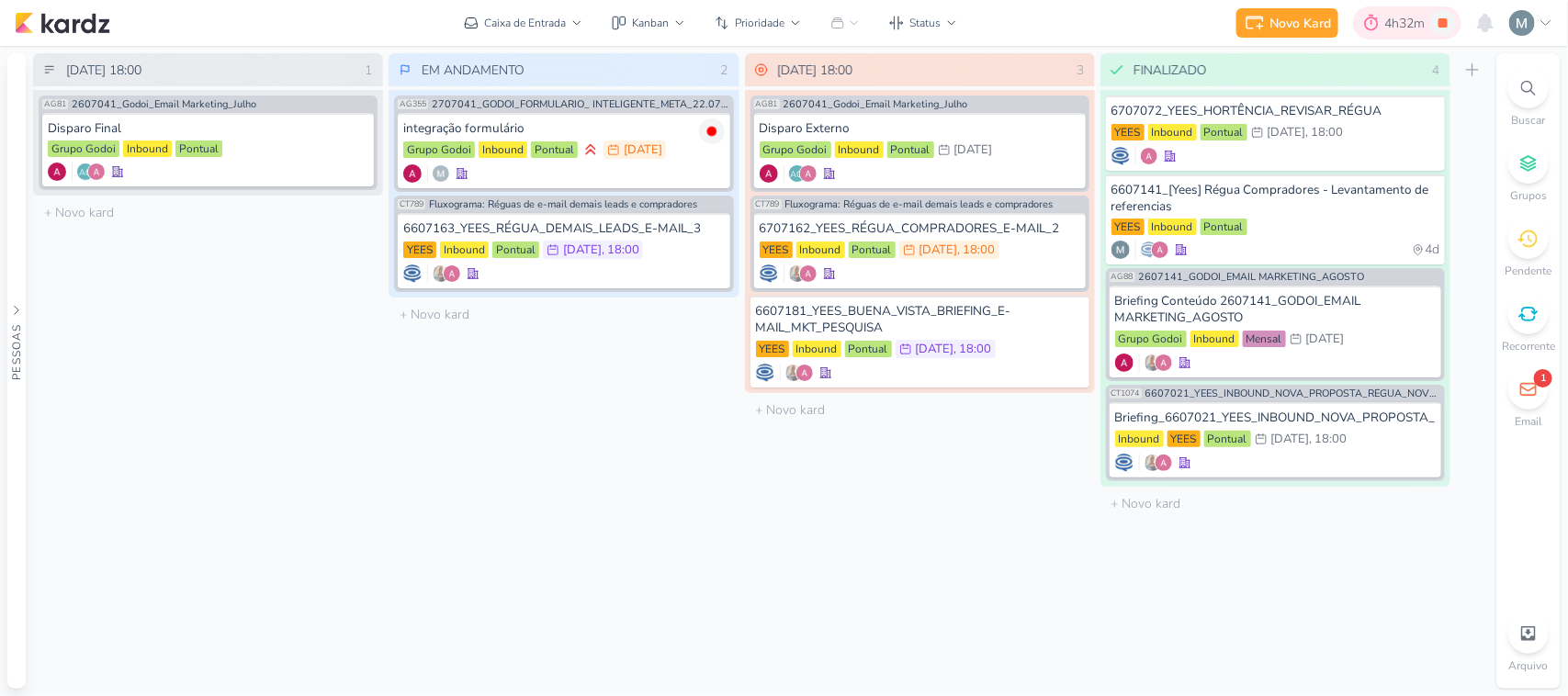 click on "4h32m" at bounding box center [1407, 23] 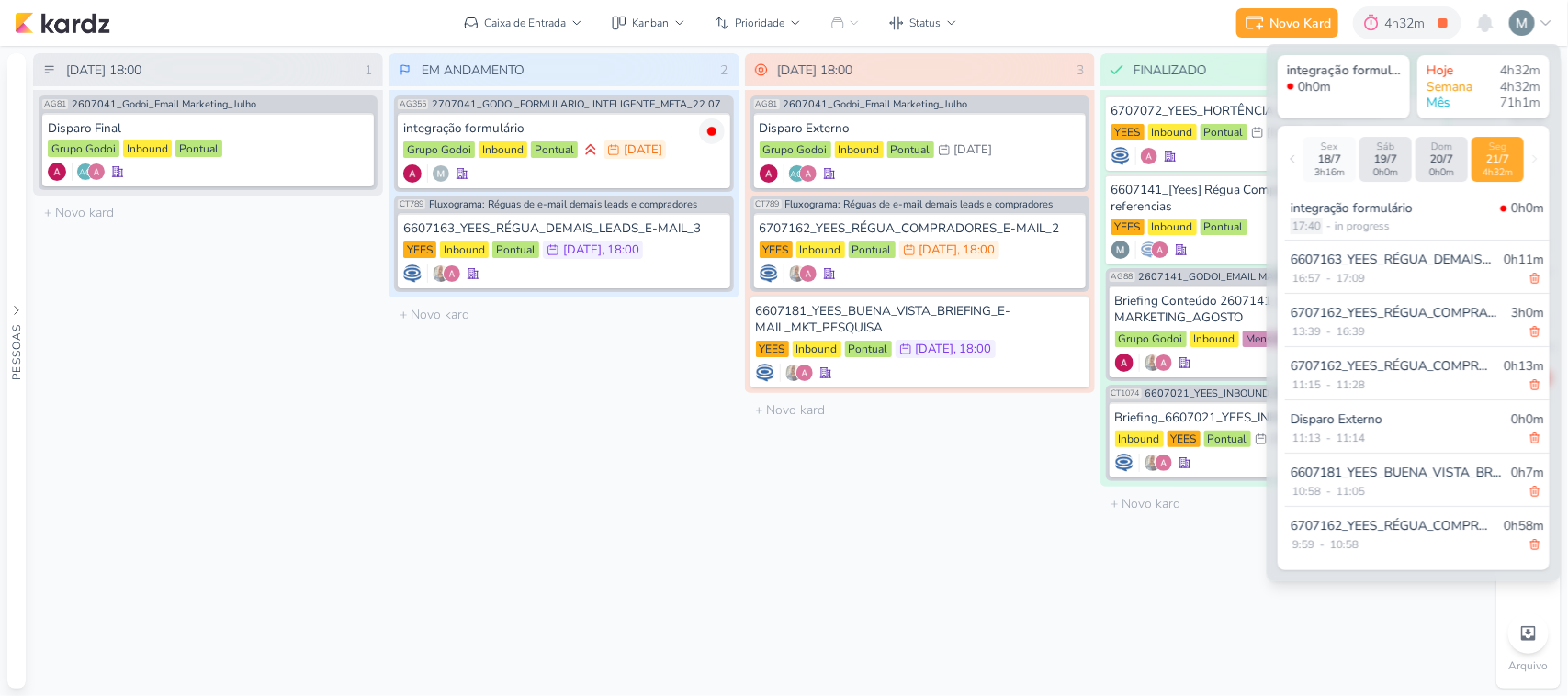 click on "17:40" at bounding box center [1306, 226] 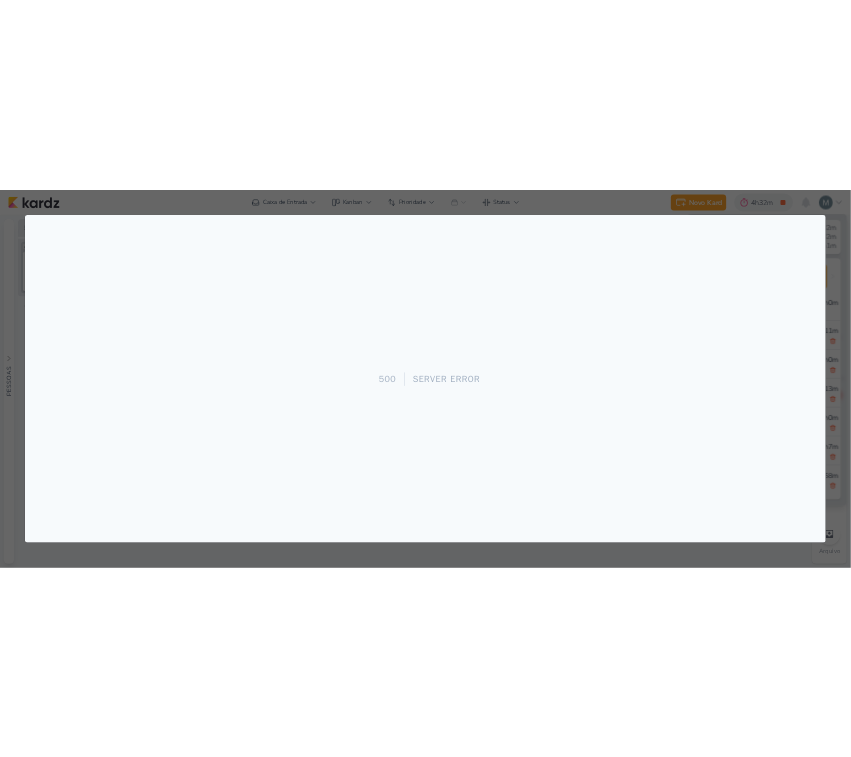 scroll, scrollTop: 0, scrollLeft: 0, axis: both 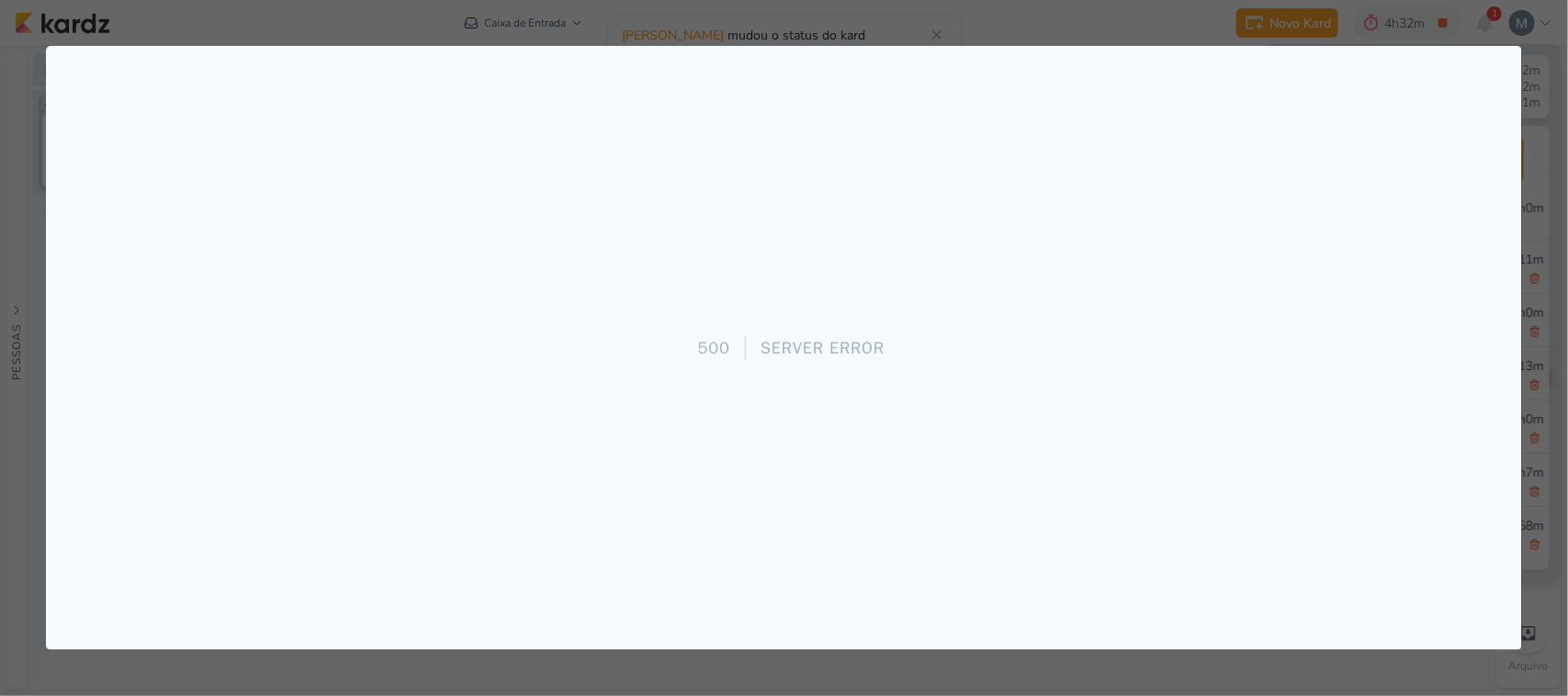drag, startPoint x: 1511, startPoint y: 71, endPoint x: 1586, endPoint y: 117, distance: 87.98295 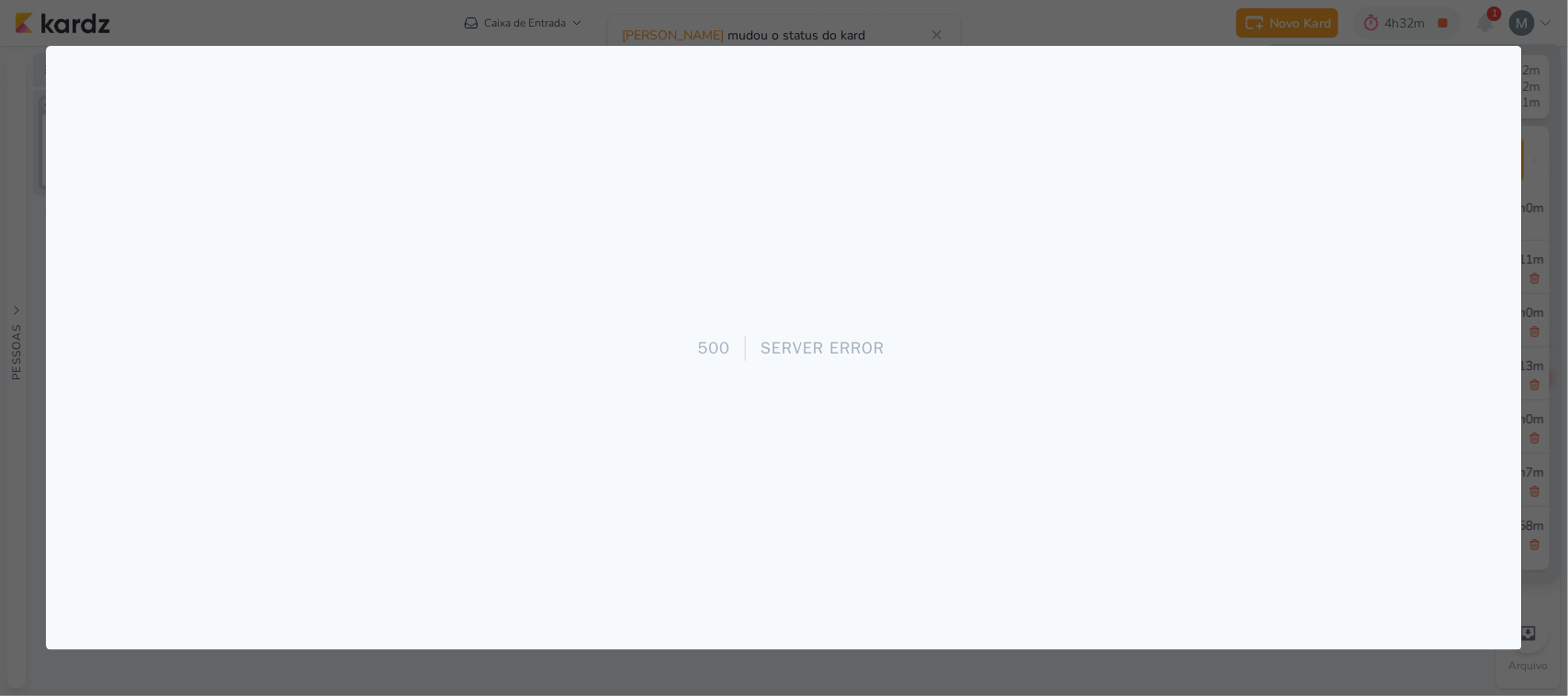 click on "500
Server Error" at bounding box center [783, 347] 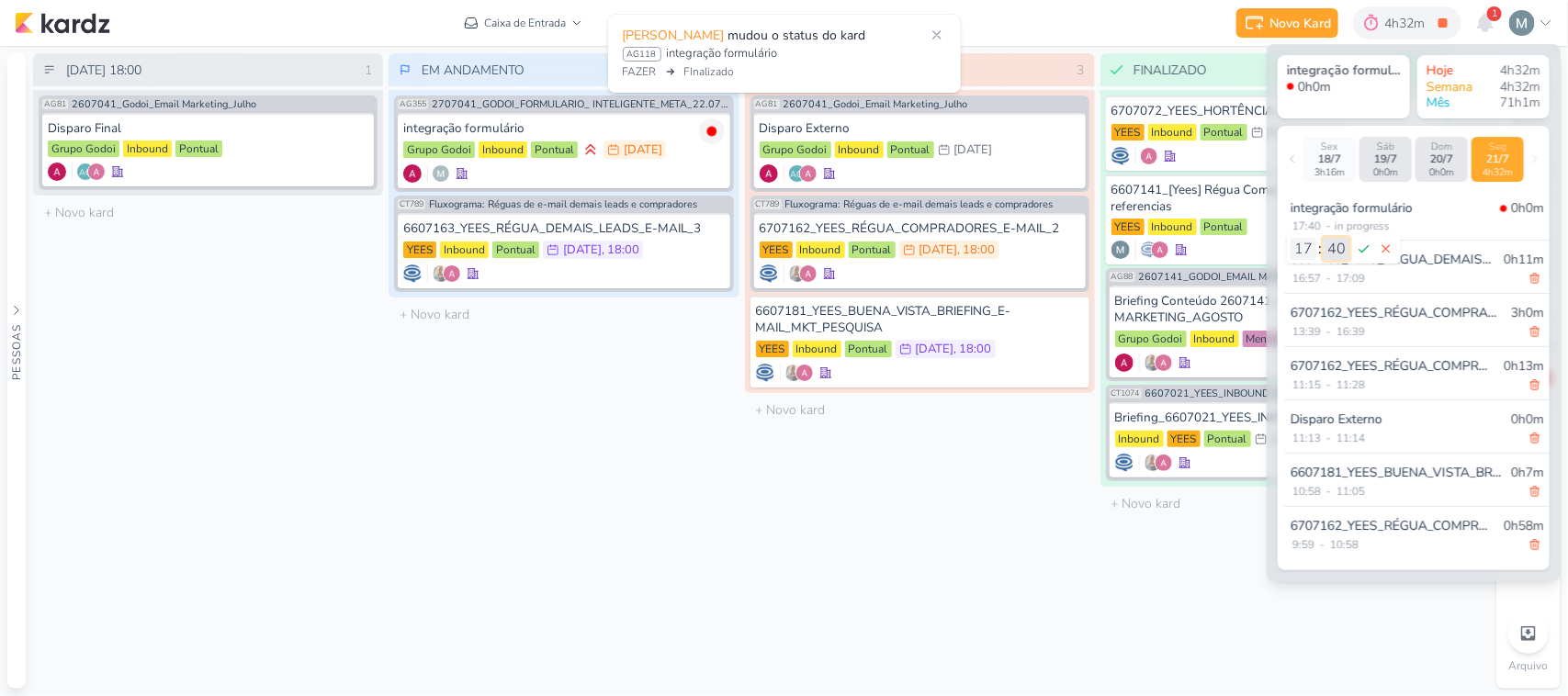 click on "00 01 02 03 04 05 06 07 08 09 10 11 12 13 14 15 16 17 18 19 20 21 22 23 24 25 26 27 28 29 30 31 32 33 34 35 36 37 38 39 40 41 42 43 44 45 46 47 48 49 50 51 52 53 54 55 56 57 58 59" at bounding box center [1337, 249] 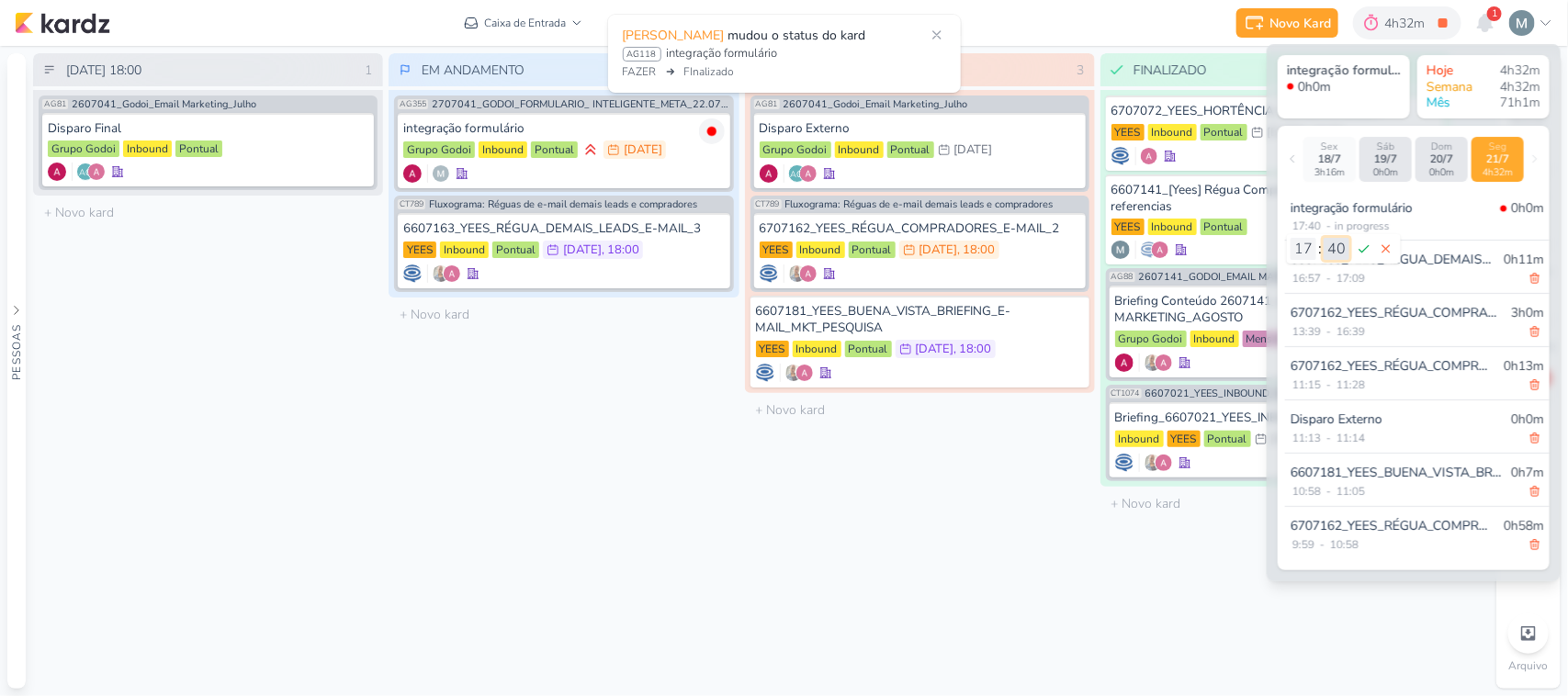 select on "10" 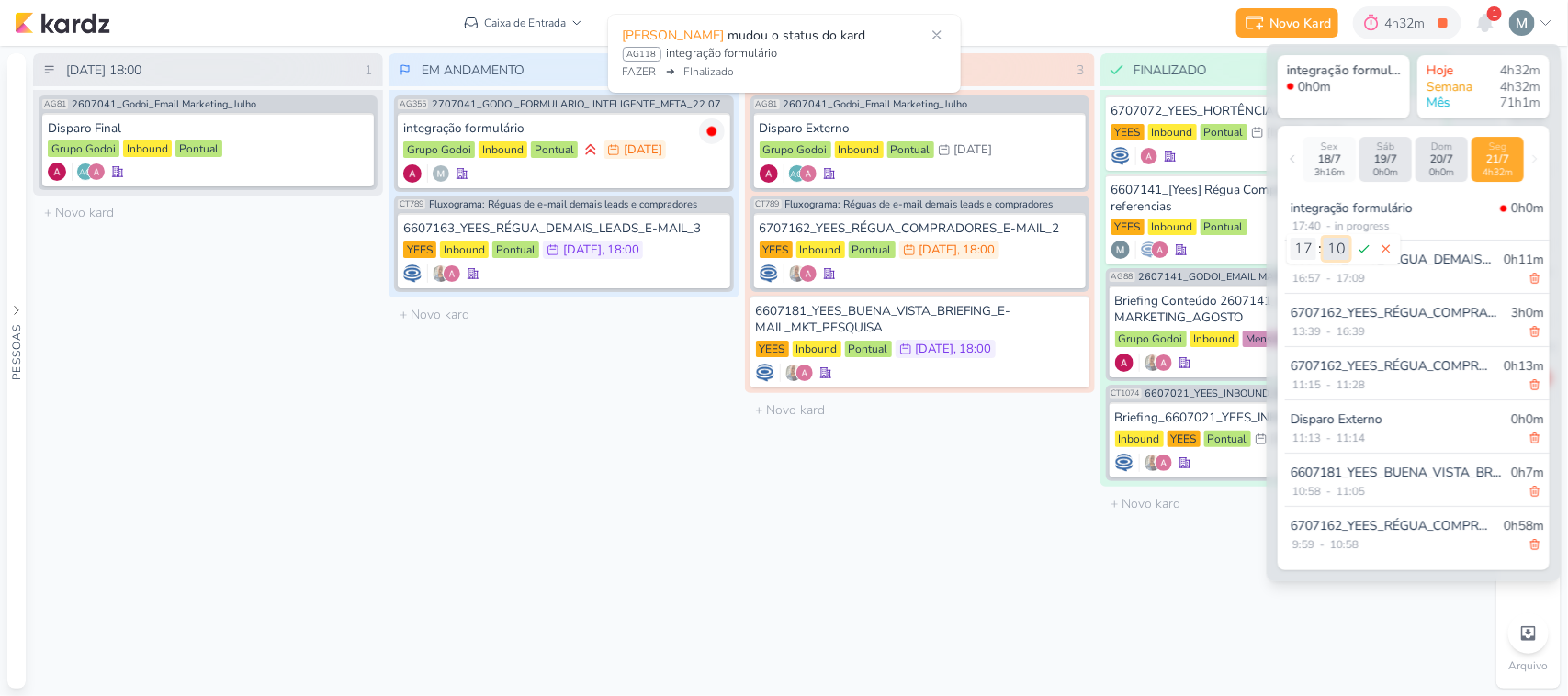 click on "00 01 02 03 04 05 06 07 08 09 10 11 12 13 14 15 16 17 18 19 20 21 22 23 24 25 26 27 28 29 30 31 32 33 34 35 36 37 38 39 40 41 42 43 44 45 46 47 48 49 50 51 52 53 54 55 56 57 58 59" at bounding box center (1337, 249) 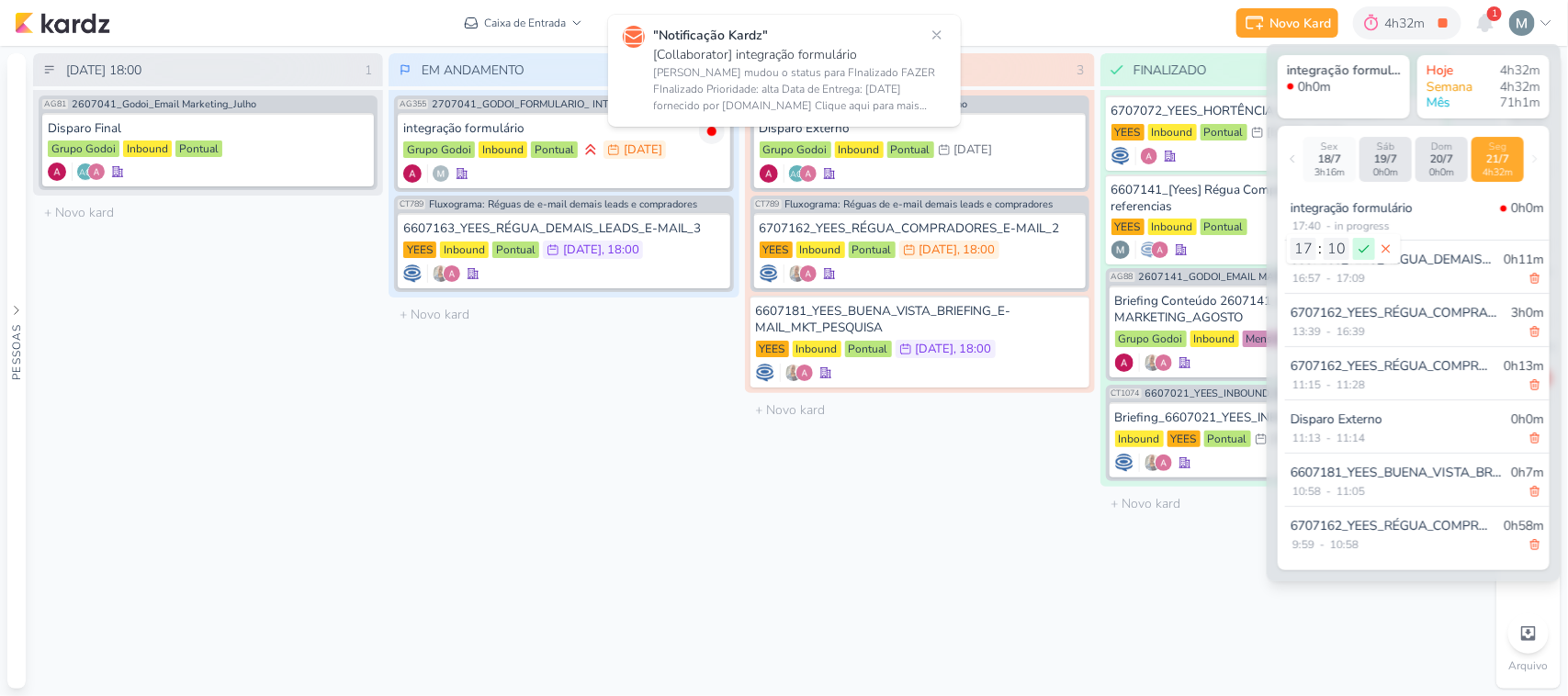 click 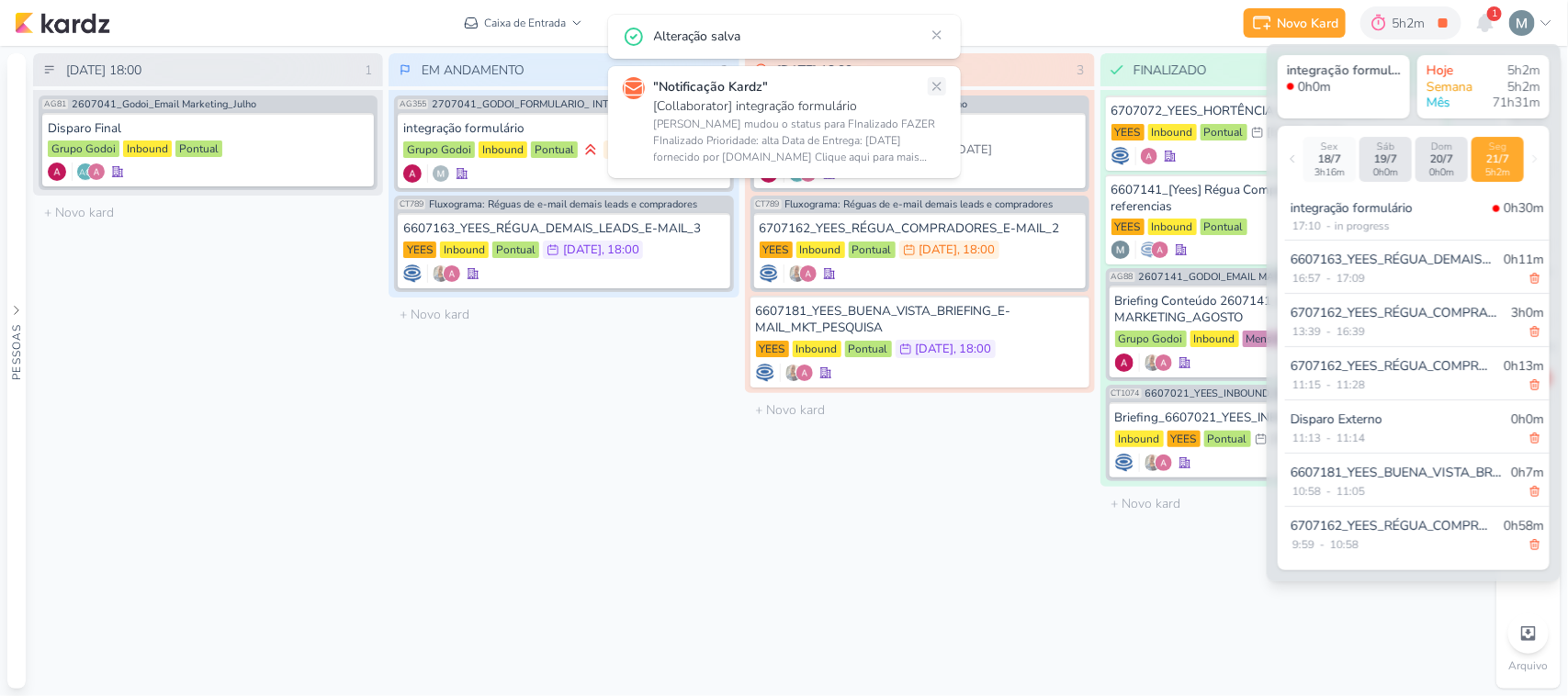click 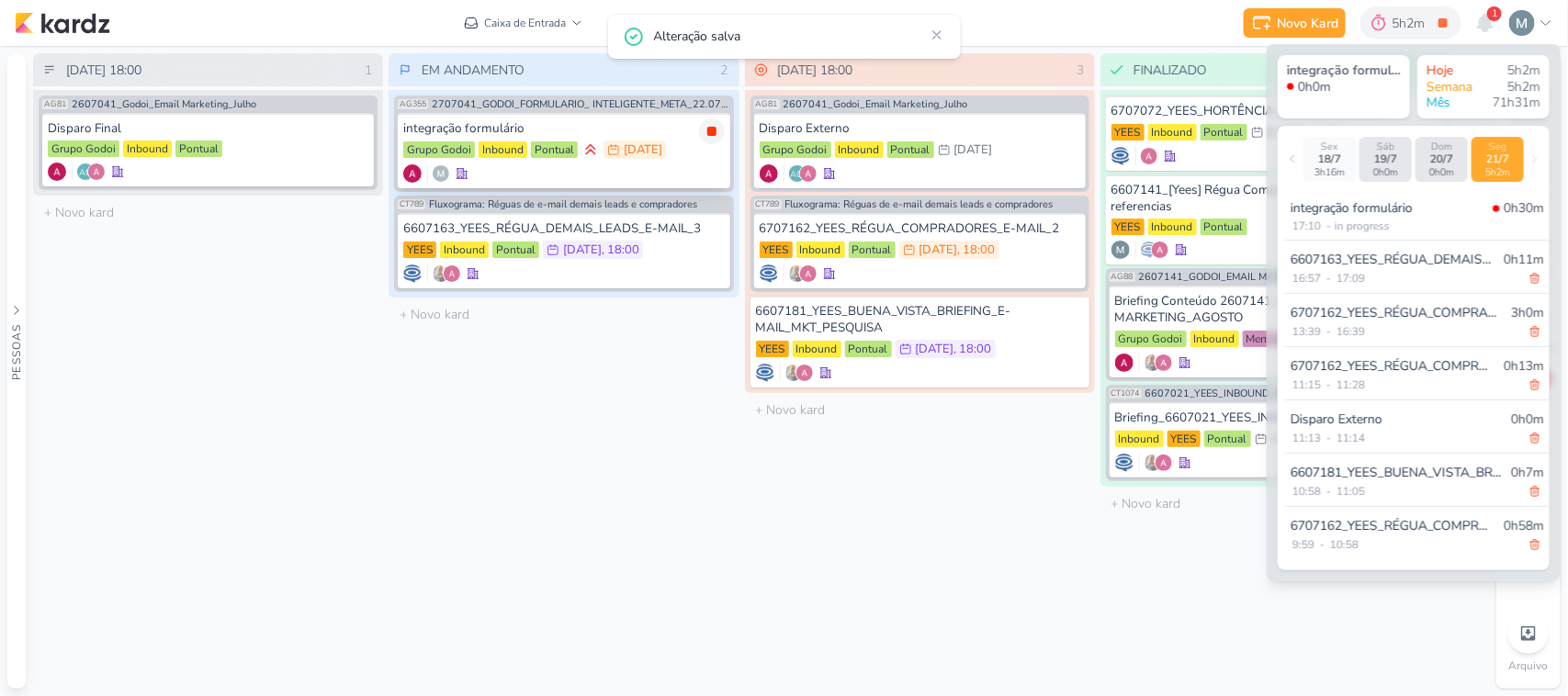 click 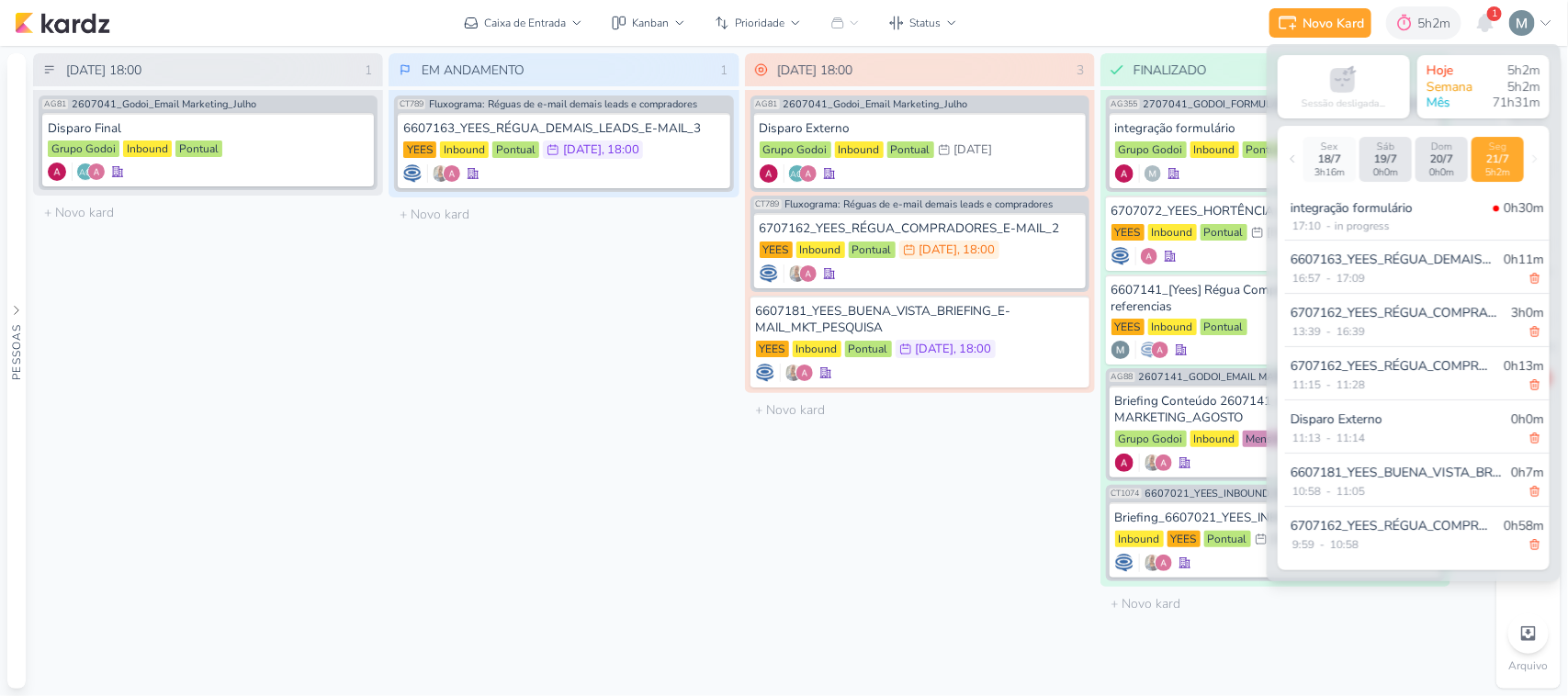 click on "EM ANDAMENTO
1
Mover Para Esquerda
Mover Para Direita
Deletar
CT789
Fluxograma: Réguas de e-mail demais leads e compradores
6607163_YEES_RÉGUA_DEMAIS_LEADS_E-MAIL_3" at bounding box center (563, 371) 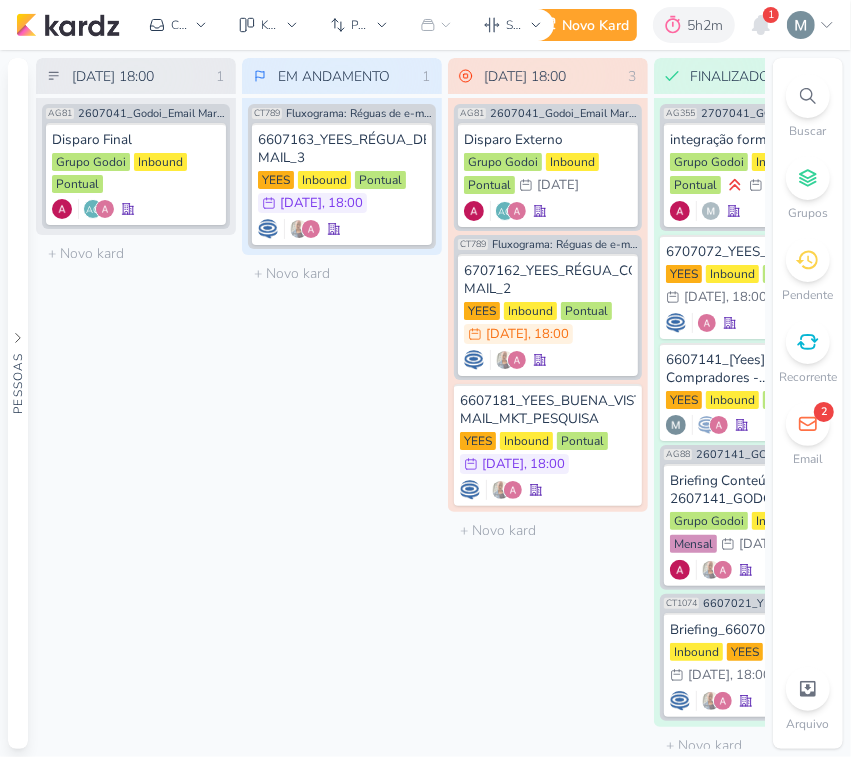 click on "2
Email" at bounding box center (808, 435) 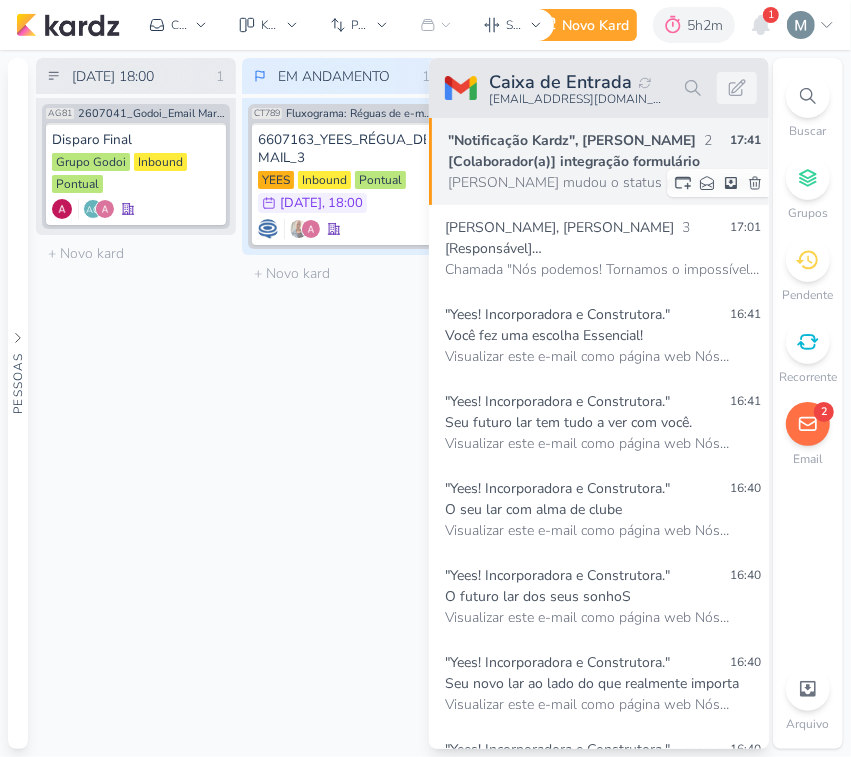 click on "Alessandra mudou o status para FInalizado FAZER FInalizado Prioridade: alta Data de Entrega: 21 de jul fornecido por kardz.app Clique aqui para mais detalhes" at bounding box center (604, 182) 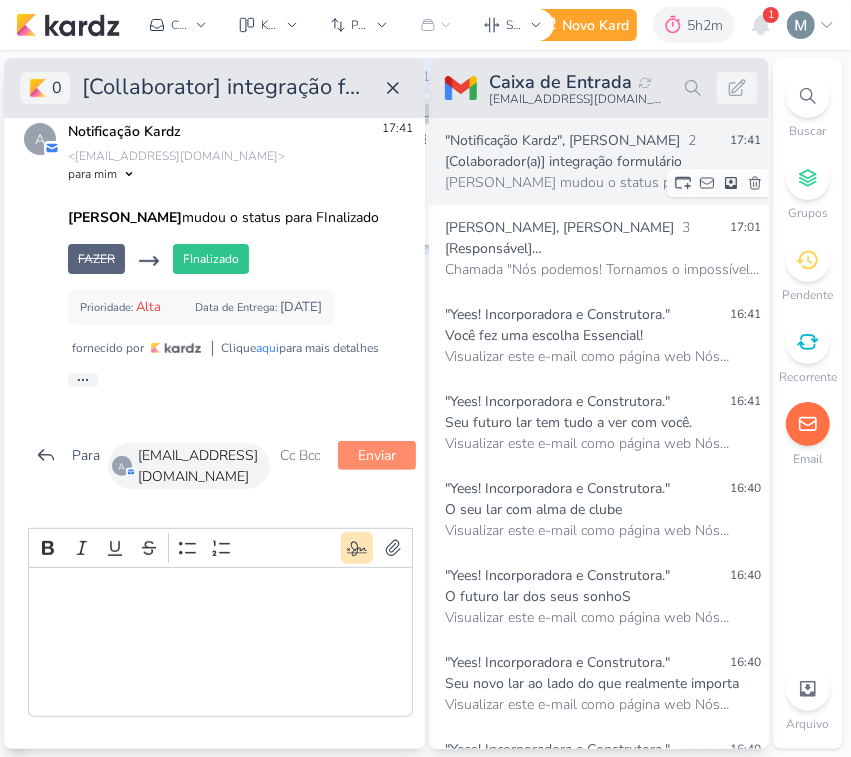 scroll, scrollTop: 75, scrollLeft: 0, axis: vertical 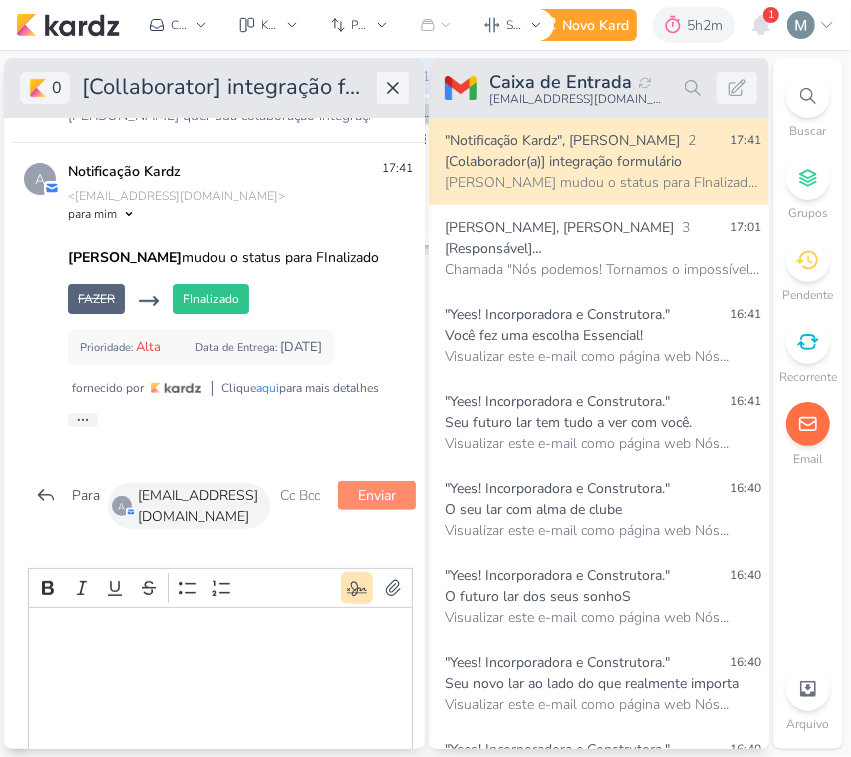 click 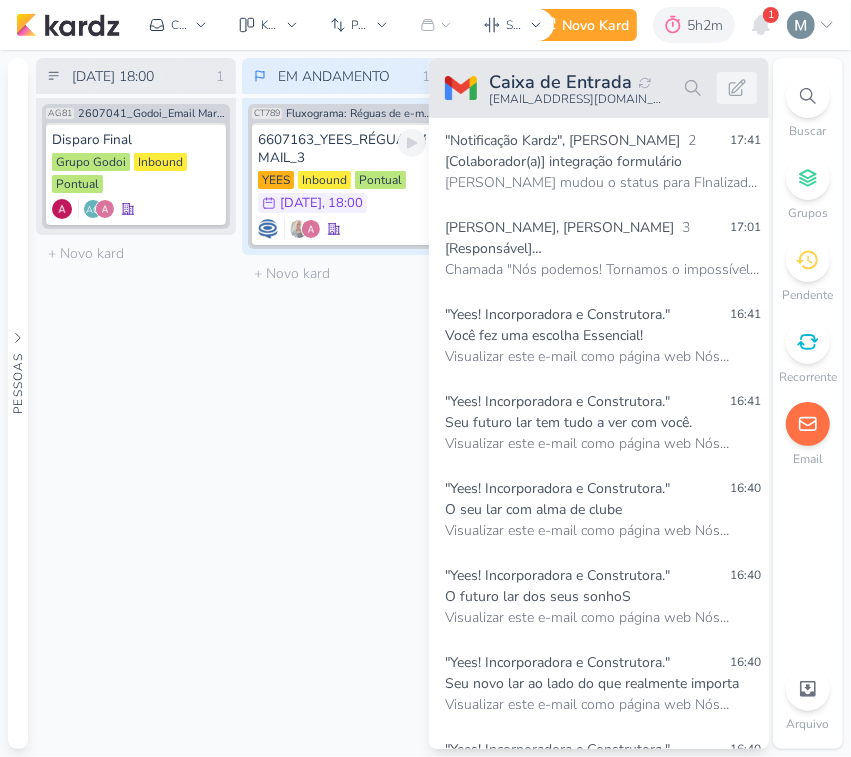 click on "EM ANDAMENTO
1
Mover Para Esquerda
Mover Para Direita
Deletar
CT789
Fluxograma: Réguas de e-mail demais leads e compradores
6607163_YEES_RÉGUA_DEMAIS_LEADS_E-MAIL_3" at bounding box center [342, 403] 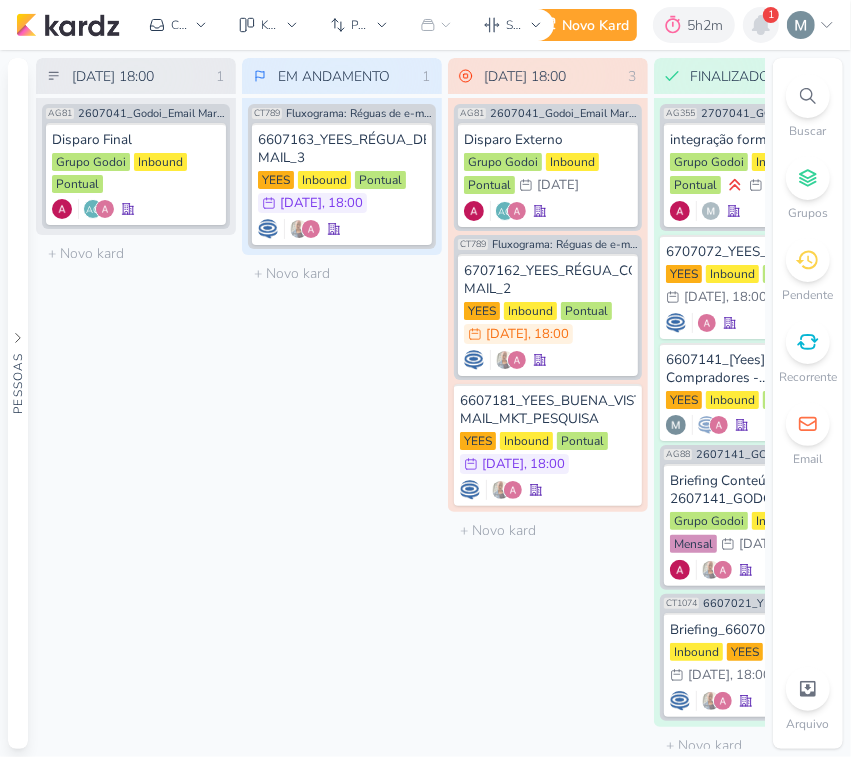 click 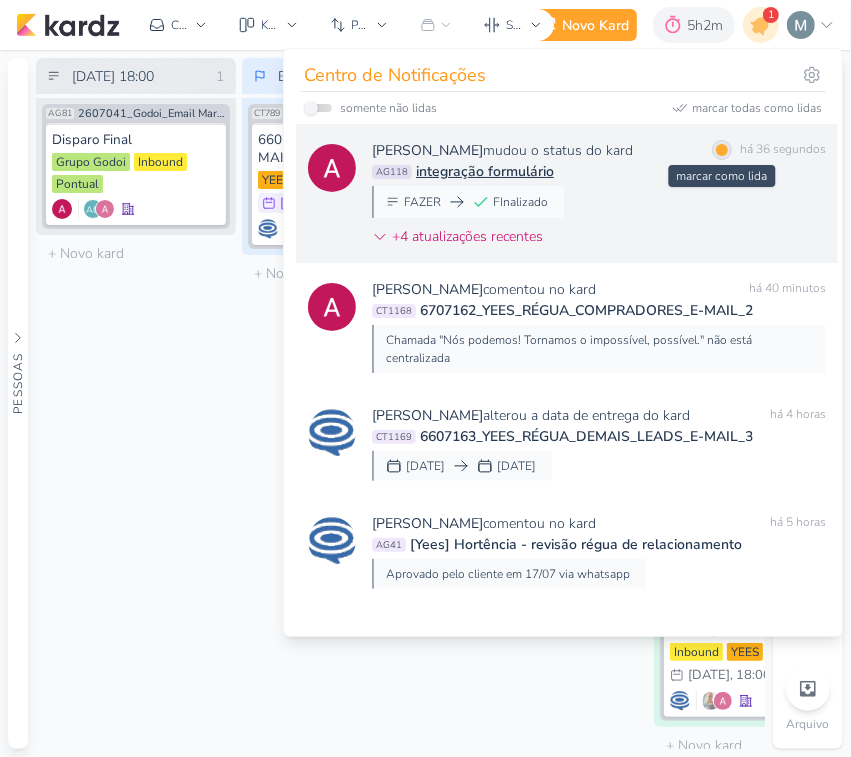 click at bounding box center [722, 150] 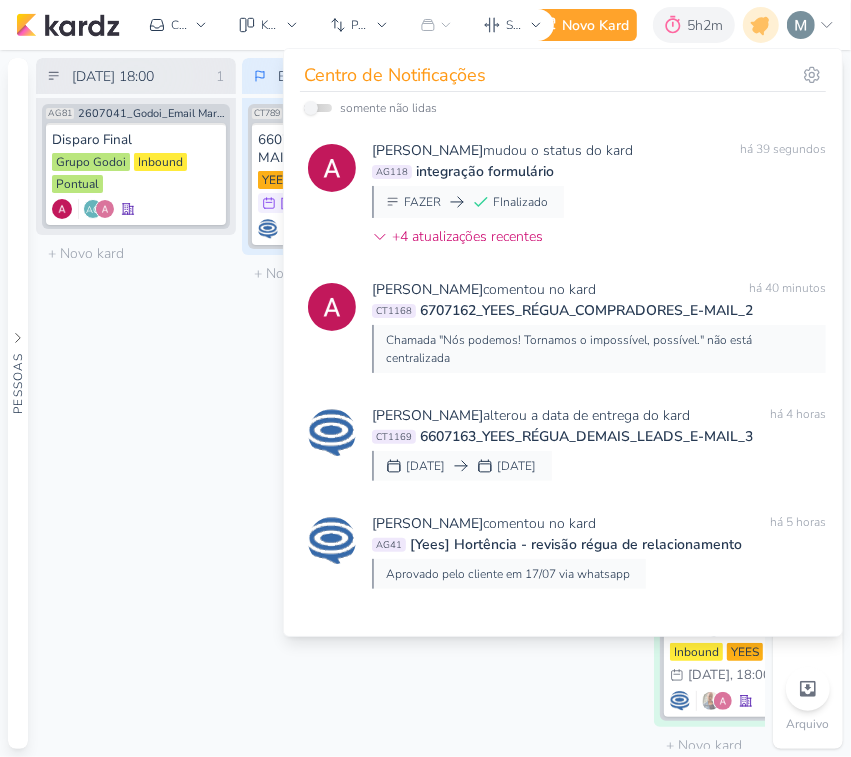 click on "21 de julho de 2025 às 18:00
1
Mover Para Esquerda
Mover Para Direita
Deletar
AG81
2607041_Godoi_Email Marketing_Julho
Disparo Final" at bounding box center [136, 403] 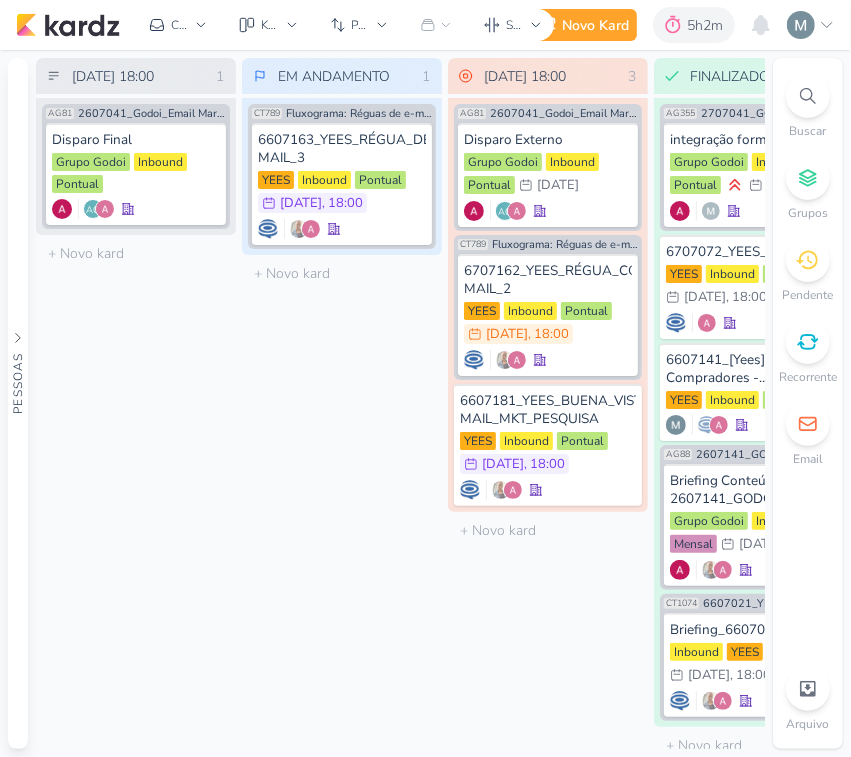 click on "EM ANDAMENTO
1
Mover Para Esquerda
Mover Para Direita
Deletar
CT789
Fluxograma: Réguas de e-mail demais leads e compradores
6607163_YEES_RÉGUA_DEMAIS_LEADS_E-MAIL_3" at bounding box center [342, 403] 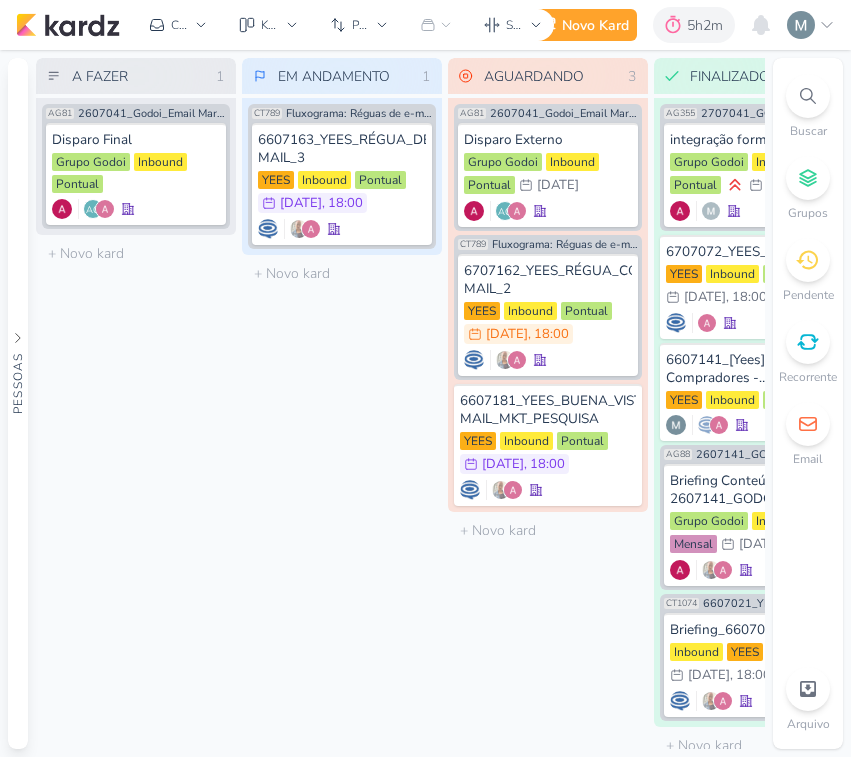 scroll, scrollTop: 0, scrollLeft: 0, axis: both 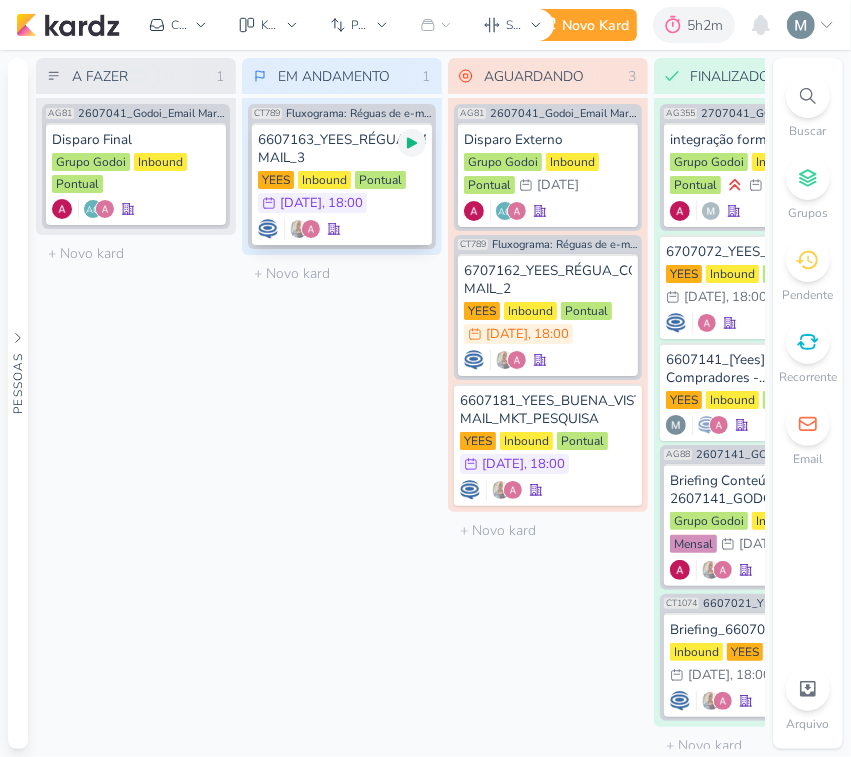 click 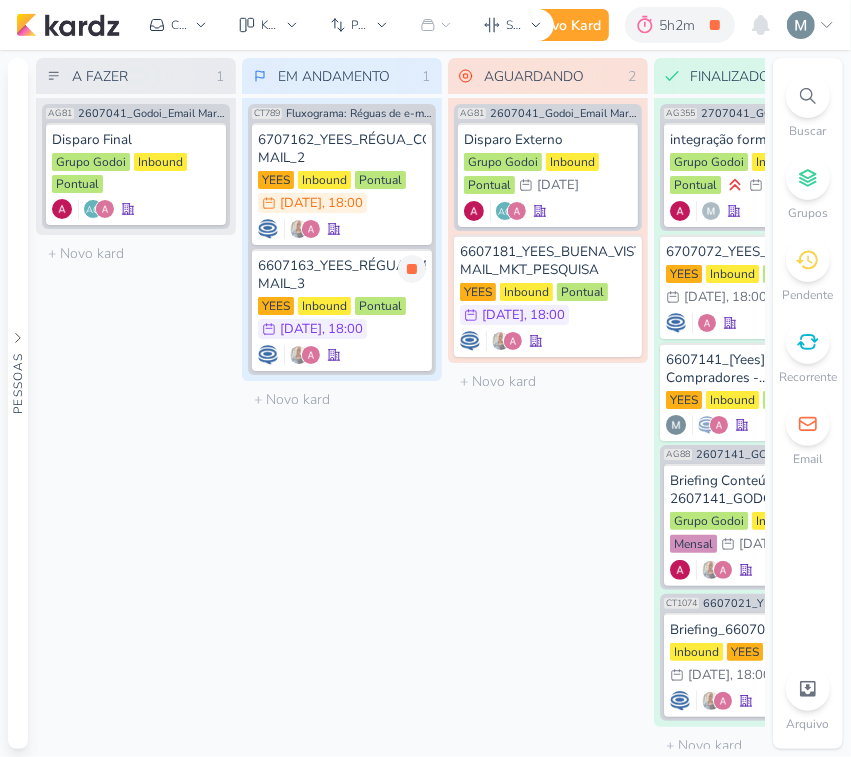 click 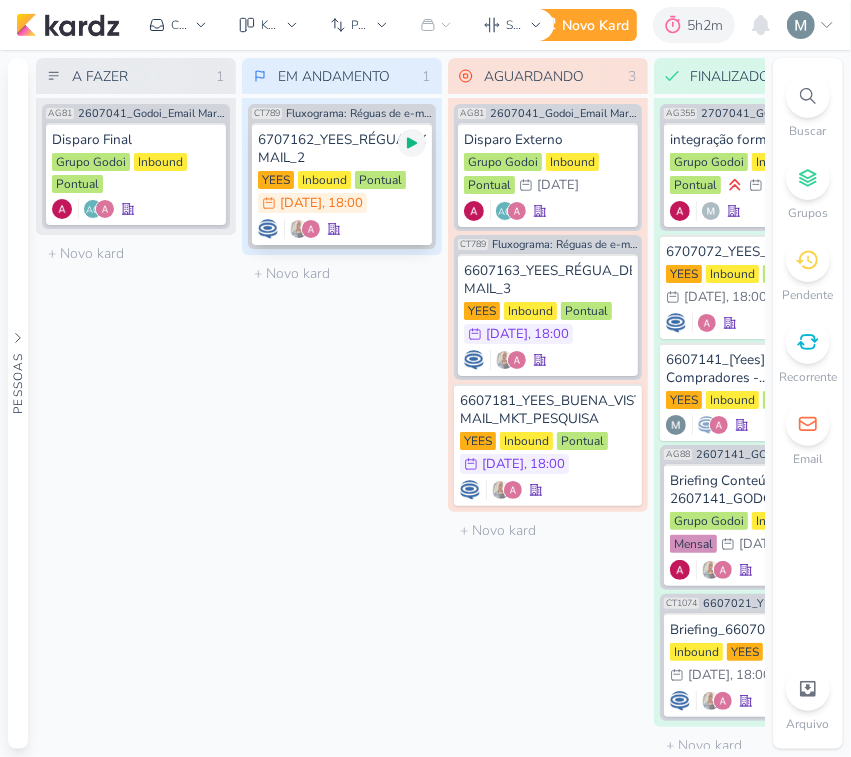 click at bounding box center (412, 143) 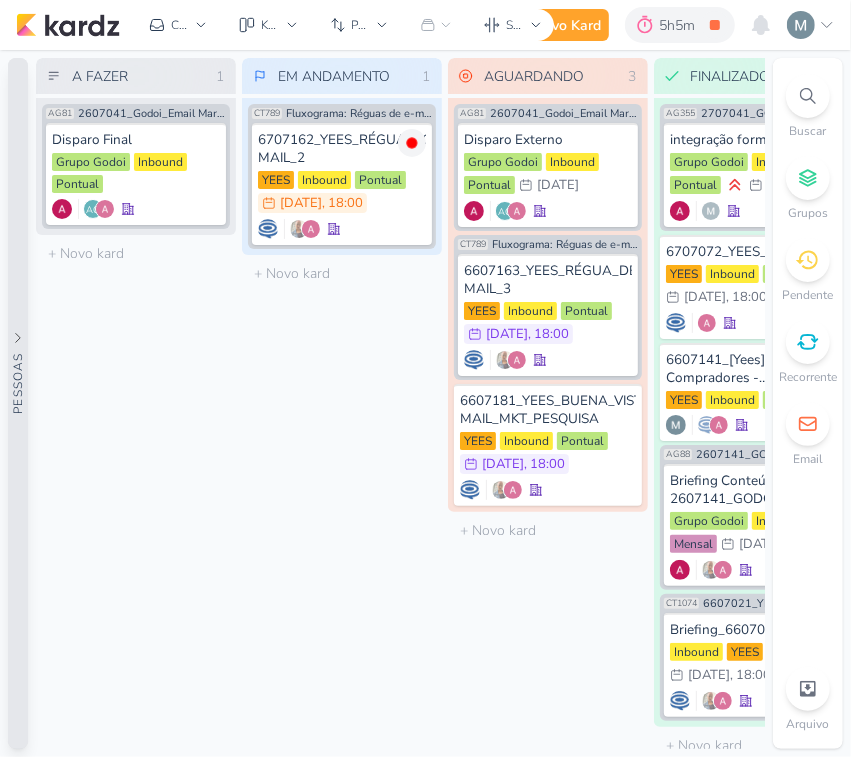 click on "Pessoas" at bounding box center (18, 403) 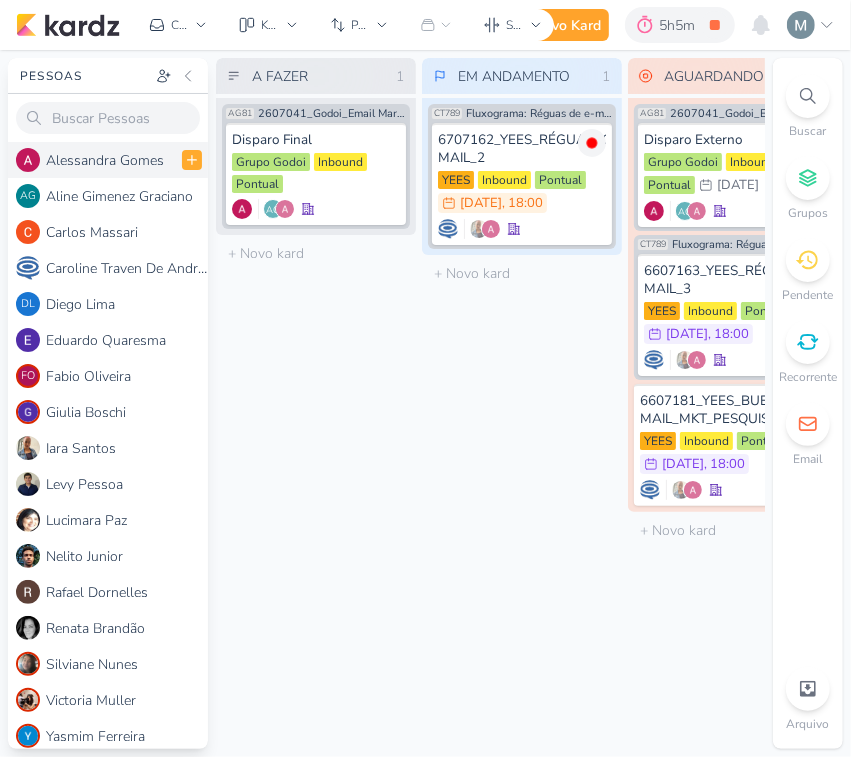 click on "A l e s s a n d r a   G o m e s" at bounding box center (127, 160) 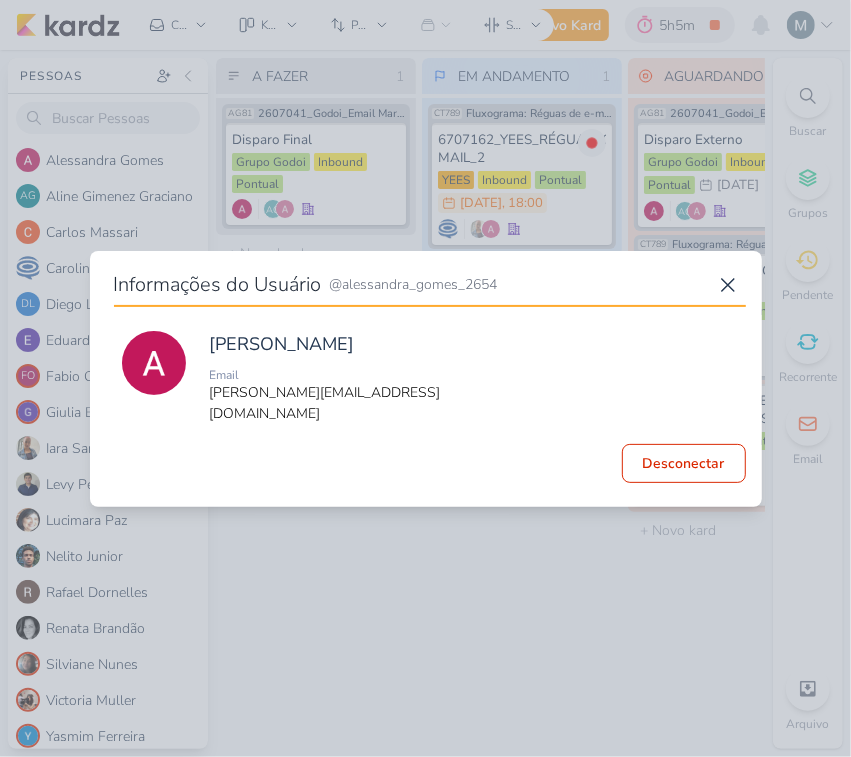click on "[PERSON_NAME][EMAIL_ADDRESS][DOMAIN_NAME]" at bounding box center (336, 403) 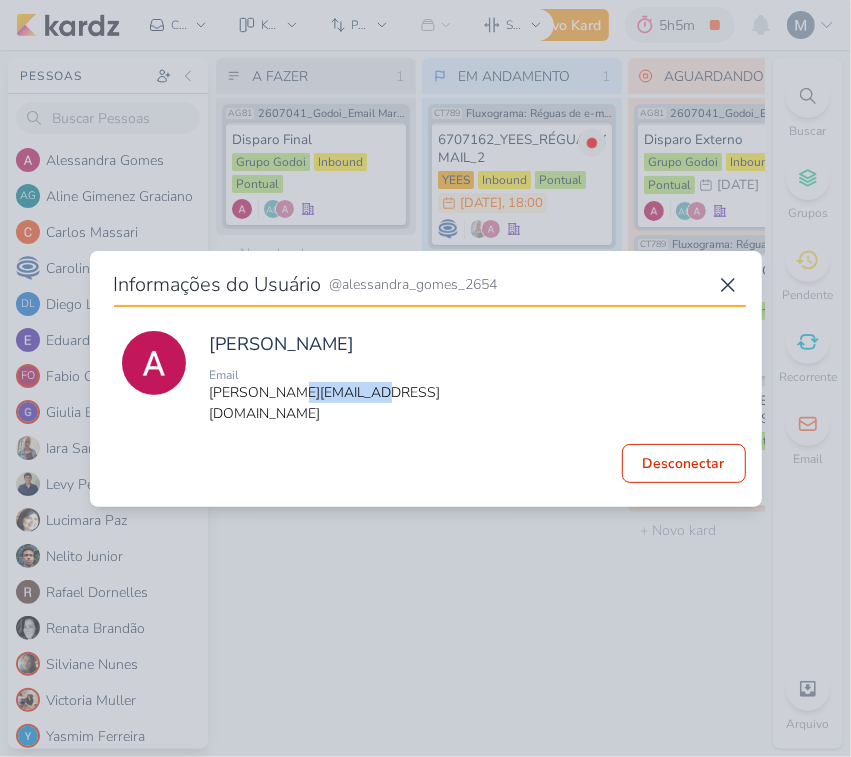 click on "[PERSON_NAME][EMAIL_ADDRESS][DOMAIN_NAME]" at bounding box center (336, 403) 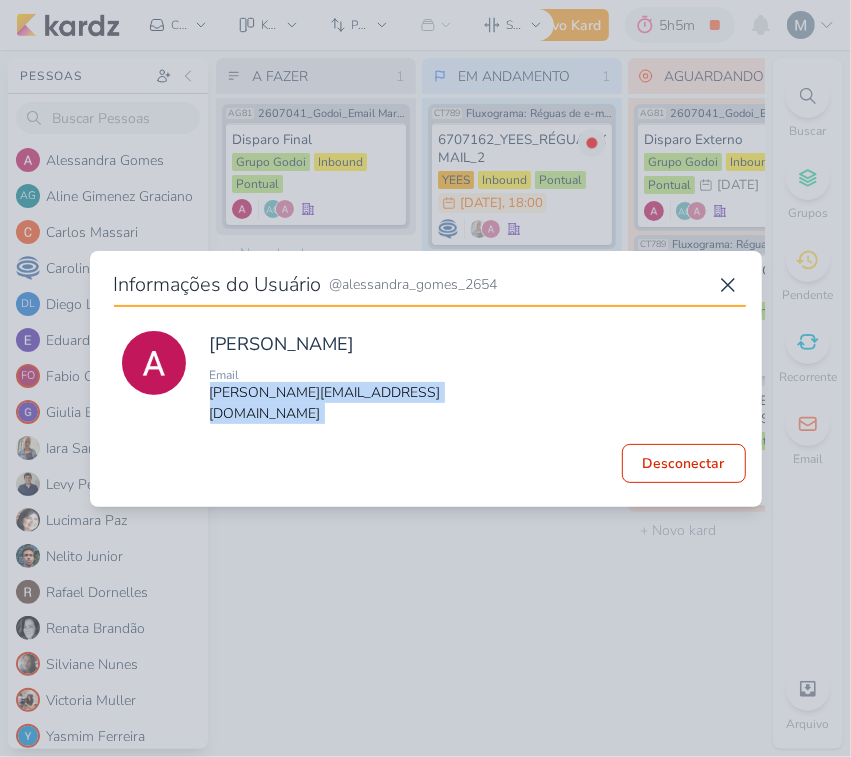 click on "[PERSON_NAME][EMAIL_ADDRESS][DOMAIN_NAME]" at bounding box center [336, 403] 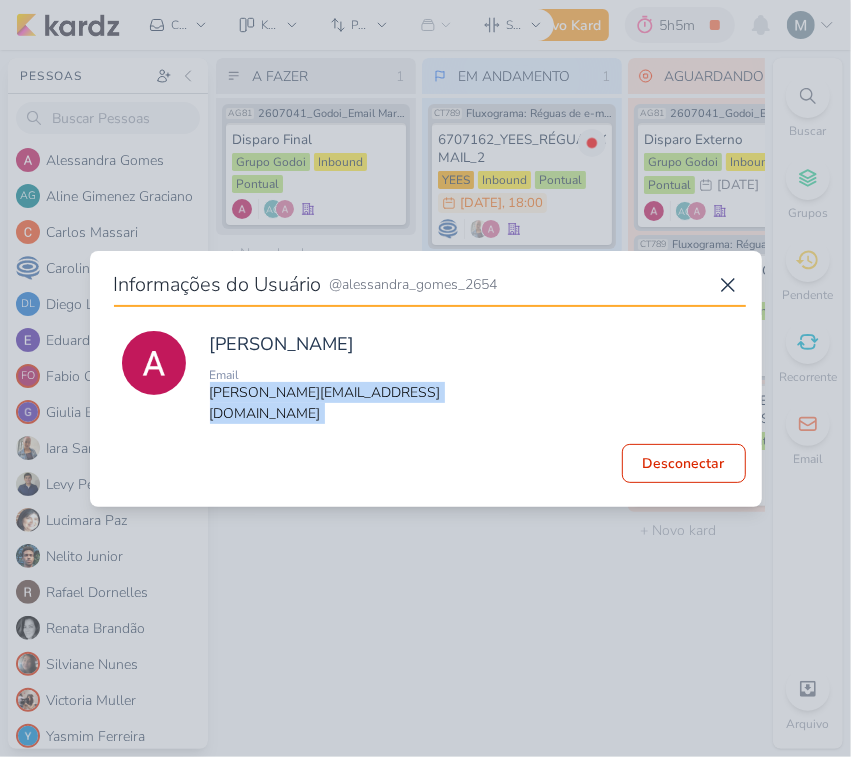 copy on "[PERSON_NAME][EMAIL_ADDRESS][DOMAIN_NAME]" 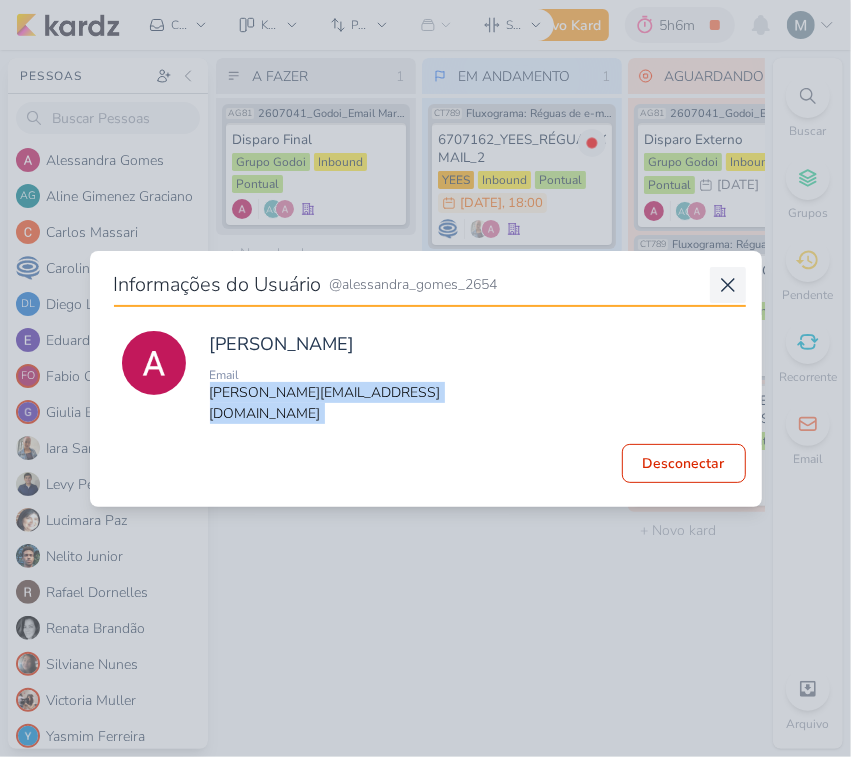 click 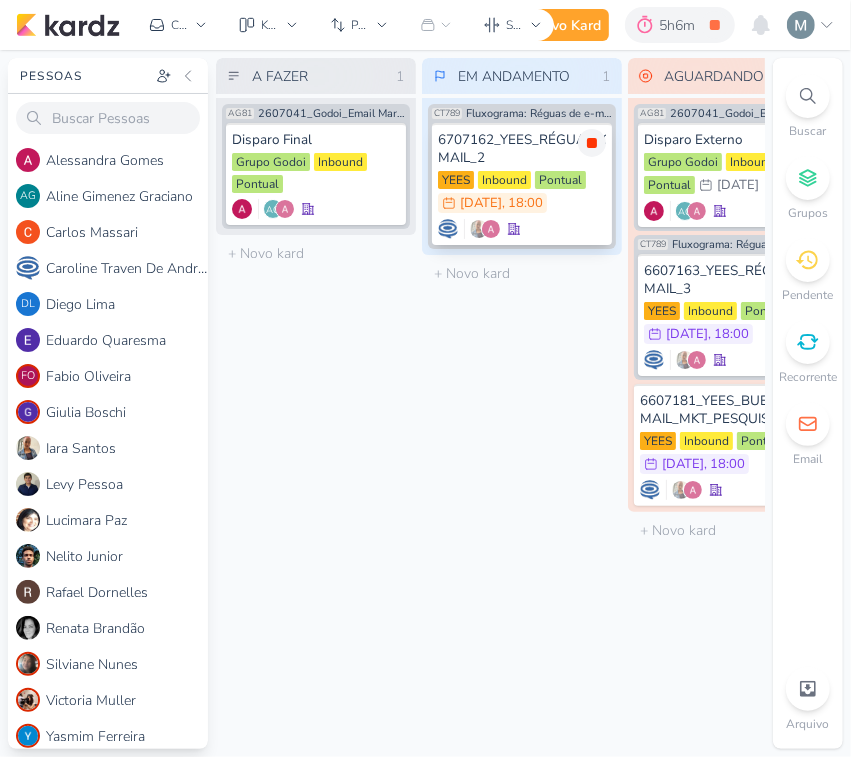 click 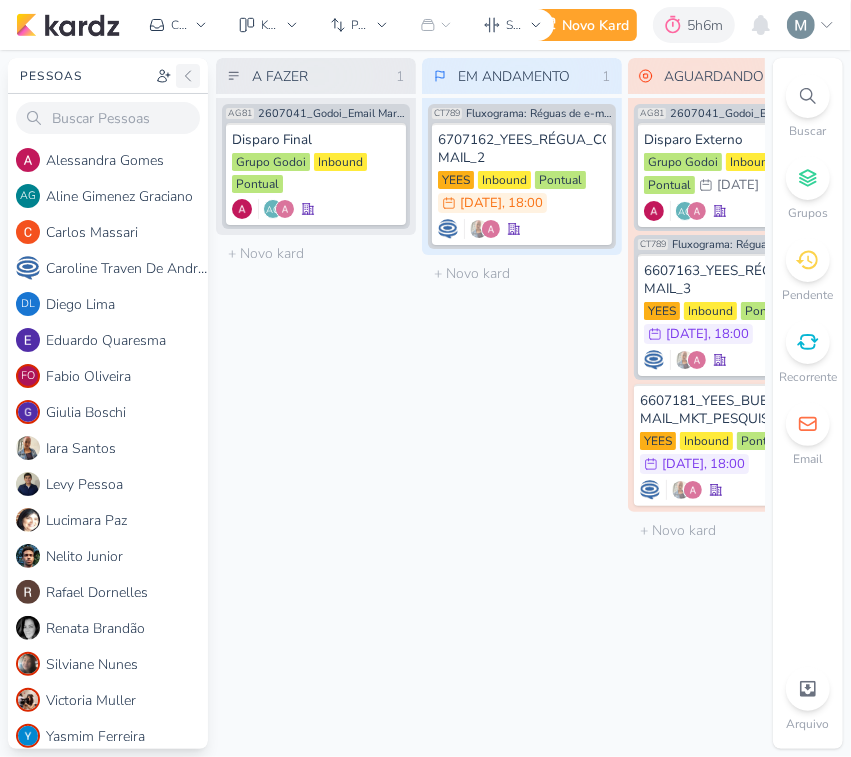 click 